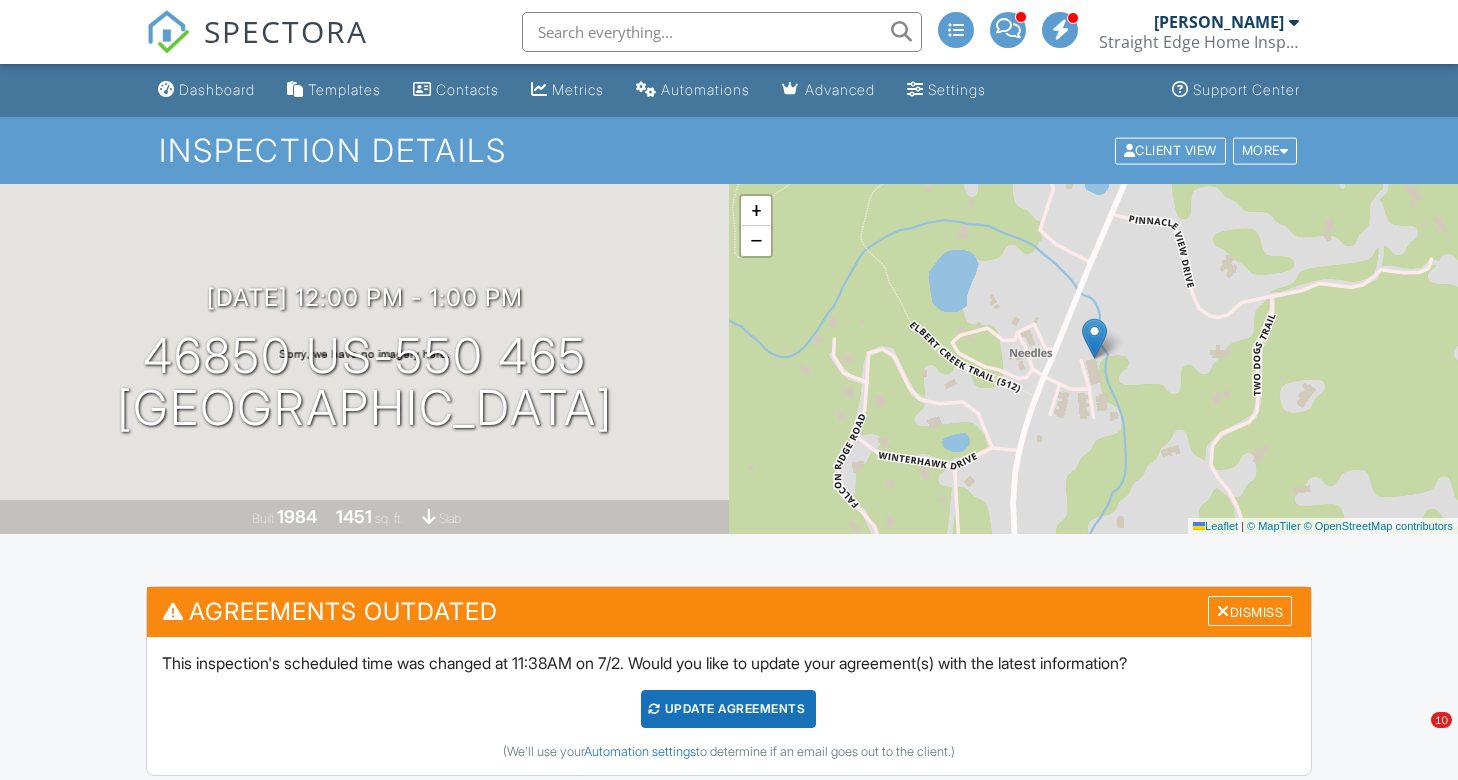 scroll, scrollTop: 1127, scrollLeft: 0, axis: vertical 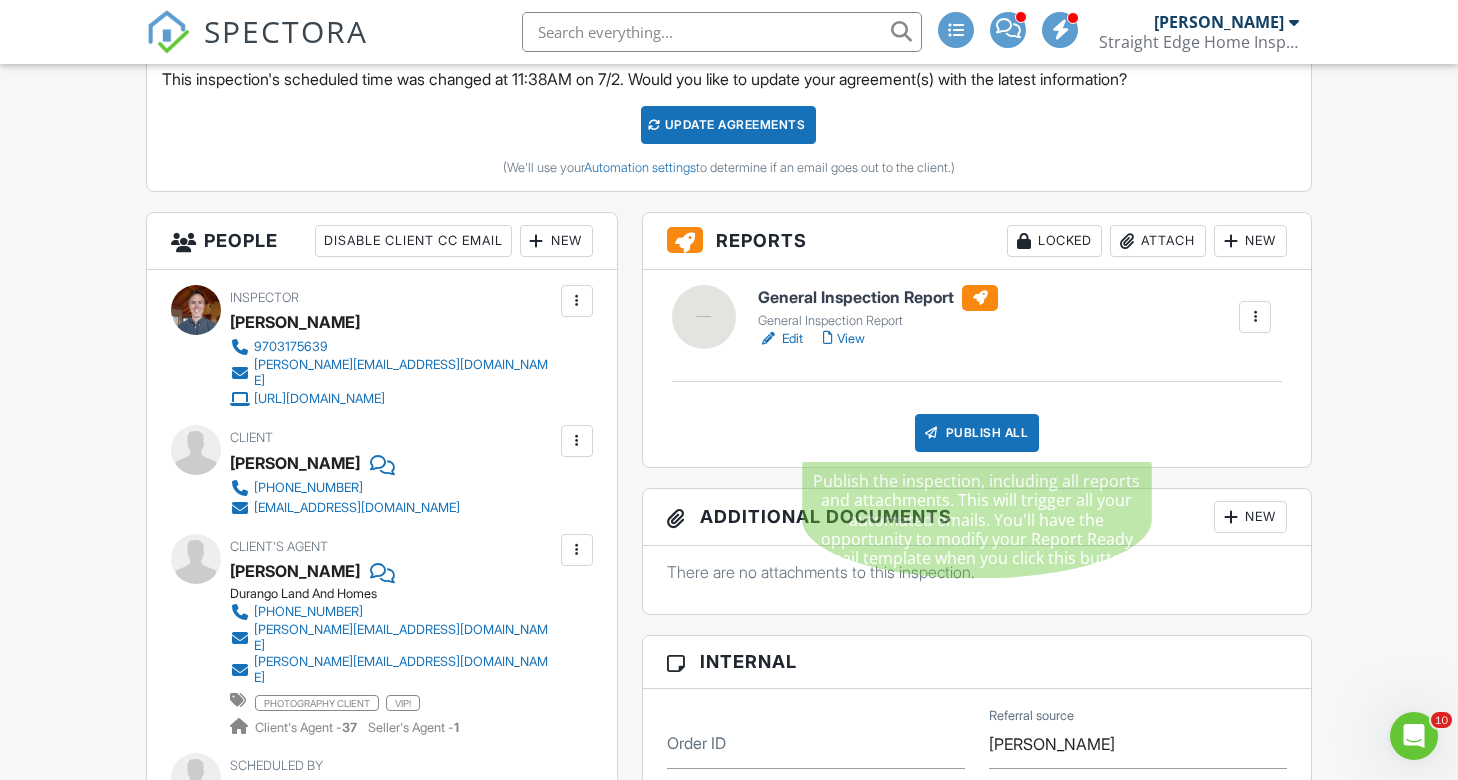 click on "Publish All" at bounding box center [977, 433] 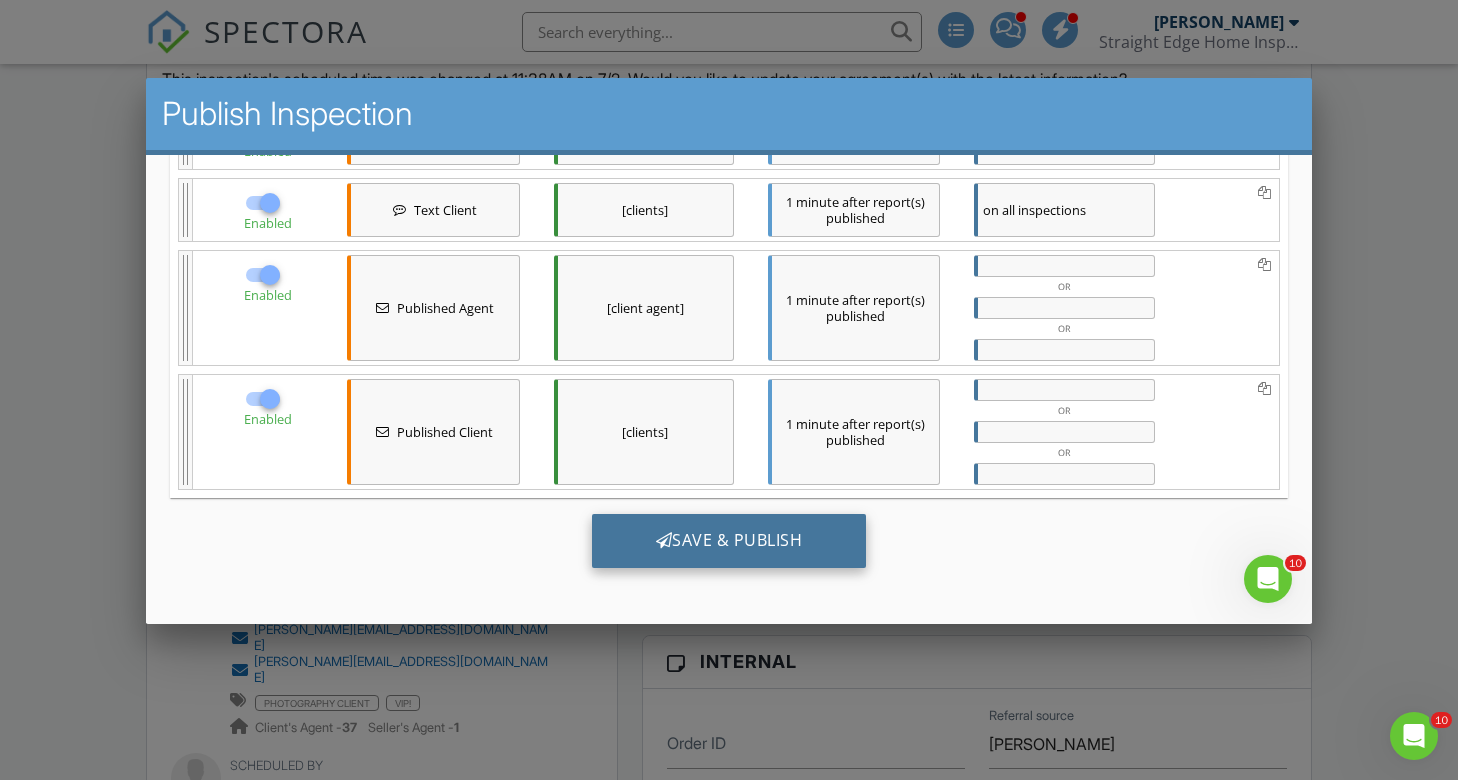 click on "Save & Publish" at bounding box center (728, 541) 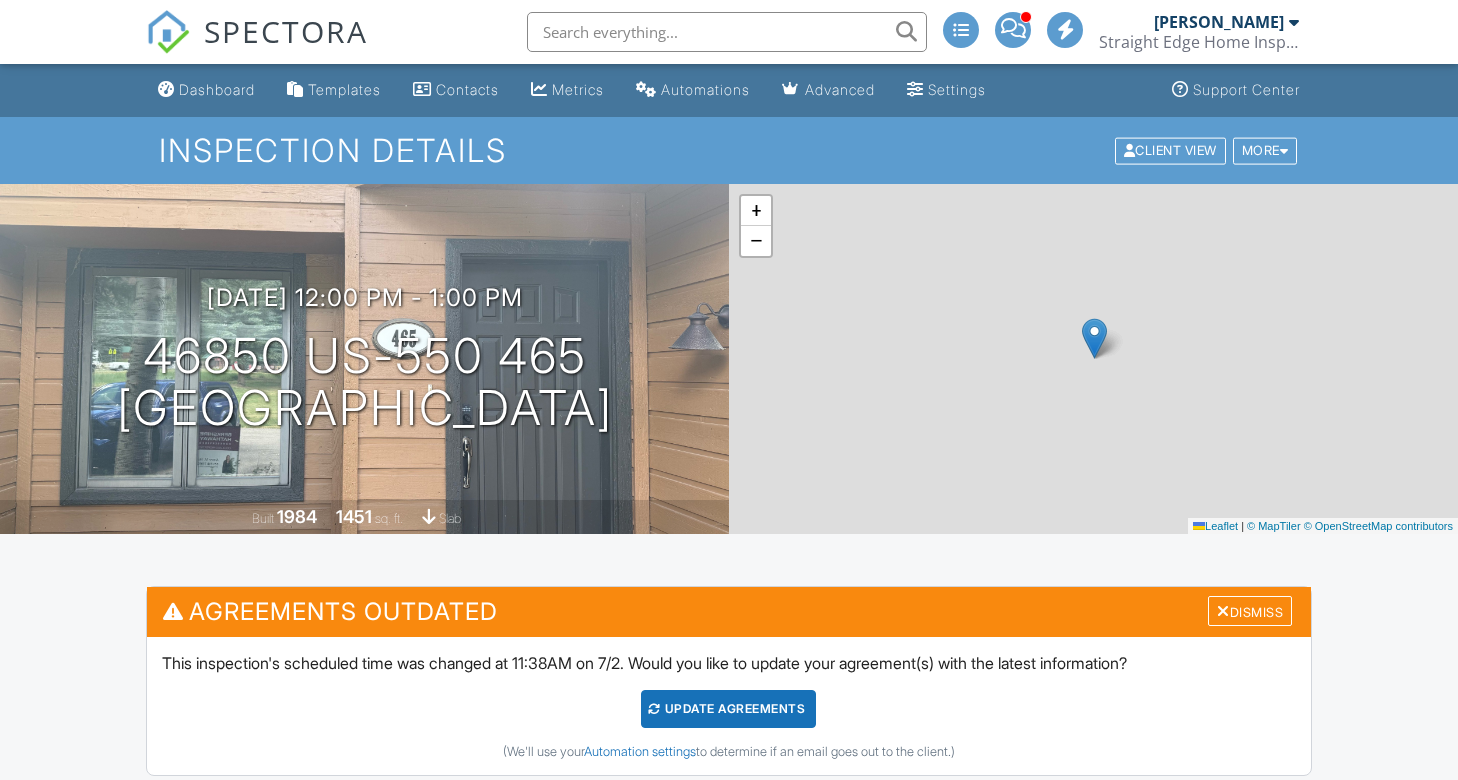 scroll, scrollTop: 0, scrollLeft: 0, axis: both 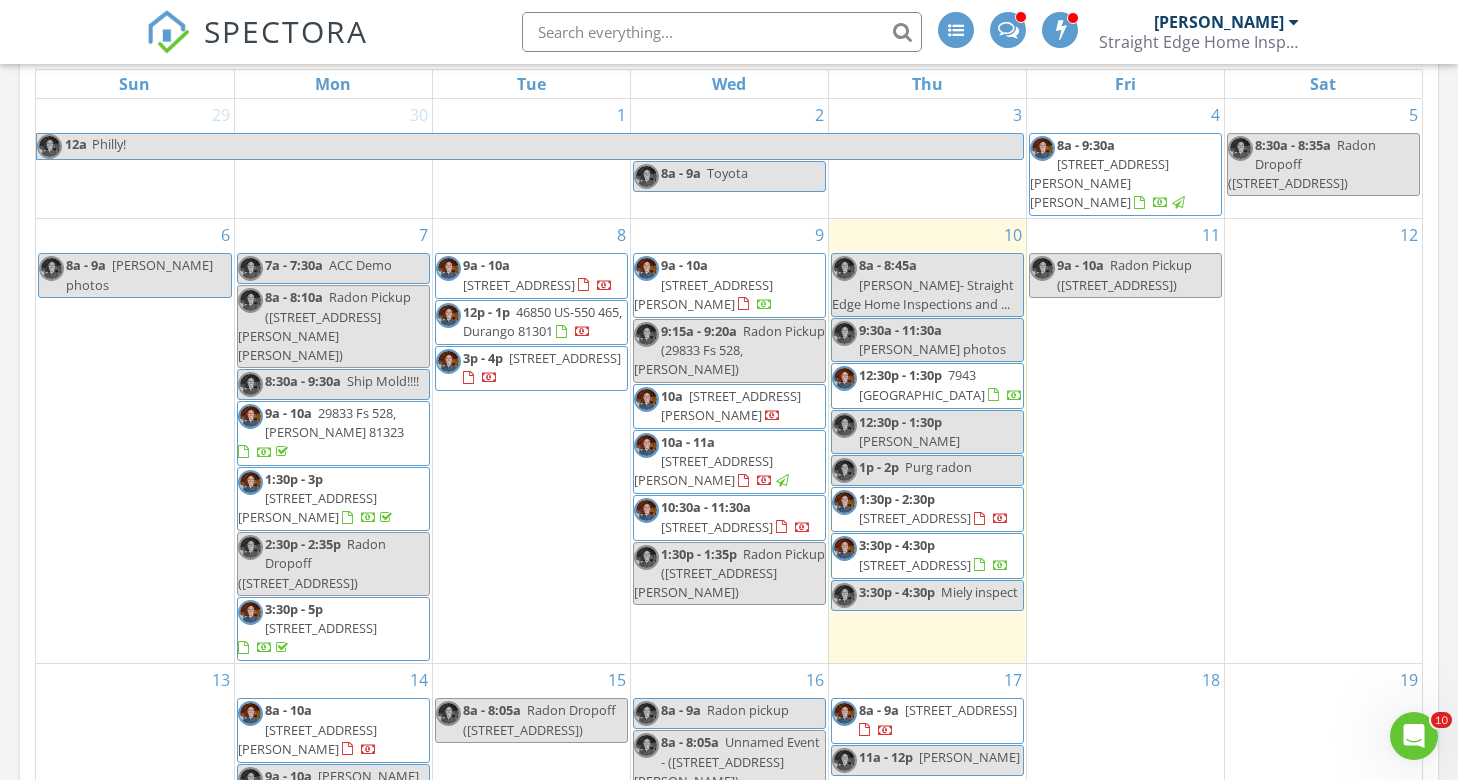 click at bounding box center [1008, 28] 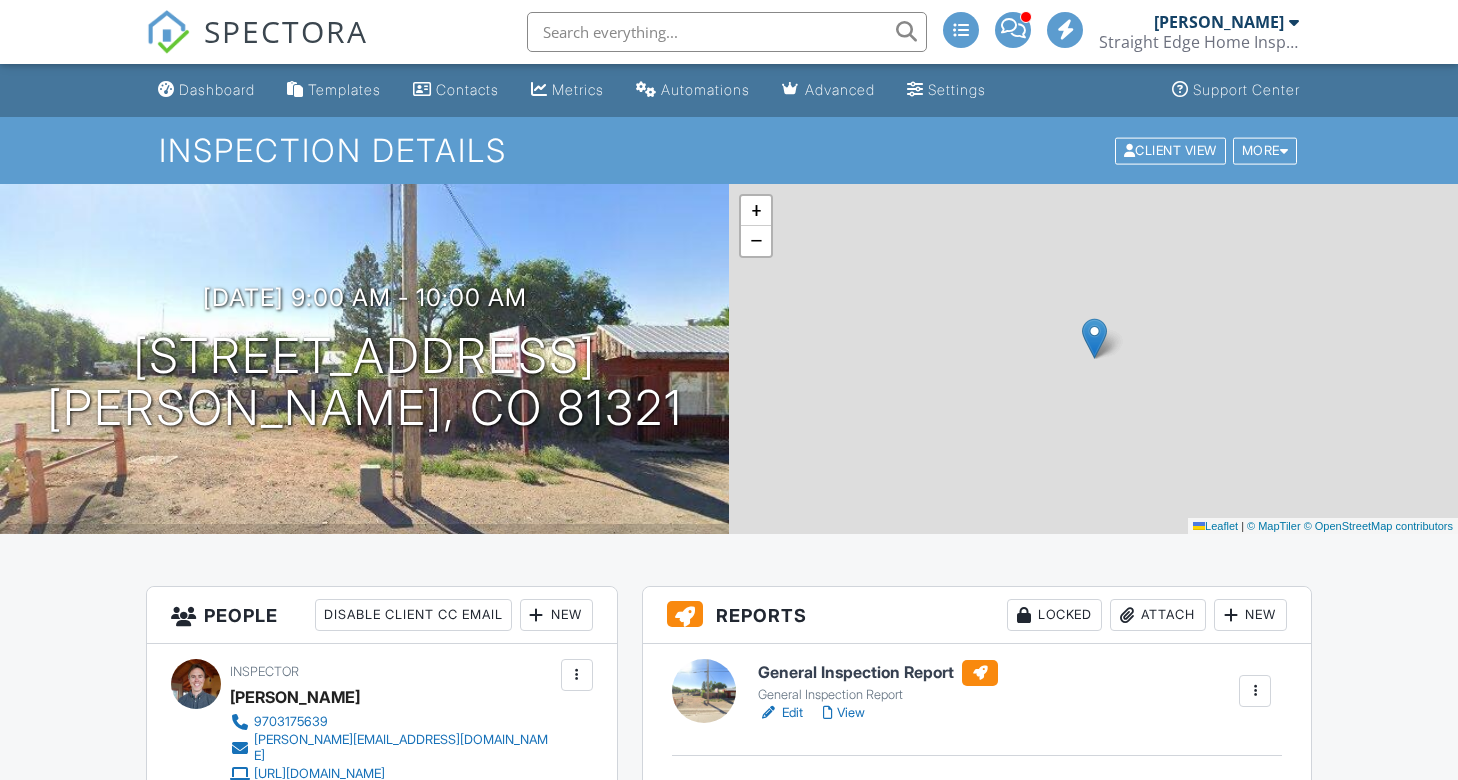 scroll, scrollTop: 0, scrollLeft: 0, axis: both 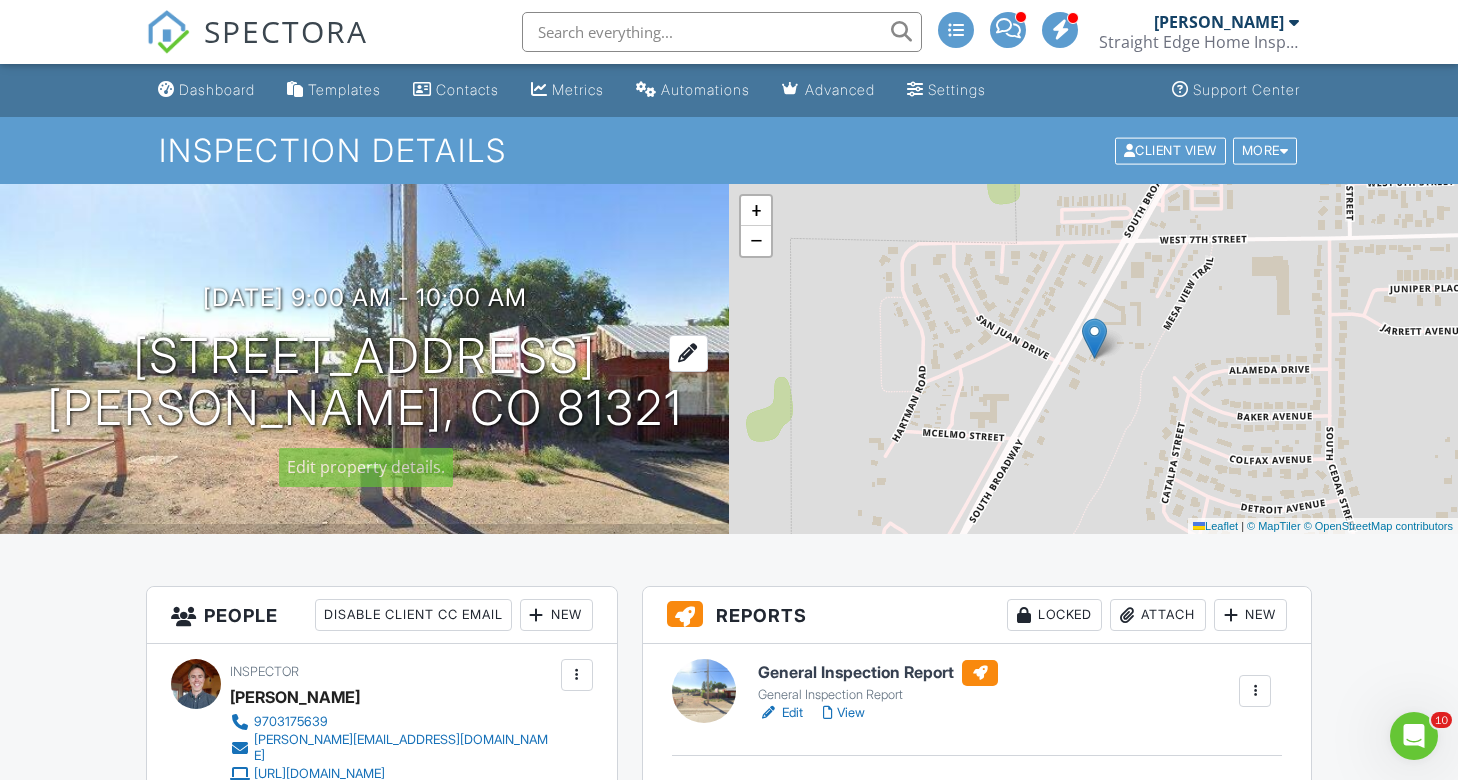click on "804 1/2 S Broadway
Cortez, CO 81321" at bounding box center [365, 383] 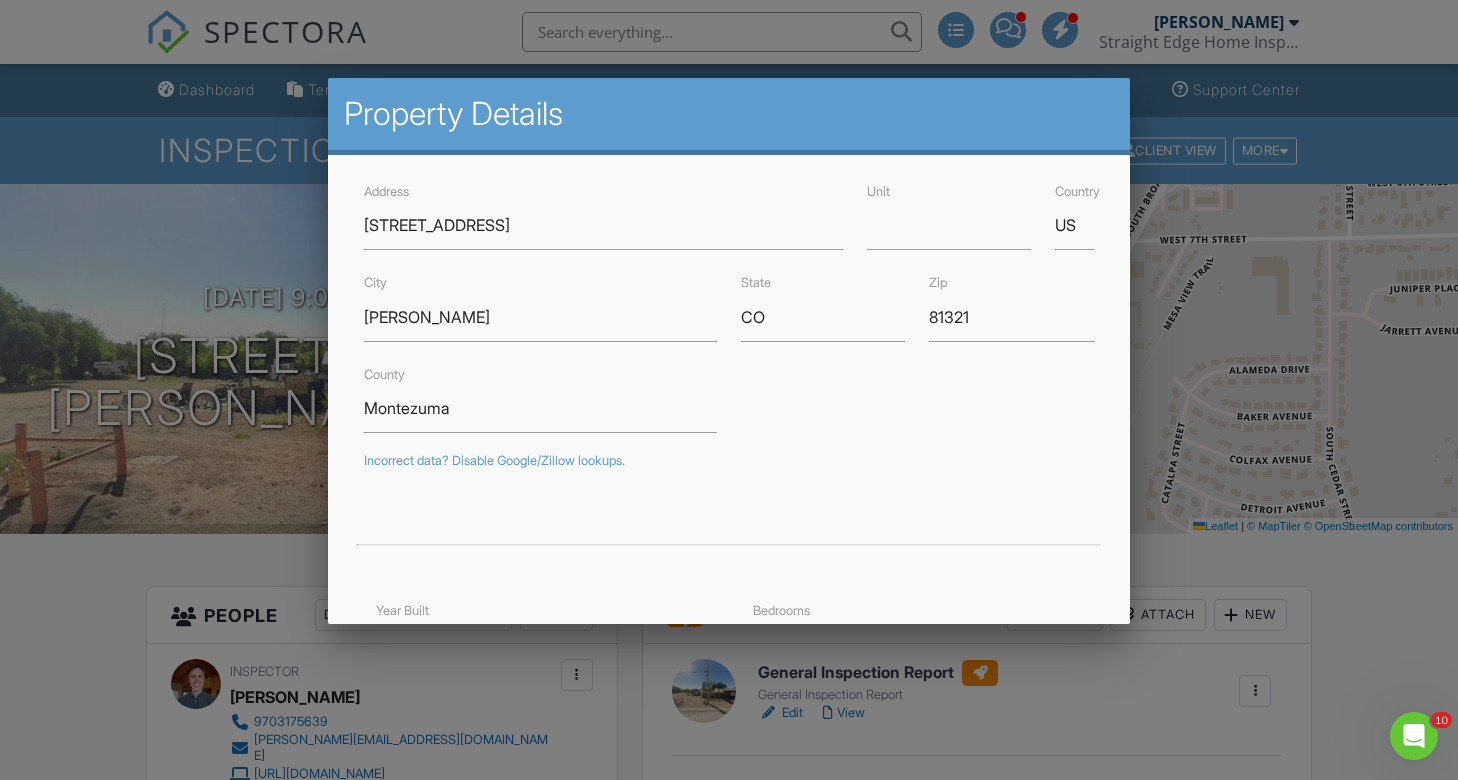click at bounding box center [729, 387] 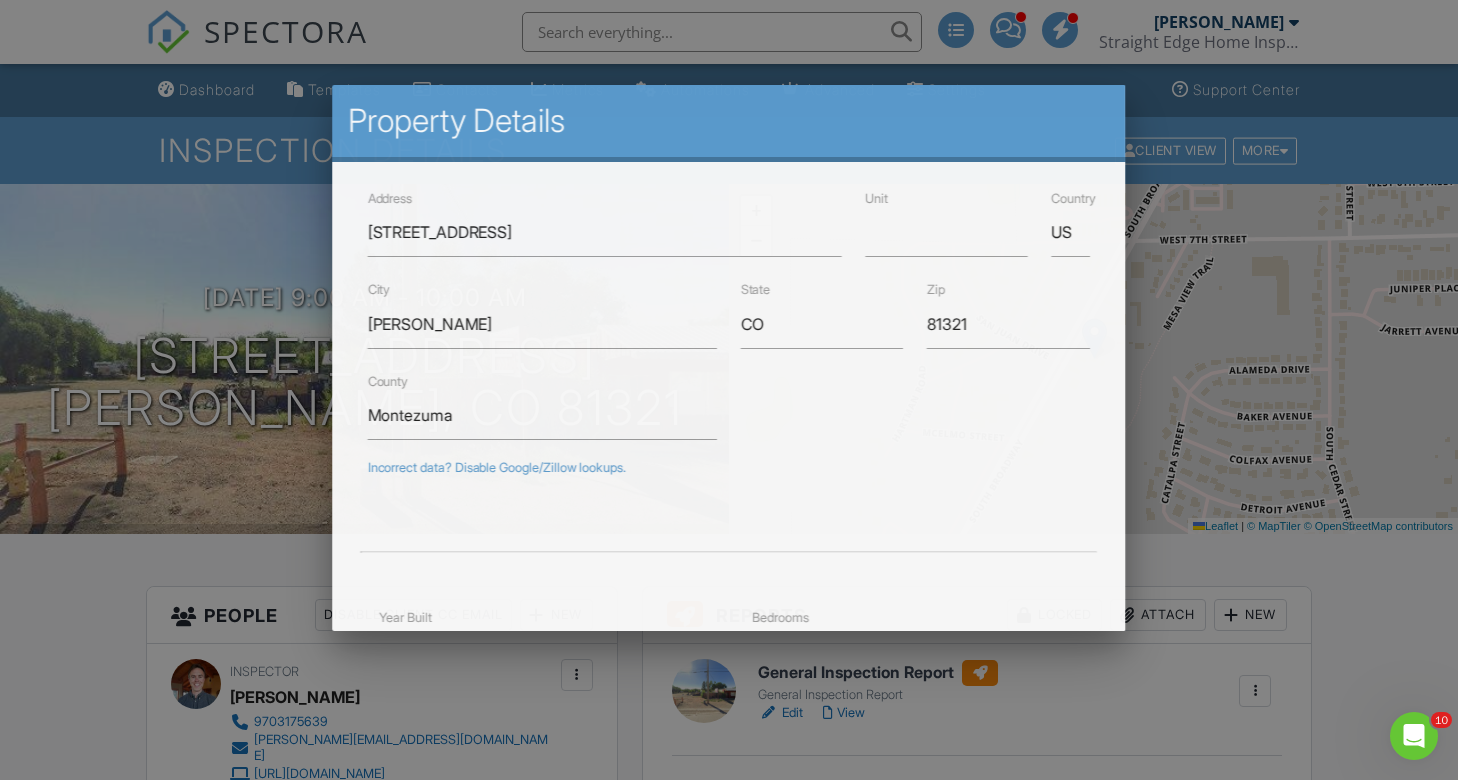 click at bounding box center (729, 387) 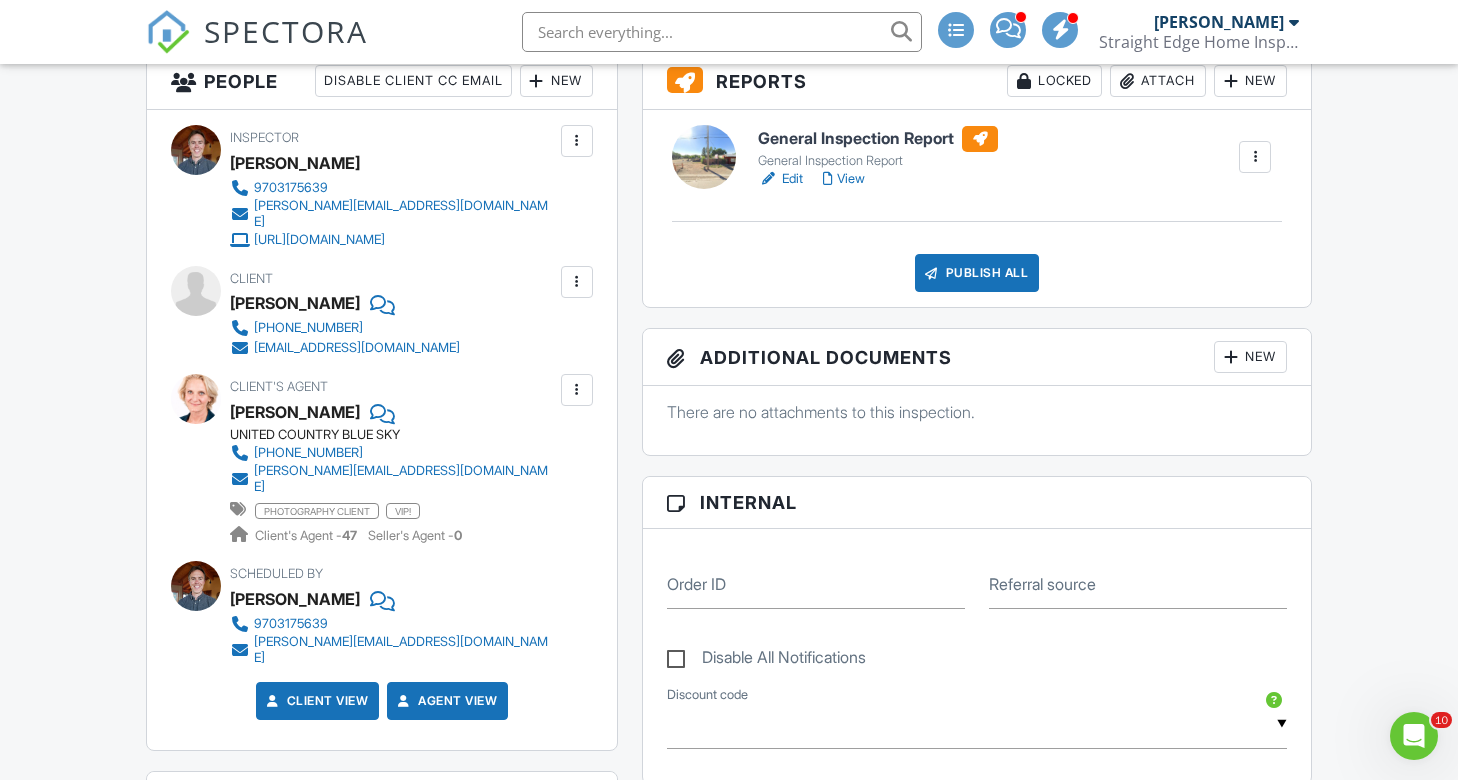 scroll, scrollTop: 558, scrollLeft: 0, axis: vertical 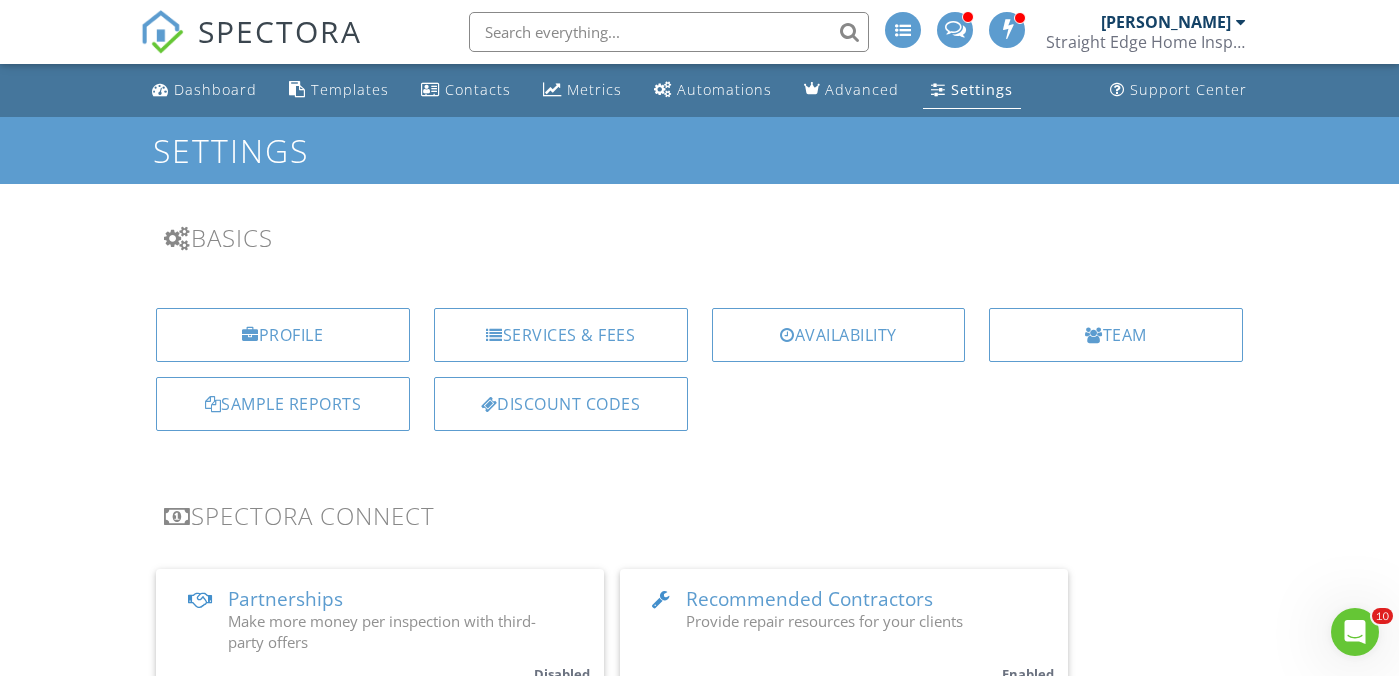 click on "Dashboard" at bounding box center (215, 89) 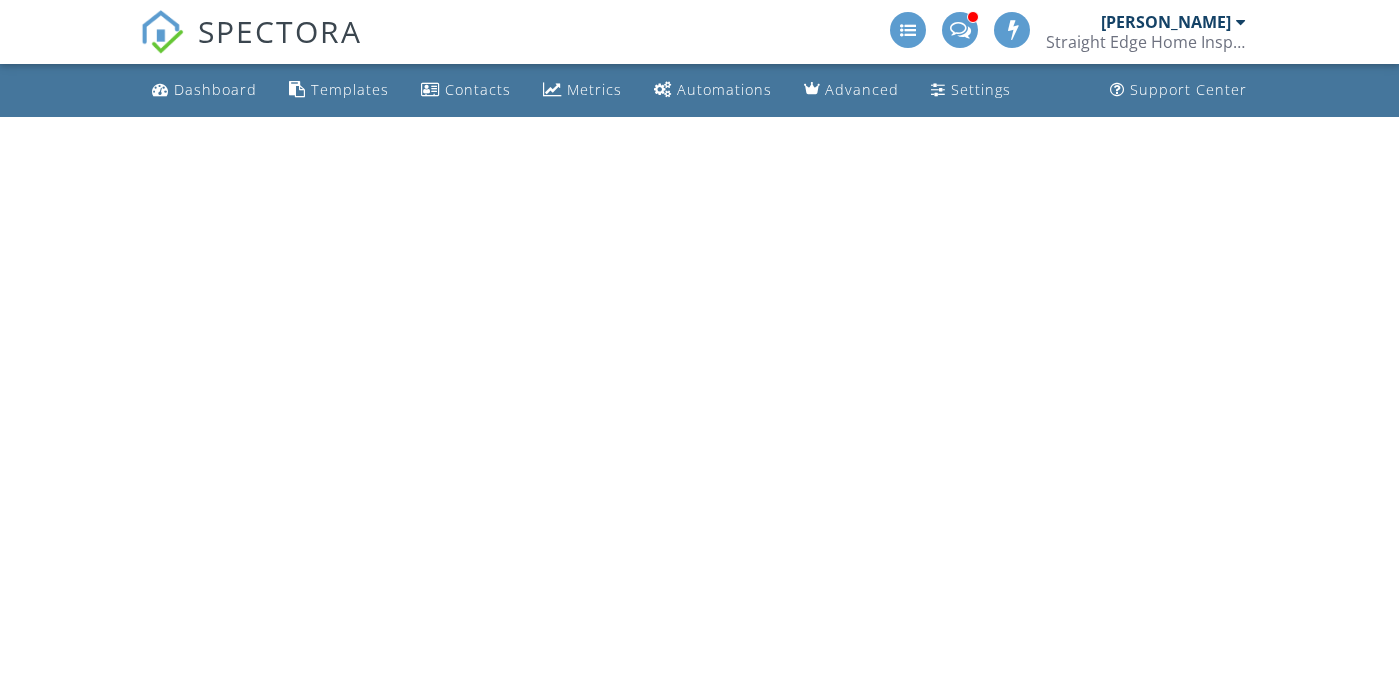 scroll, scrollTop: 0, scrollLeft: 0, axis: both 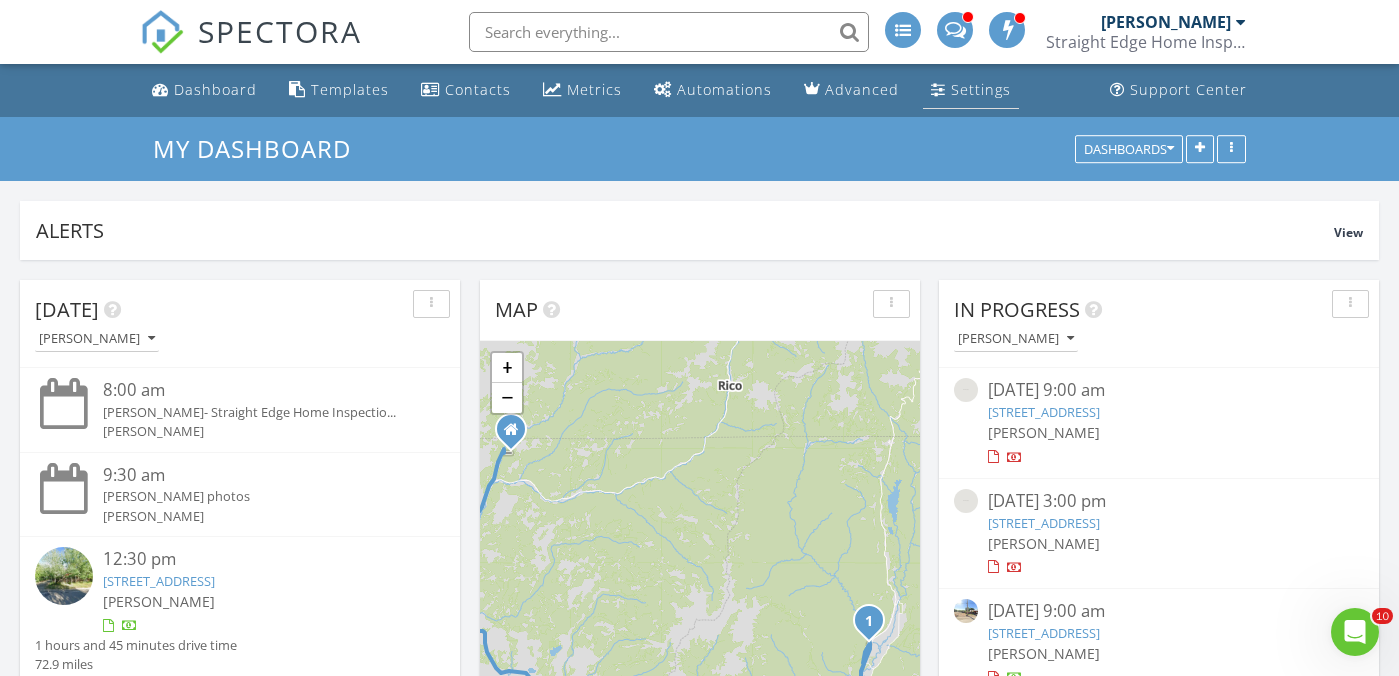 click on "Settings" at bounding box center [981, 89] 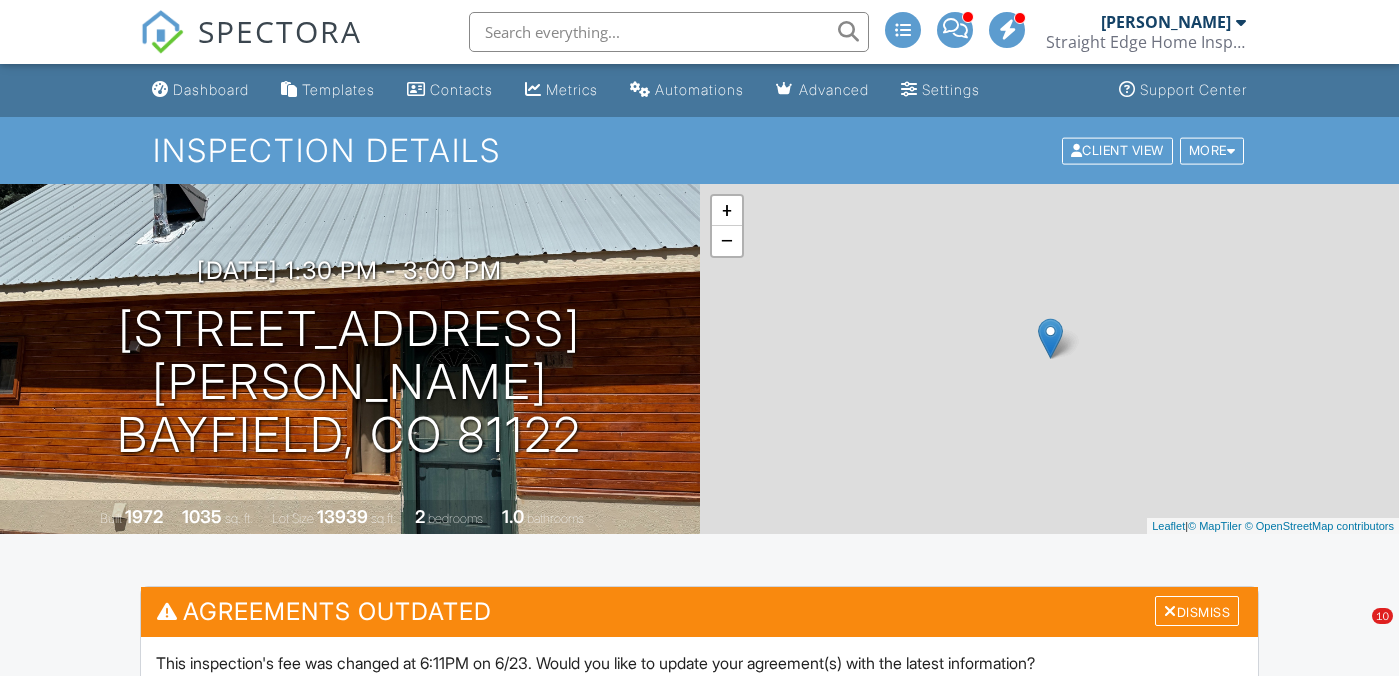 scroll, scrollTop: 0, scrollLeft: 0, axis: both 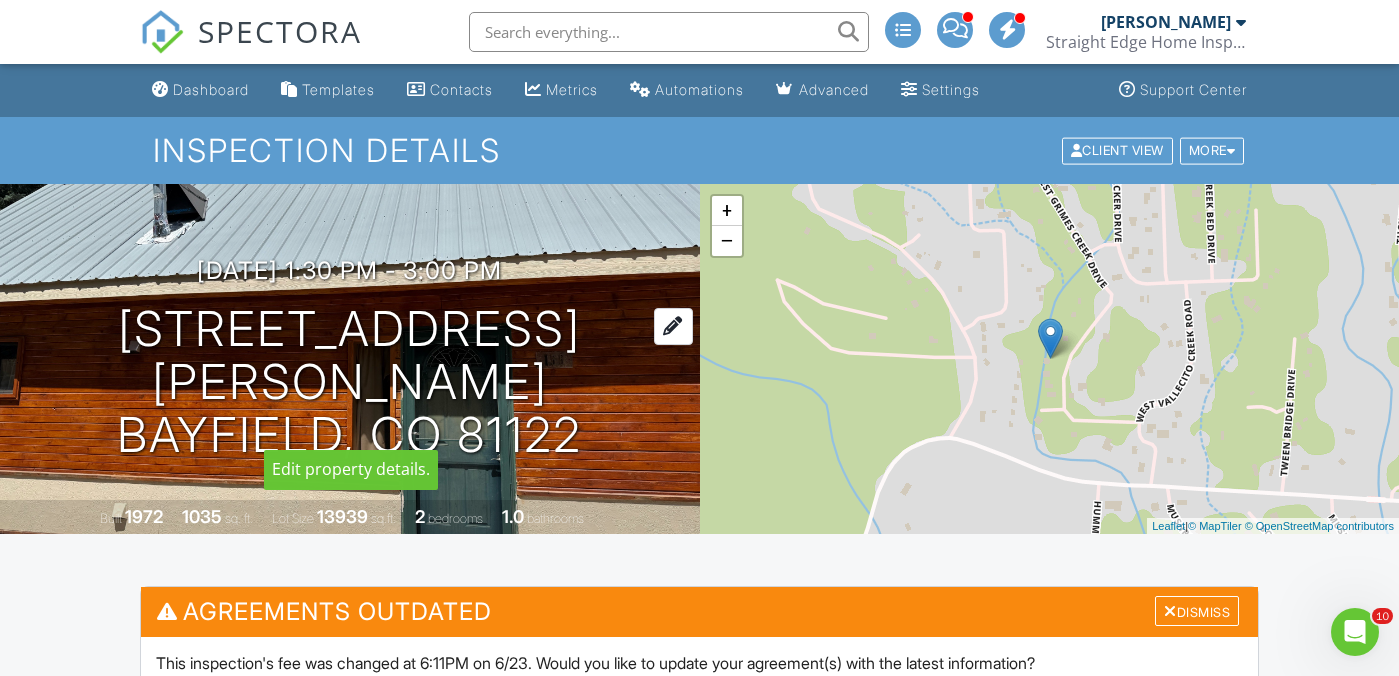 click on "155 W Grimes Creek Dr
Bayfield, CO 81122" at bounding box center (350, 382) 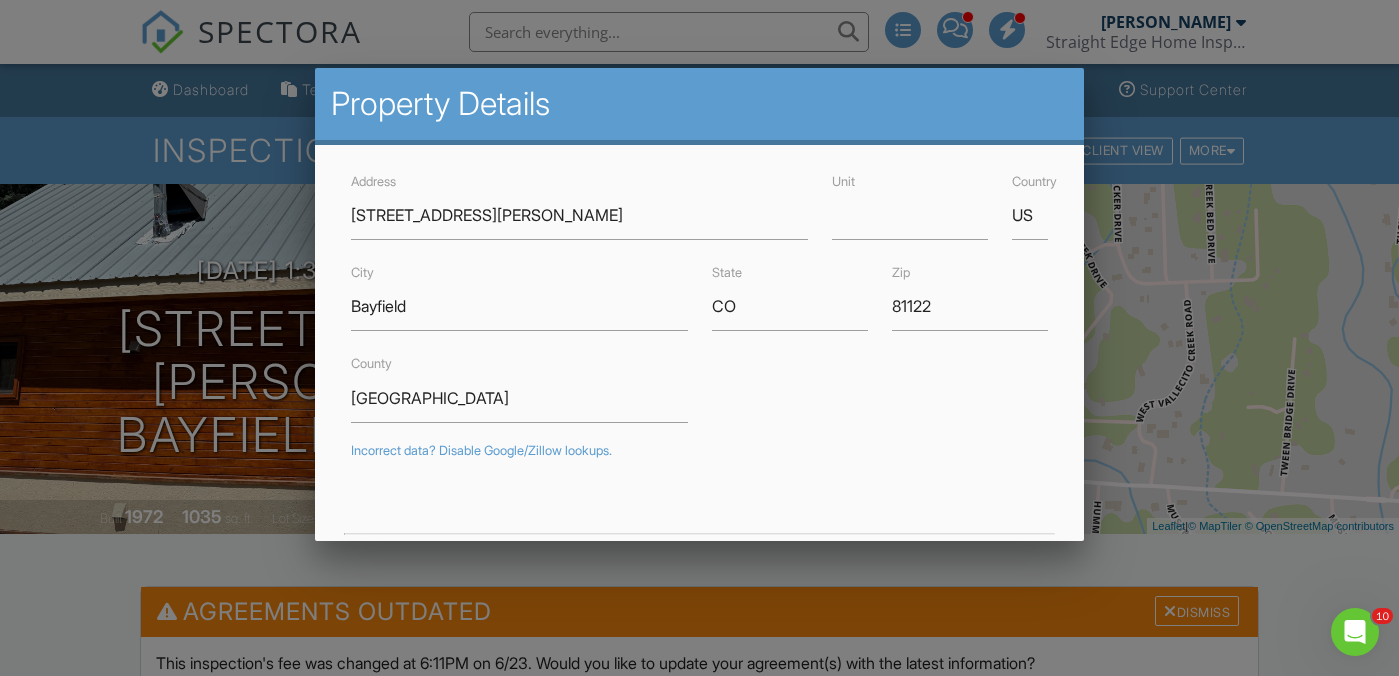 click at bounding box center (699, 322) 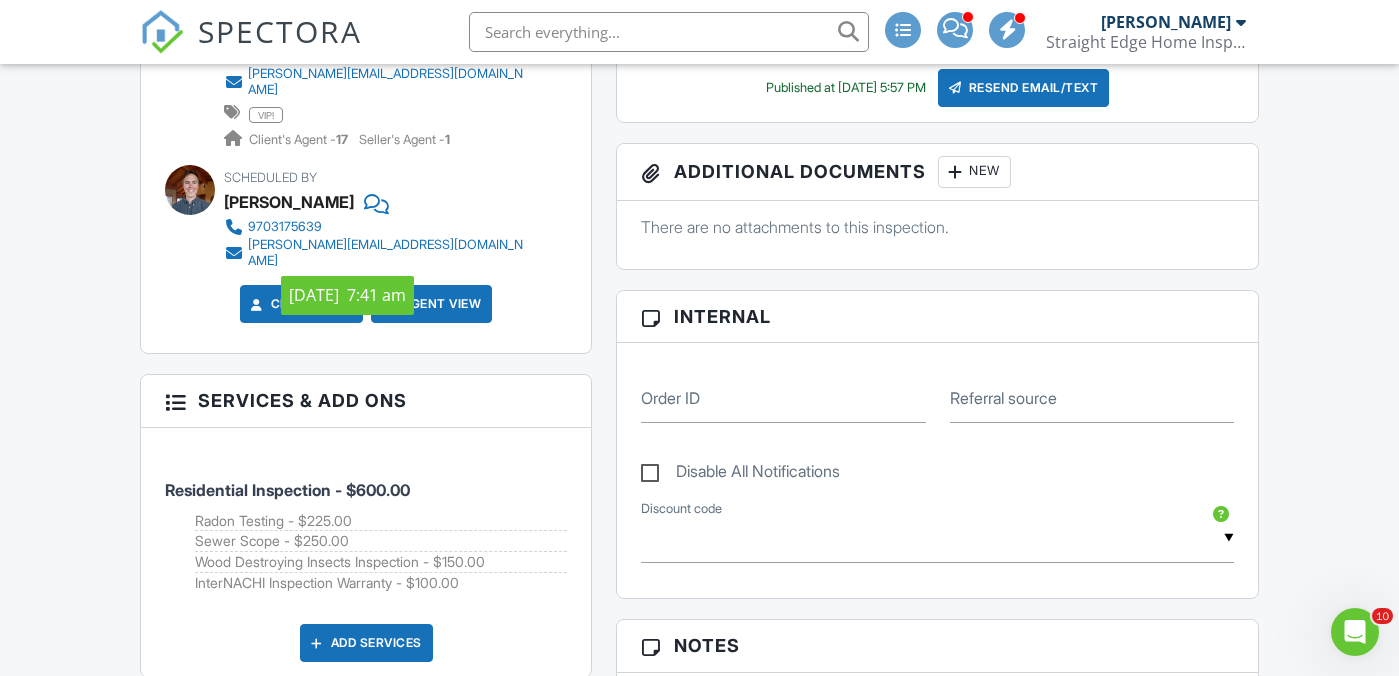 scroll, scrollTop: 1158, scrollLeft: 0, axis: vertical 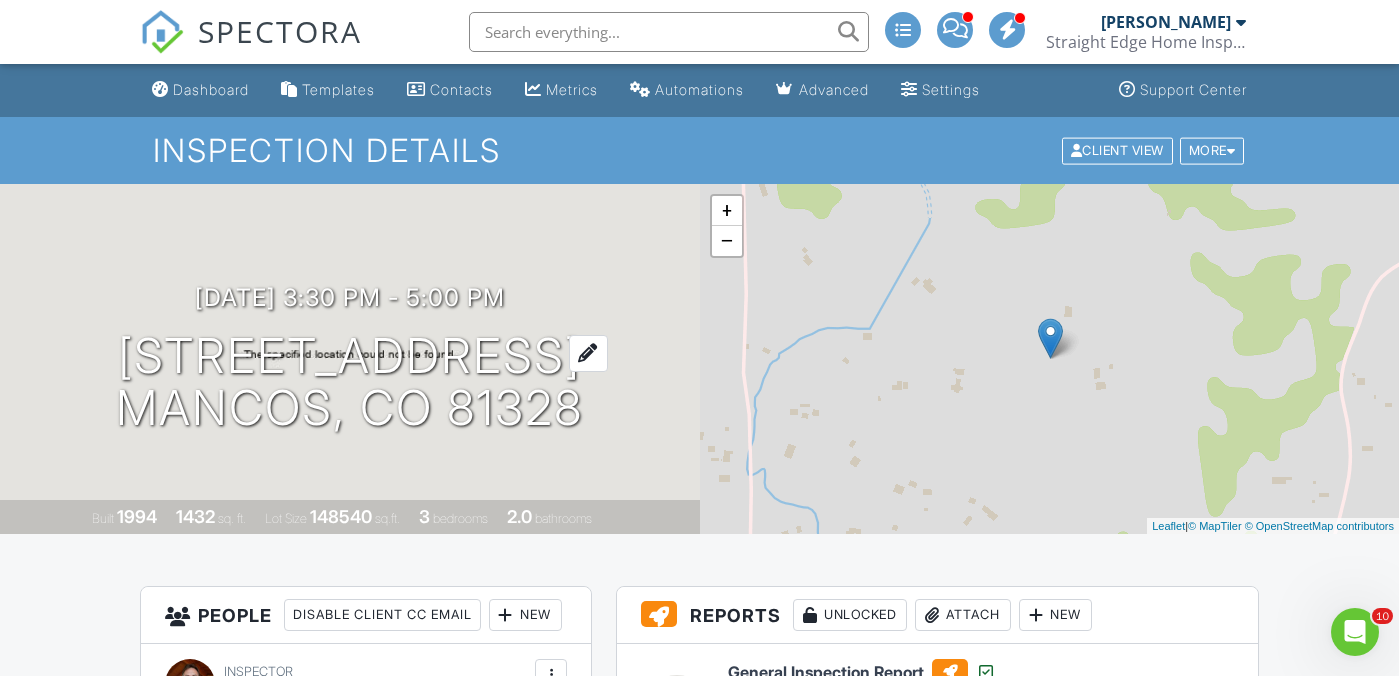 click on "36585 Road P.8
Mancos, CO 81328" at bounding box center [349, 383] 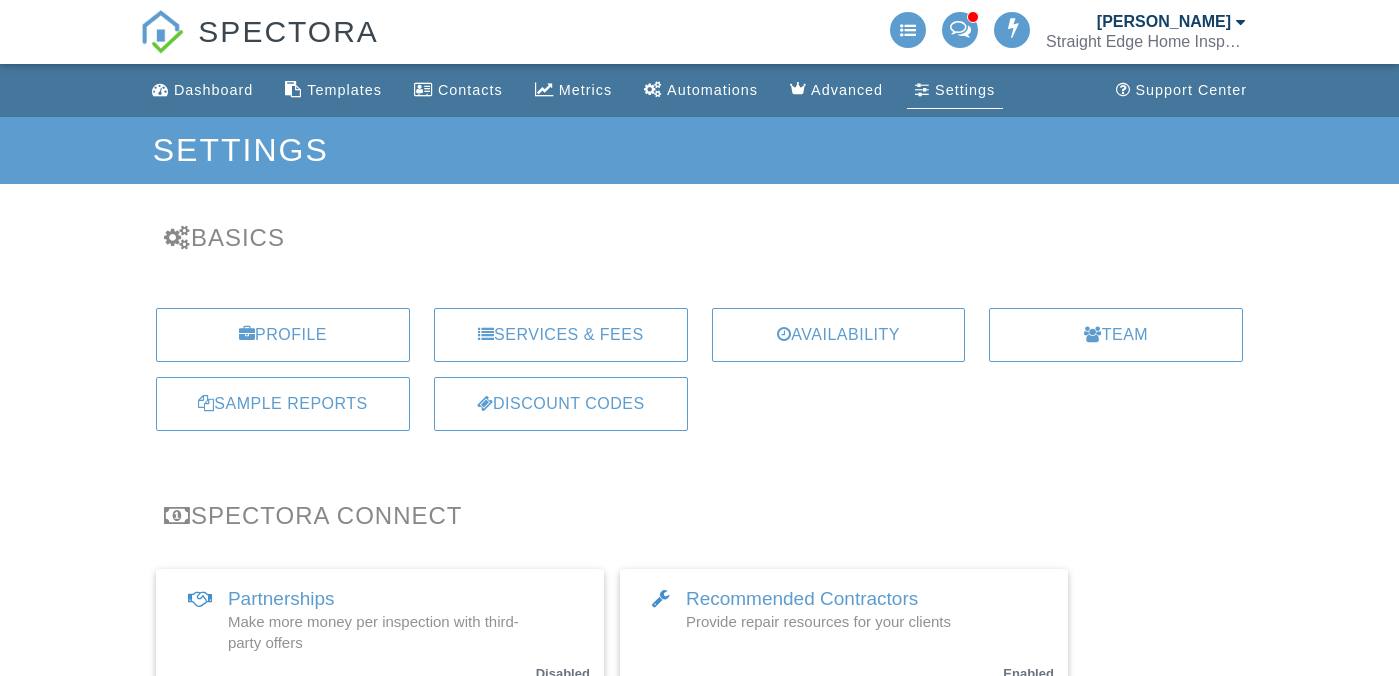 scroll, scrollTop: 0, scrollLeft: 0, axis: both 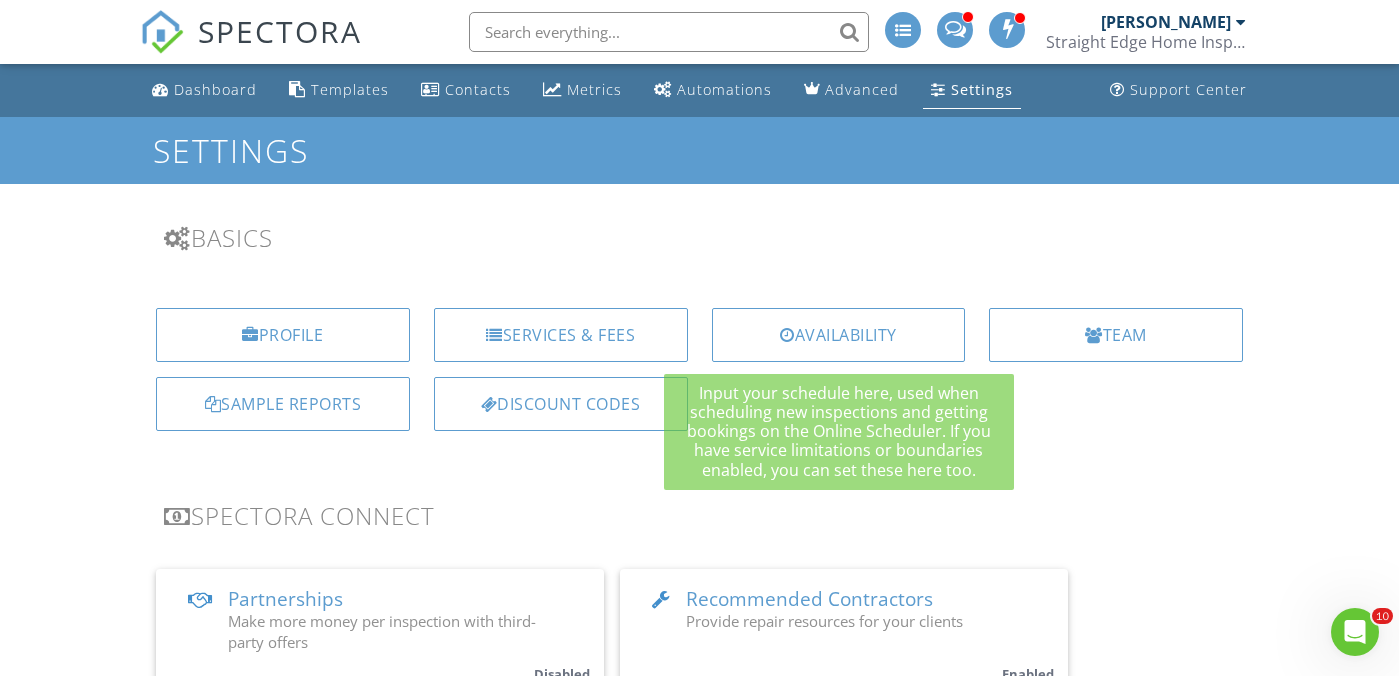 click on "Availability" at bounding box center (839, 335) 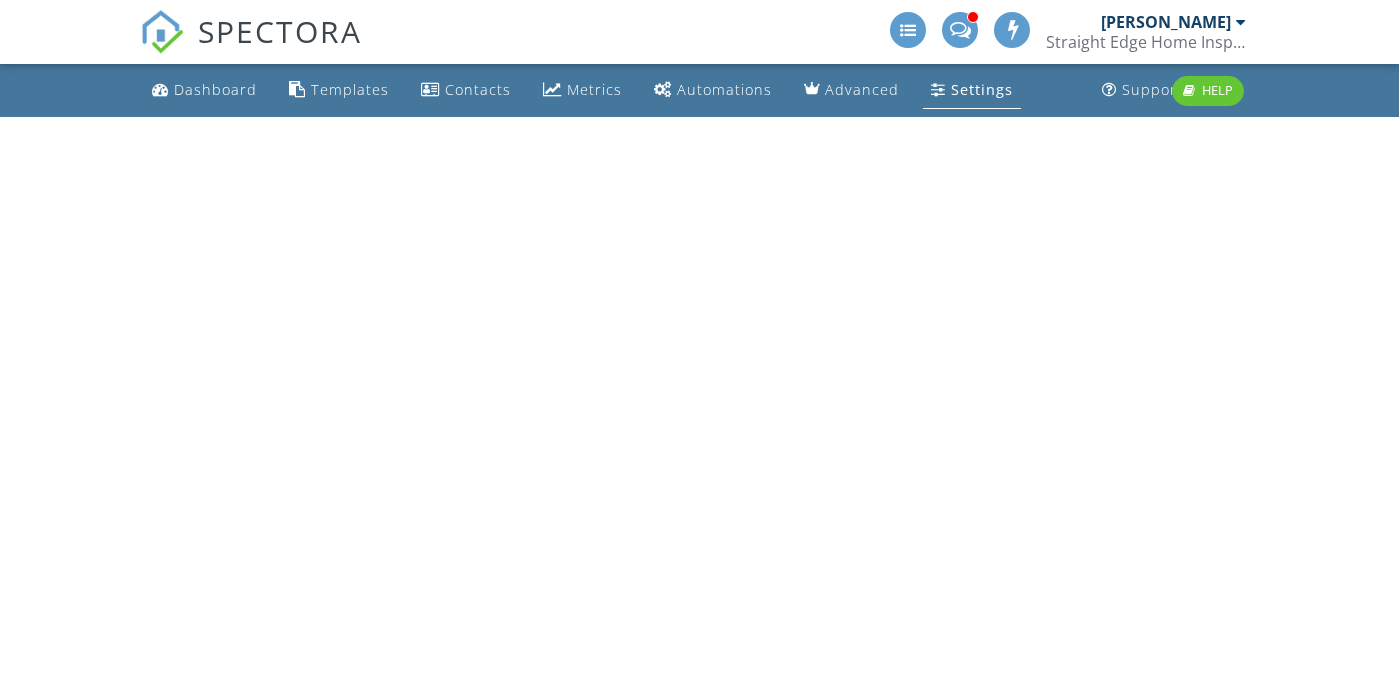 scroll, scrollTop: 0, scrollLeft: 0, axis: both 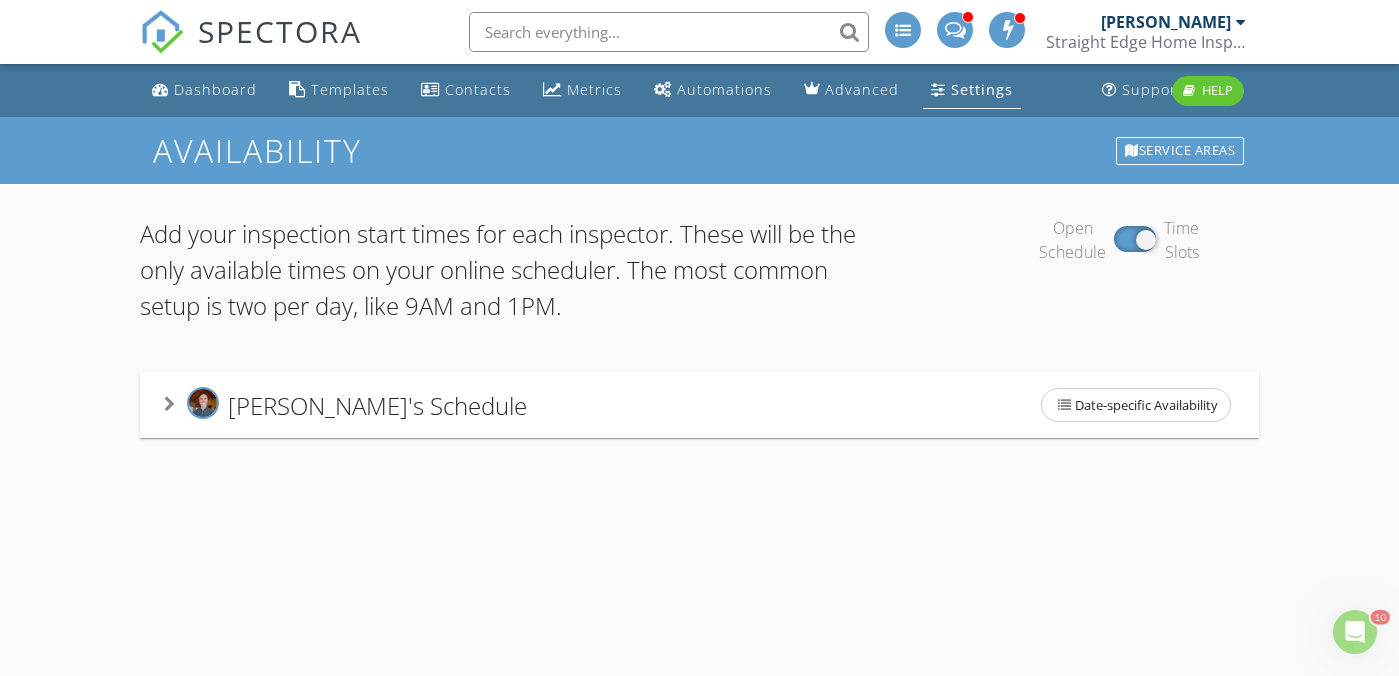 click at bounding box center (169, 404) 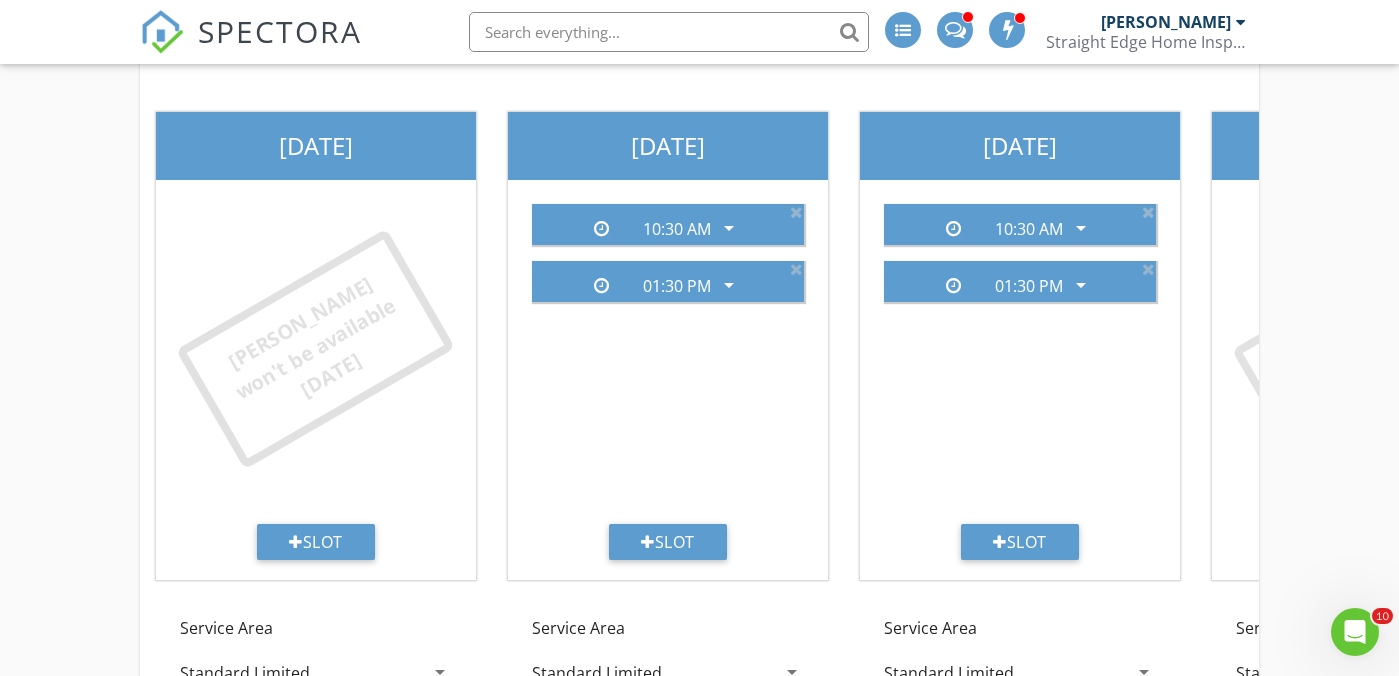 scroll, scrollTop: 370, scrollLeft: 0, axis: vertical 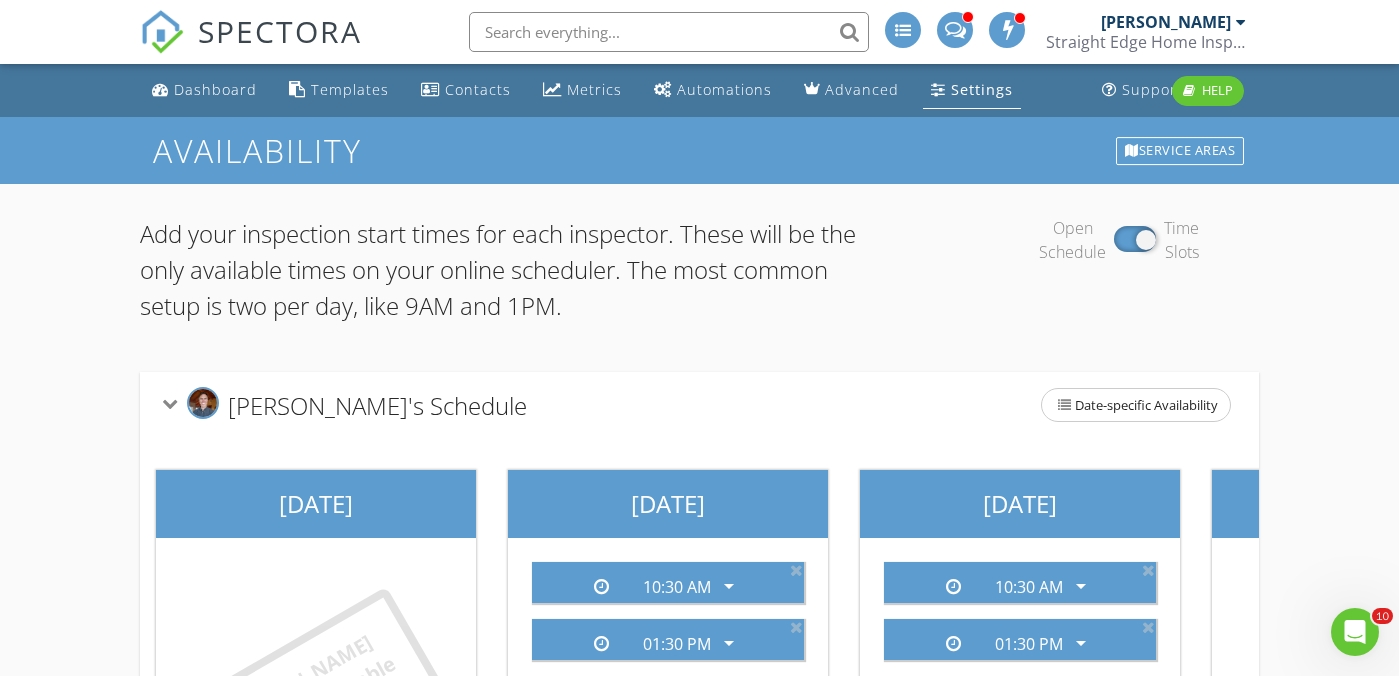 click on "Settings" at bounding box center (982, 89) 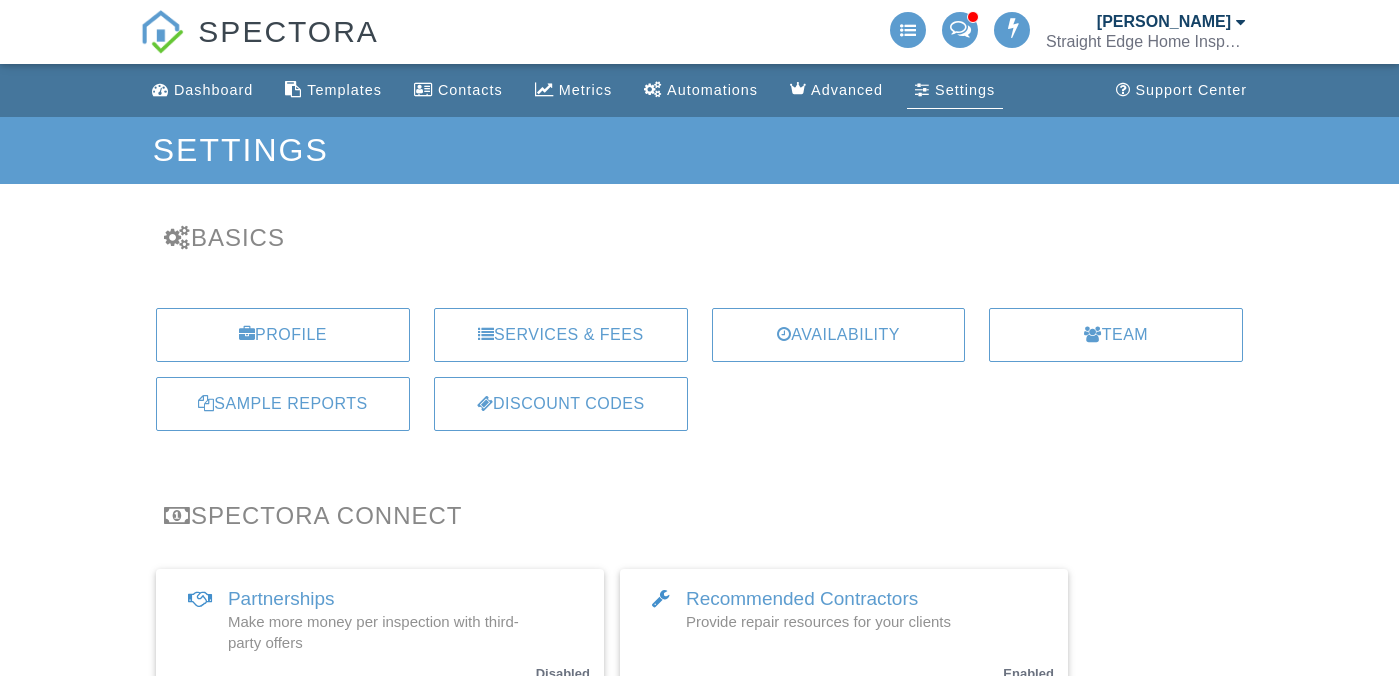 scroll, scrollTop: 0, scrollLeft: 0, axis: both 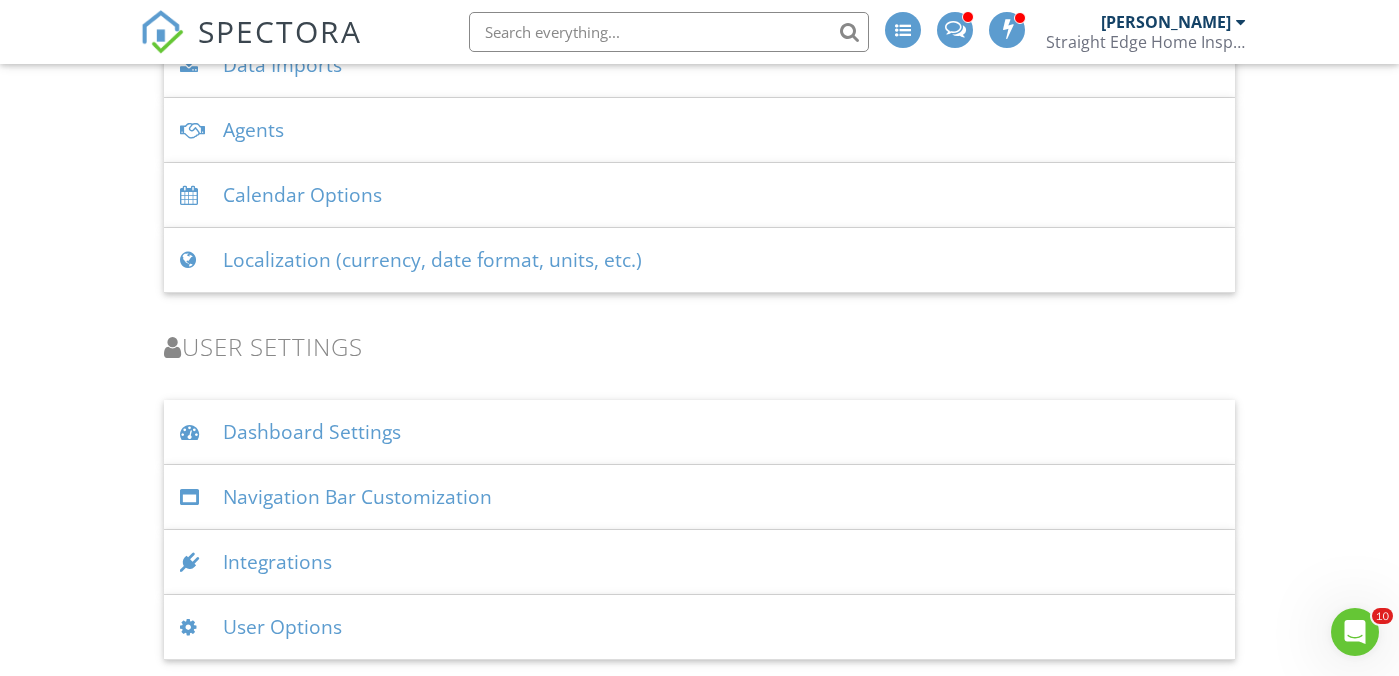 click on "Integrations" at bounding box center [699, 562] 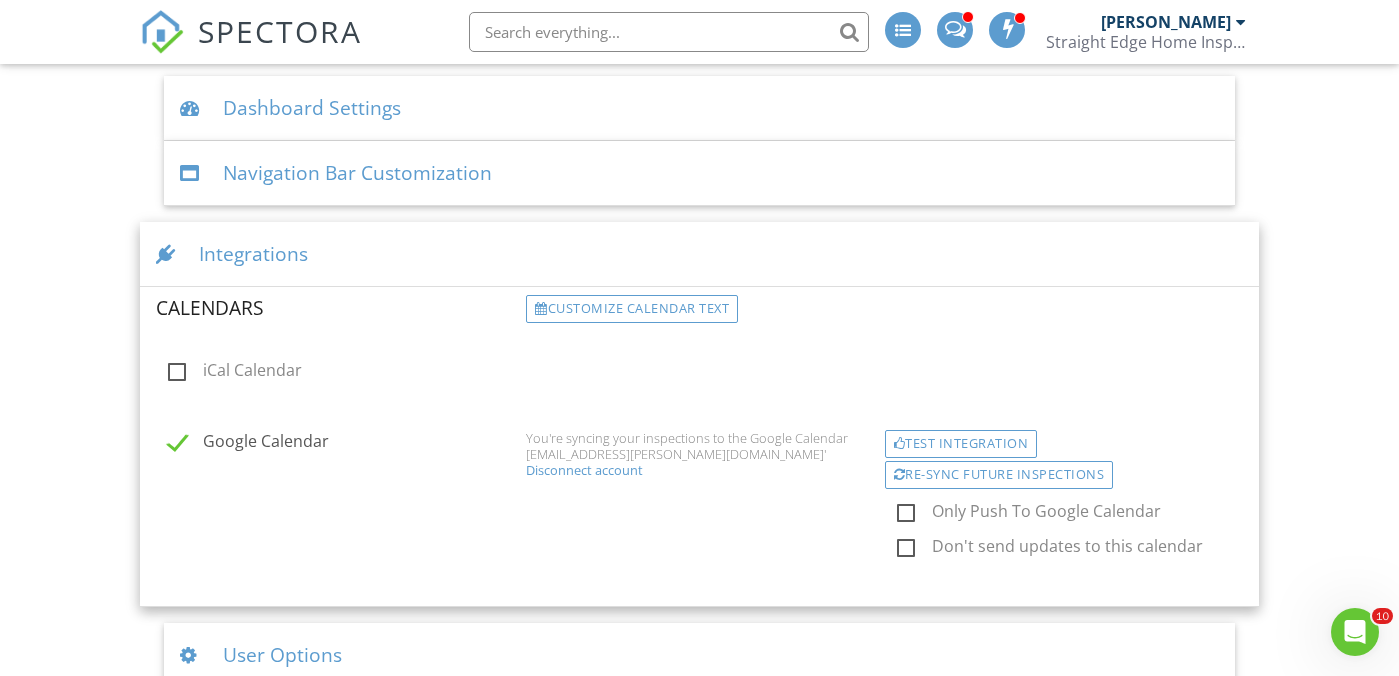 scroll, scrollTop: 2874, scrollLeft: 0, axis: vertical 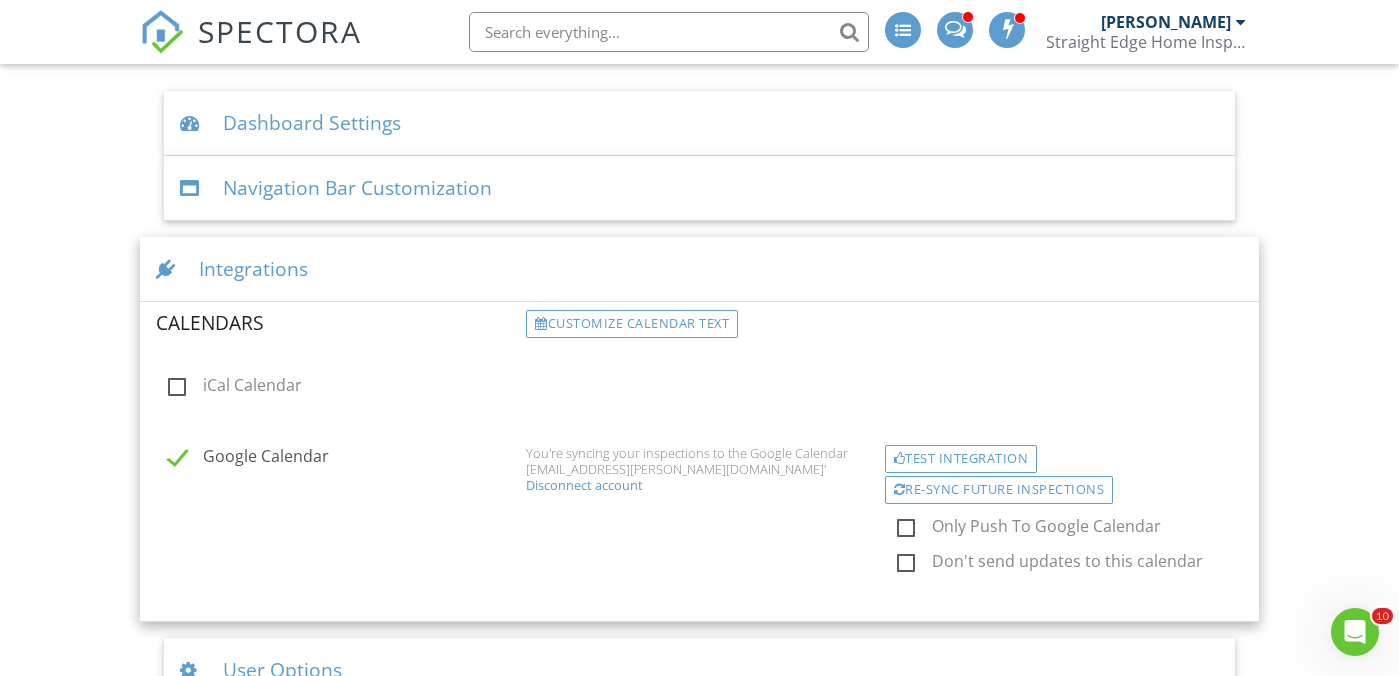 click at bounding box center (169, 269) 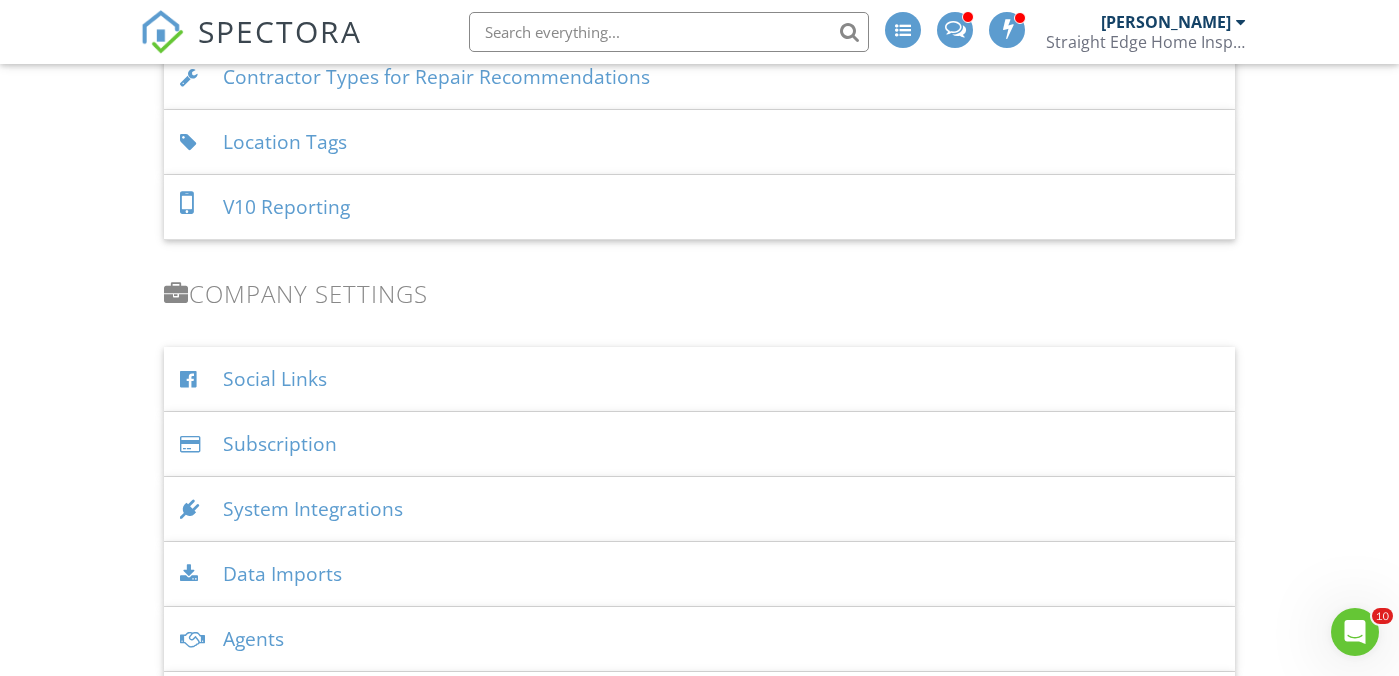 scroll, scrollTop: 2057, scrollLeft: 0, axis: vertical 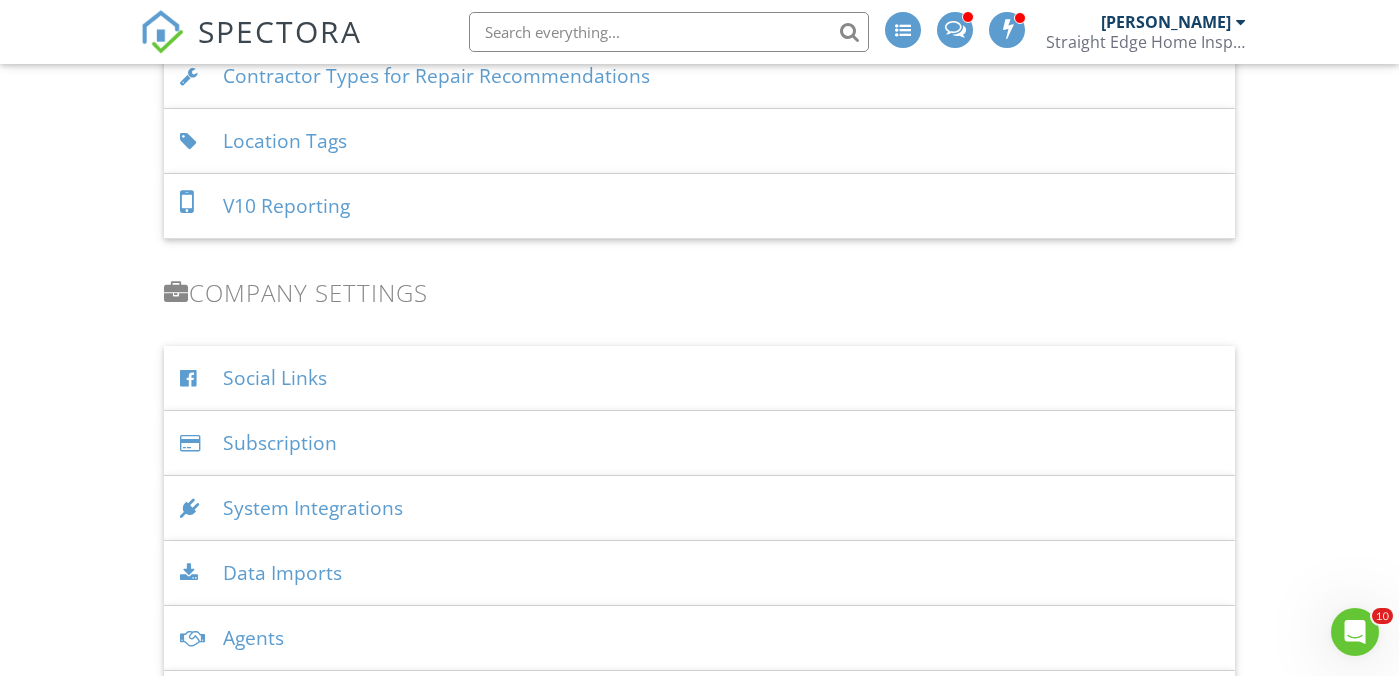 click on "System Integrations" at bounding box center [699, 508] 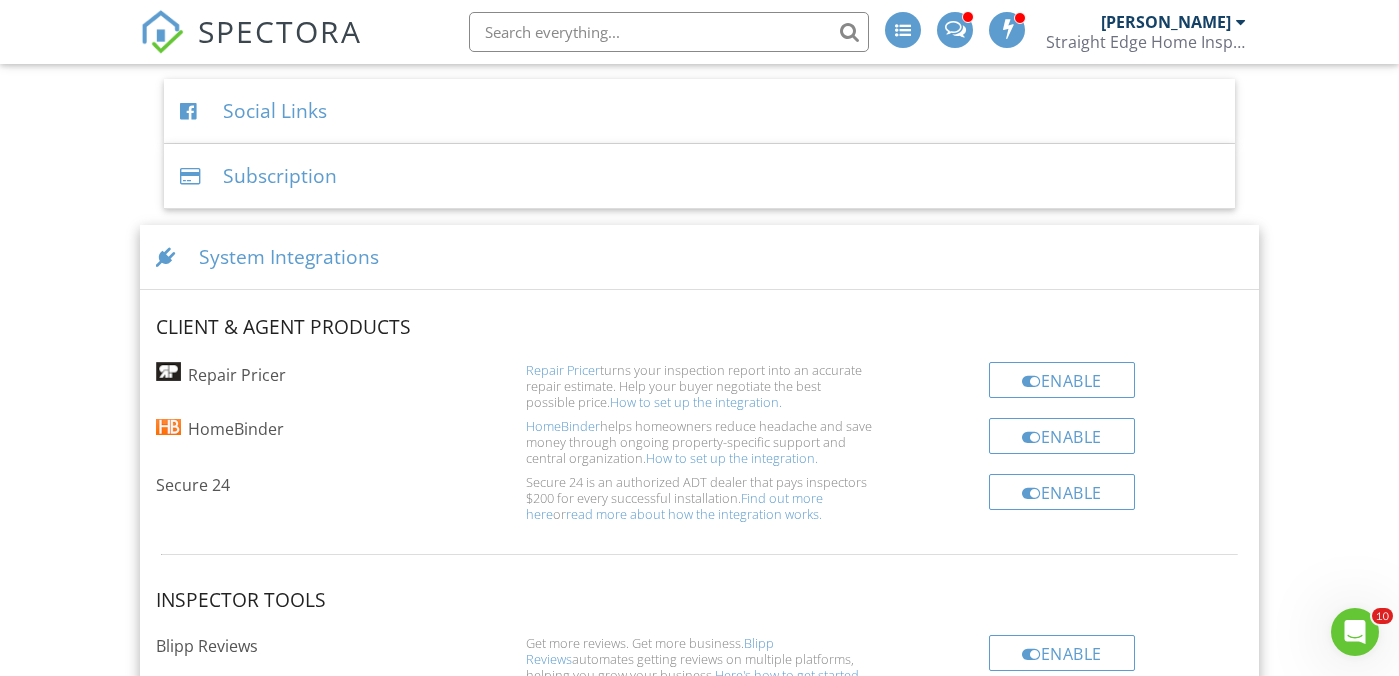 scroll, scrollTop: 2307, scrollLeft: 0, axis: vertical 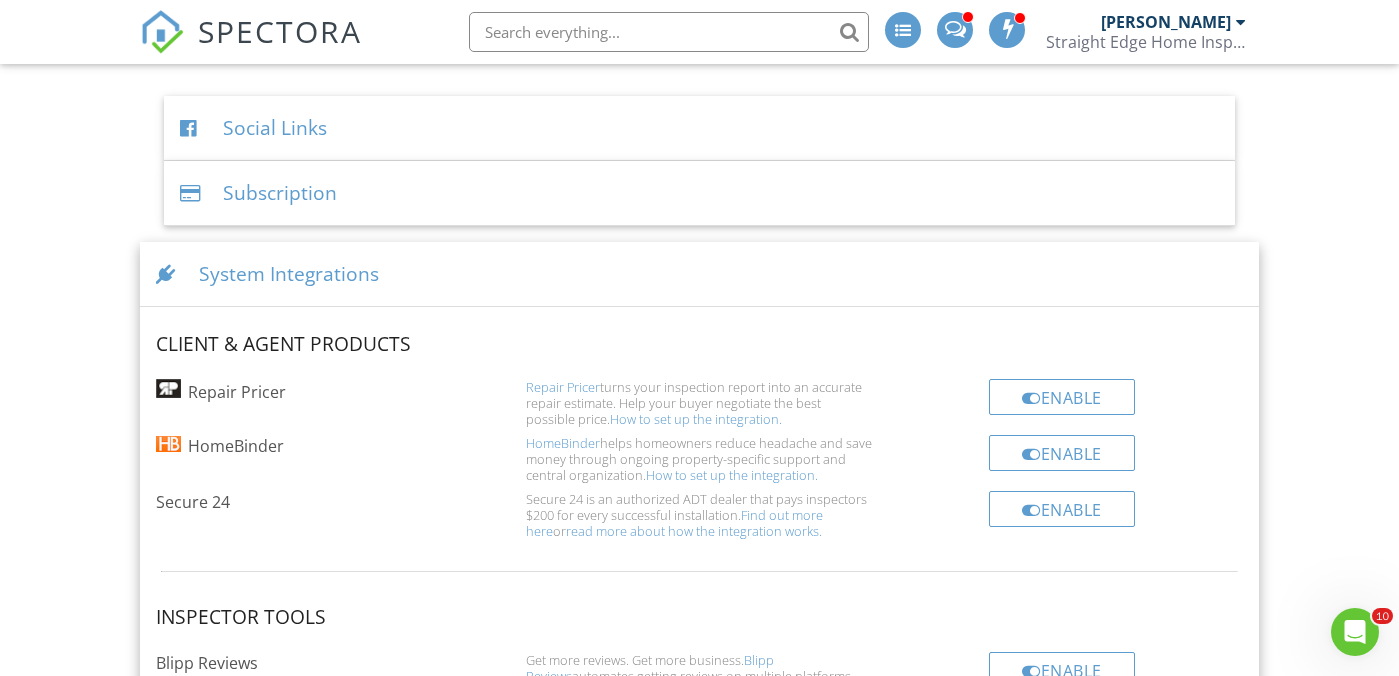 click at bounding box center [169, 274] 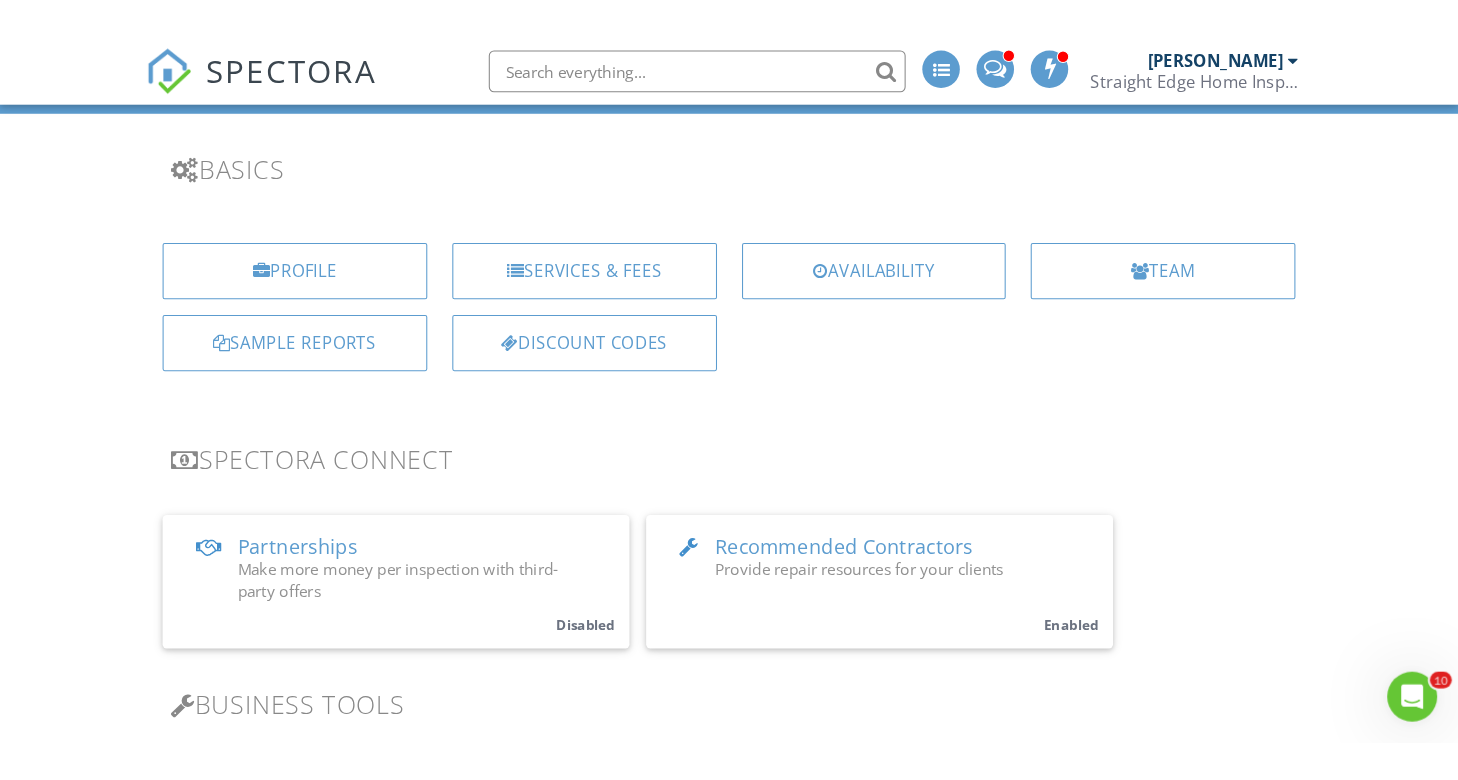 scroll, scrollTop: 0, scrollLeft: 0, axis: both 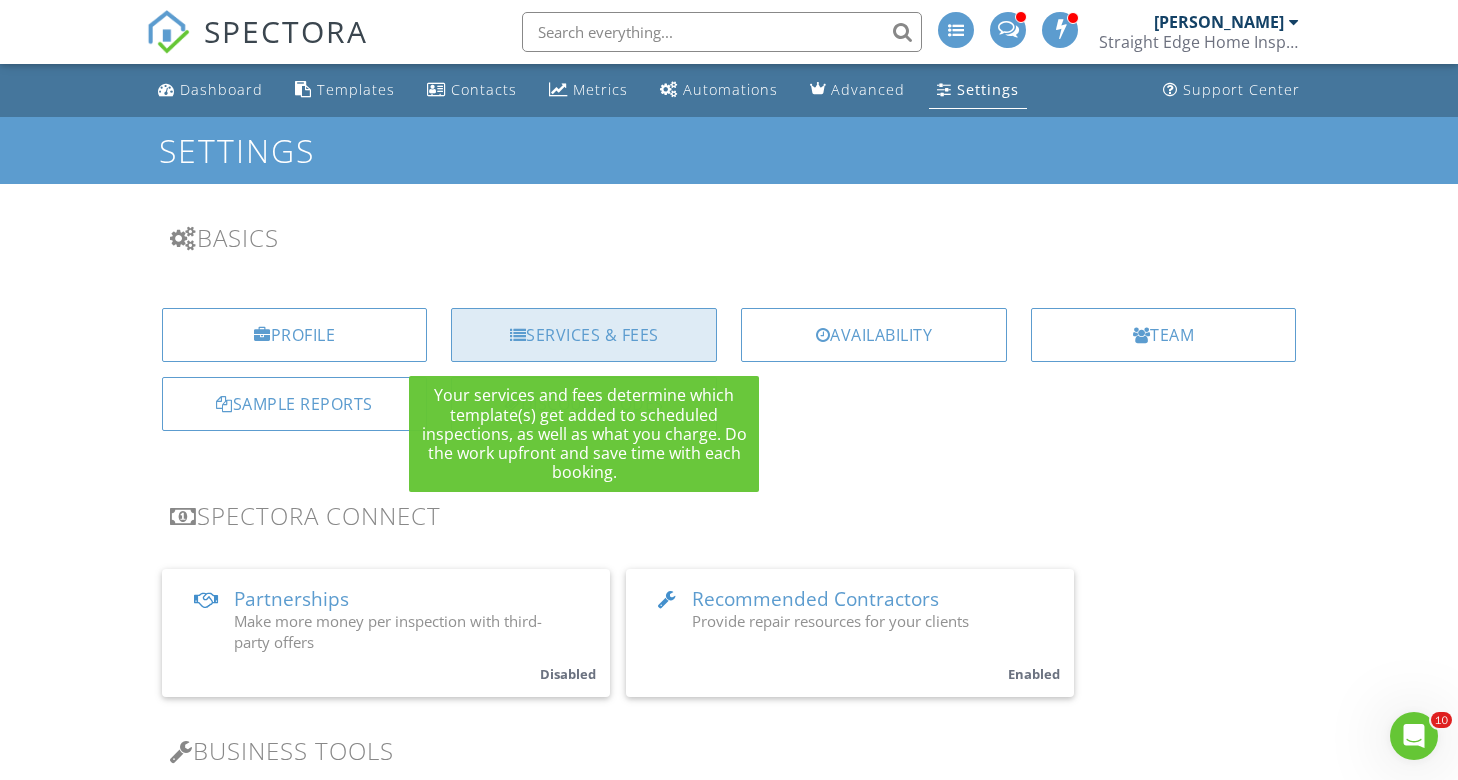click on "Services & Fees" at bounding box center (584, 335) 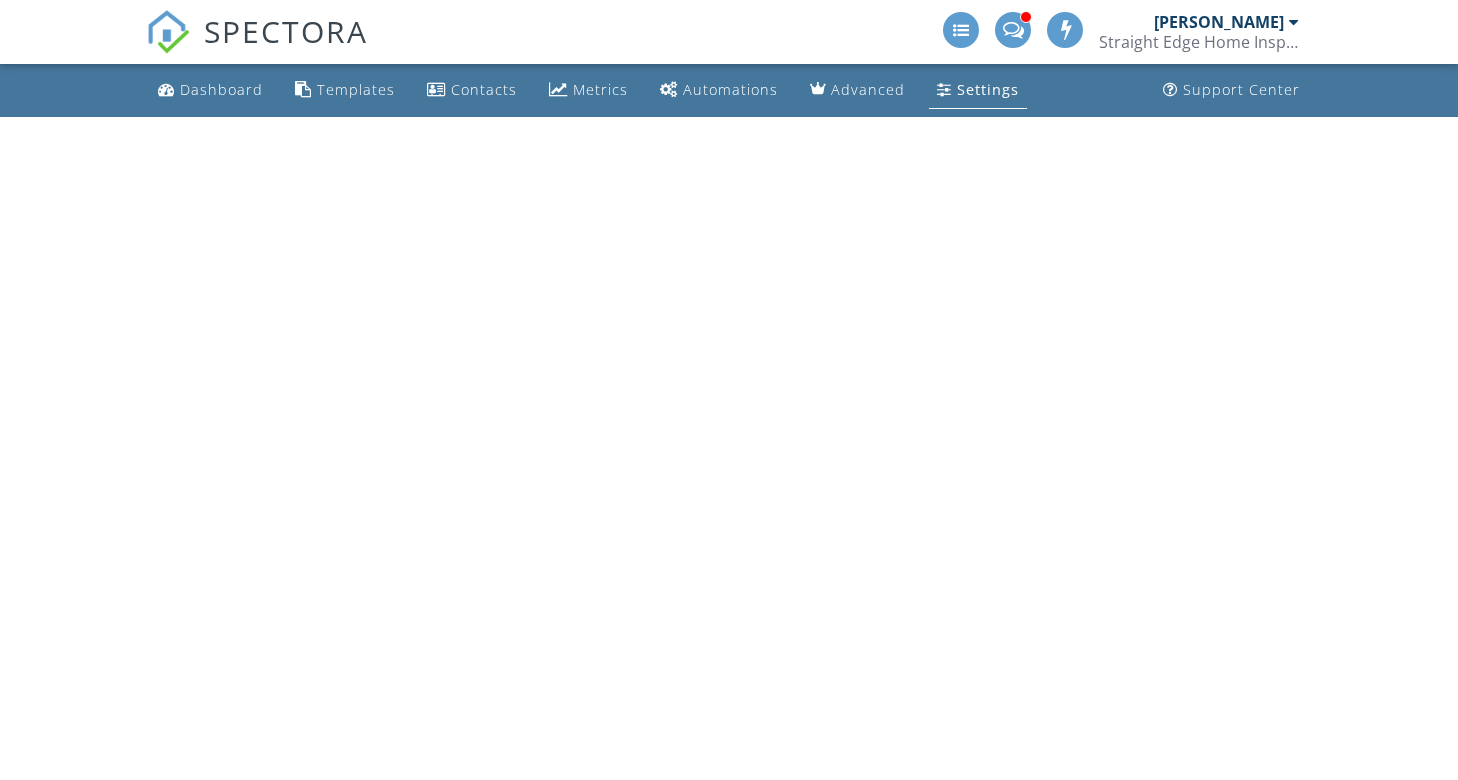 scroll, scrollTop: 0, scrollLeft: 0, axis: both 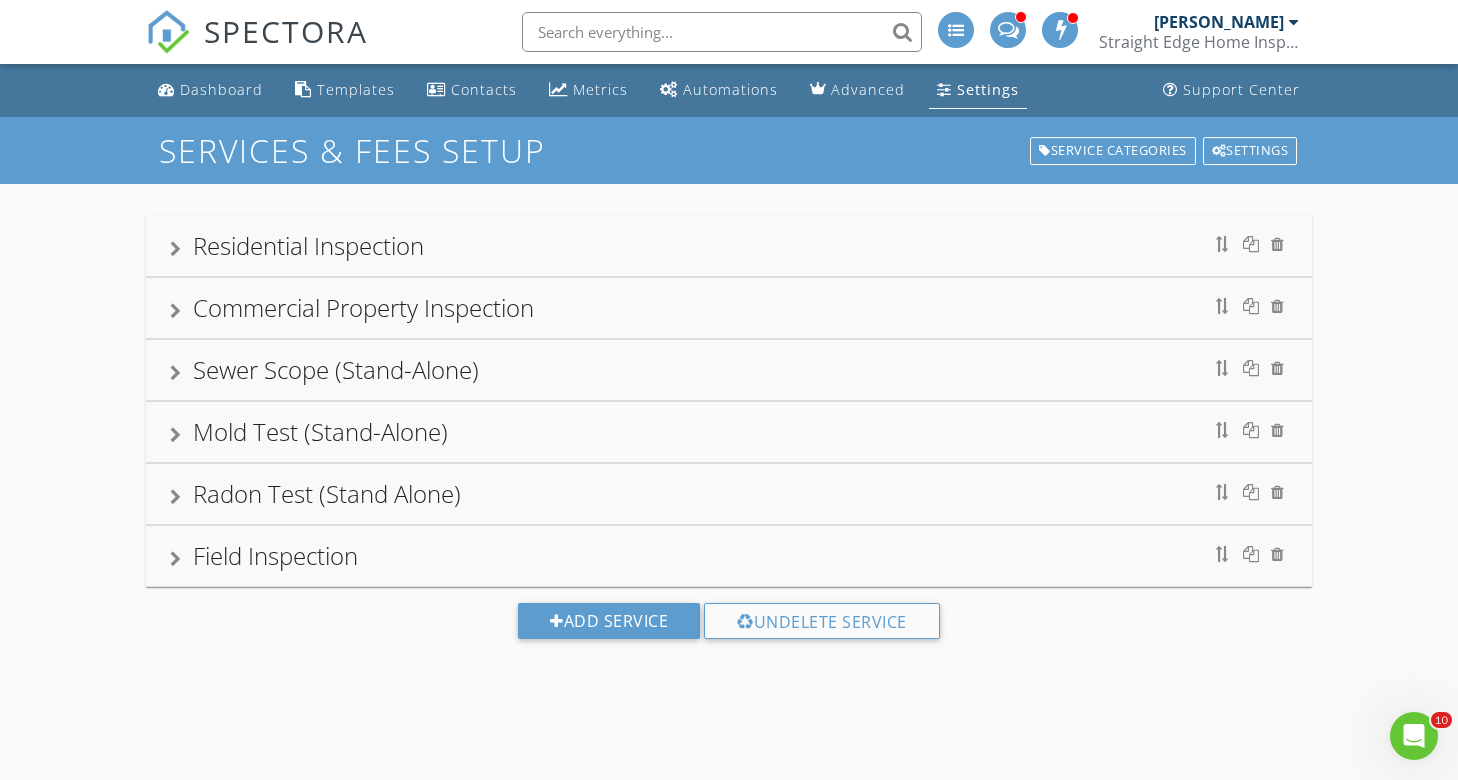 click at bounding box center (175, 249) 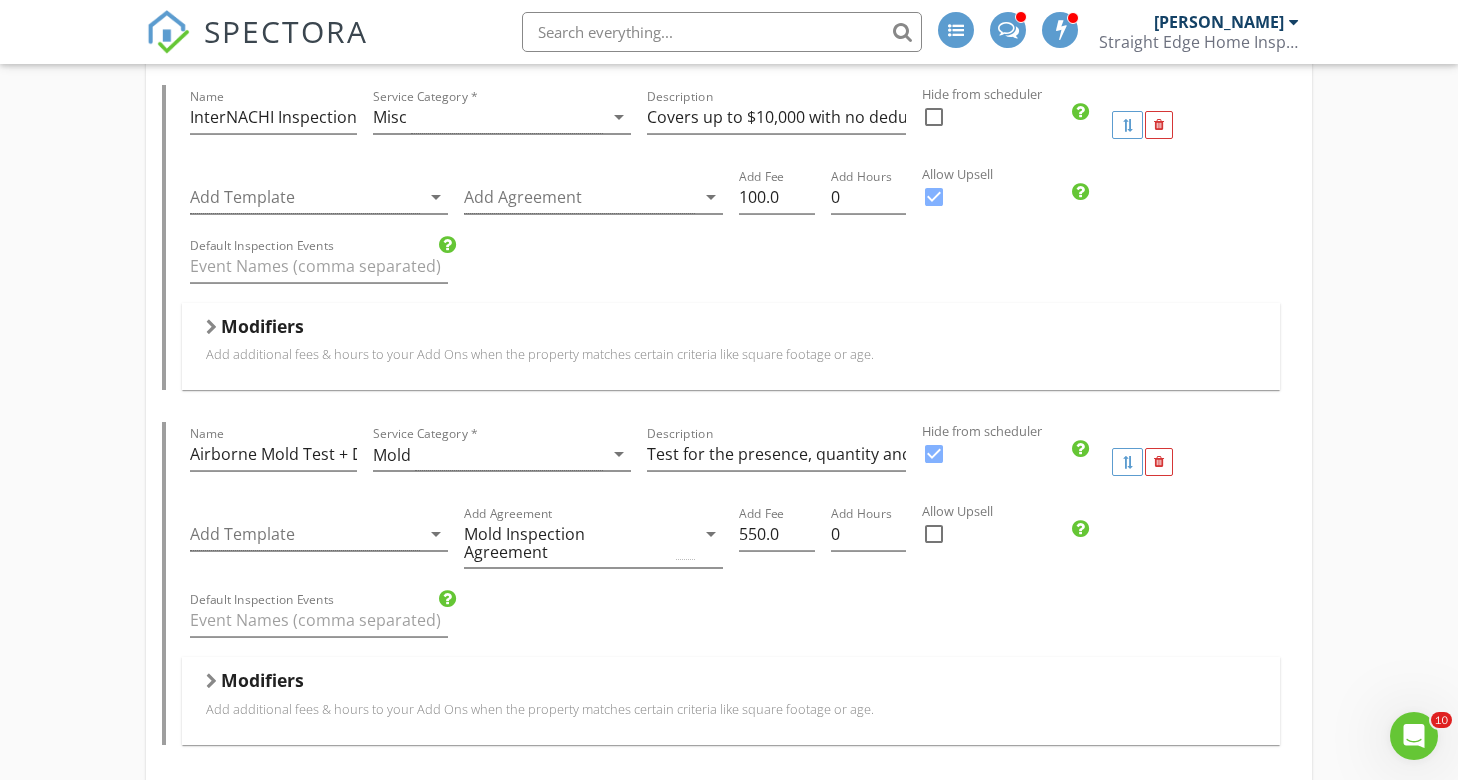 scroll, scrollTop: 2576, scrollLeft: 0, axis: vertical 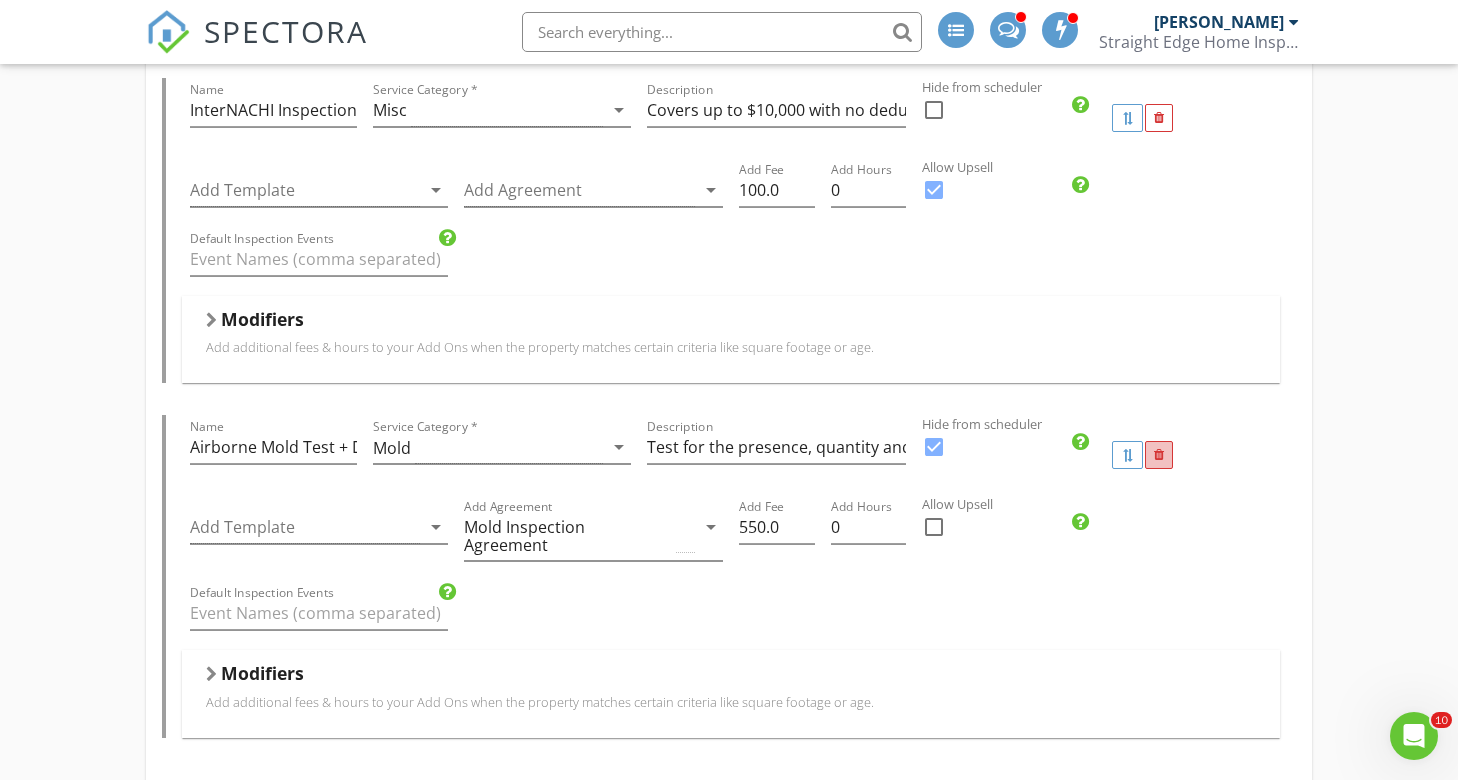 click at bounding box center [1159, 455] 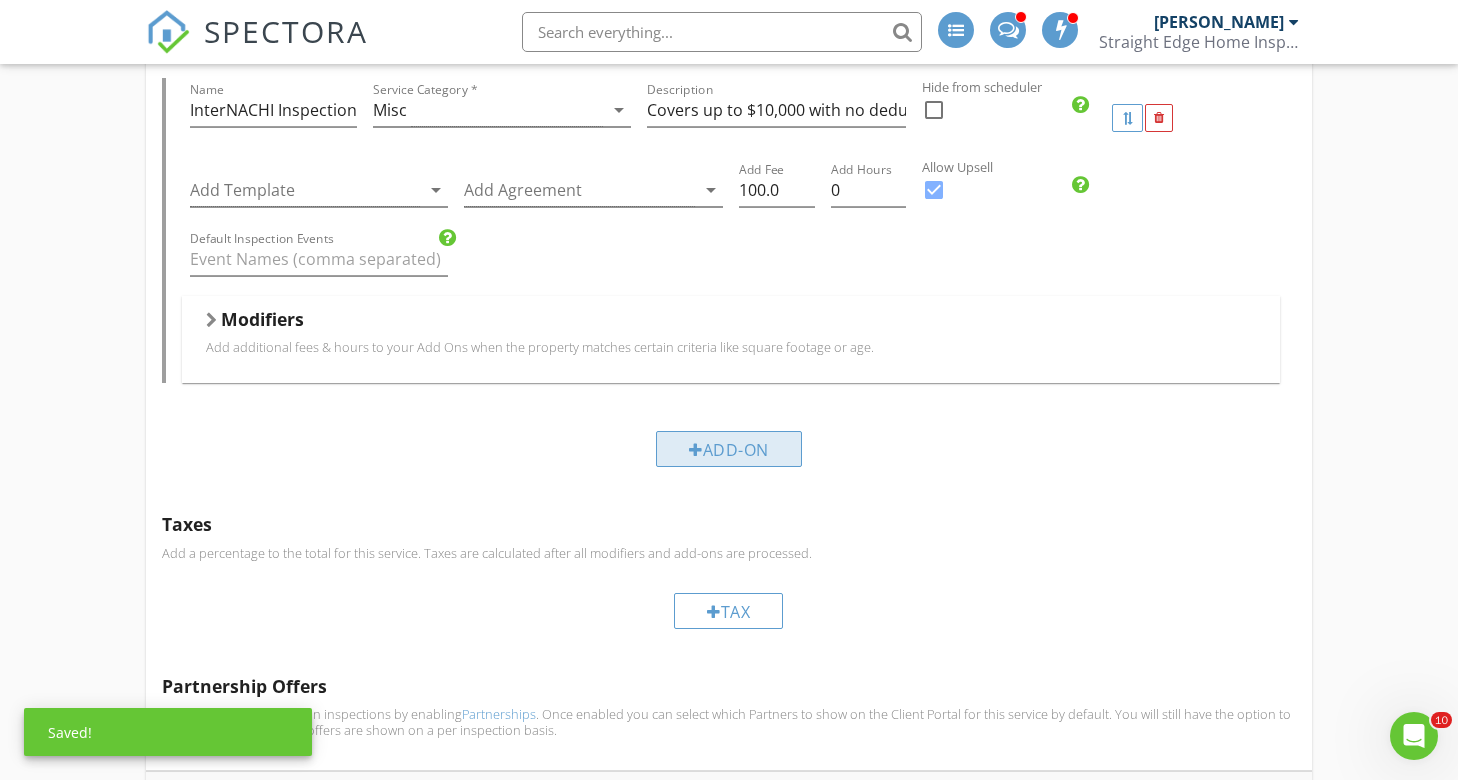 click on "Add-On" at bounding box center (729, 449) 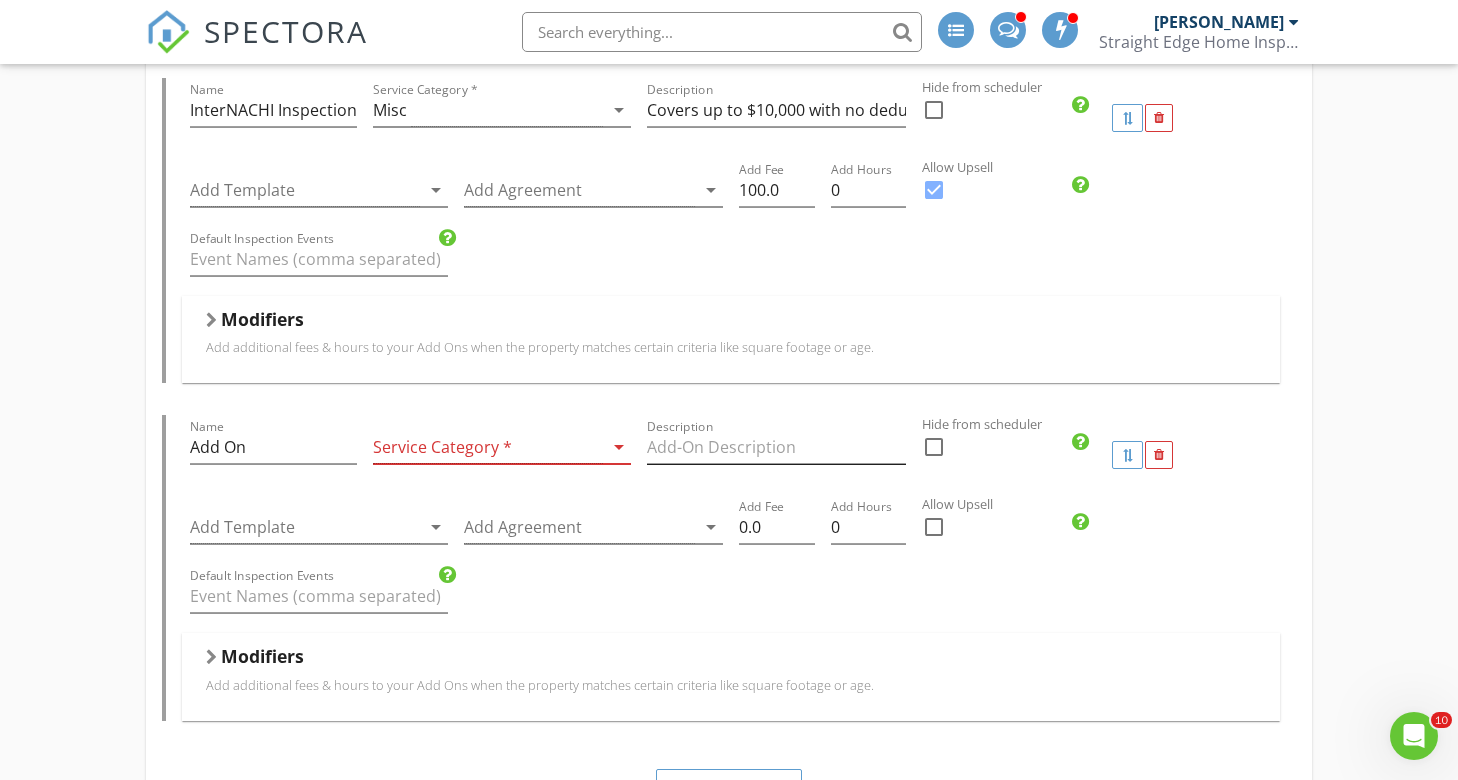drag, startPoint x: 933, startPoint y: 426, endPoint x: 875, endPoint y: 426, distance: 58 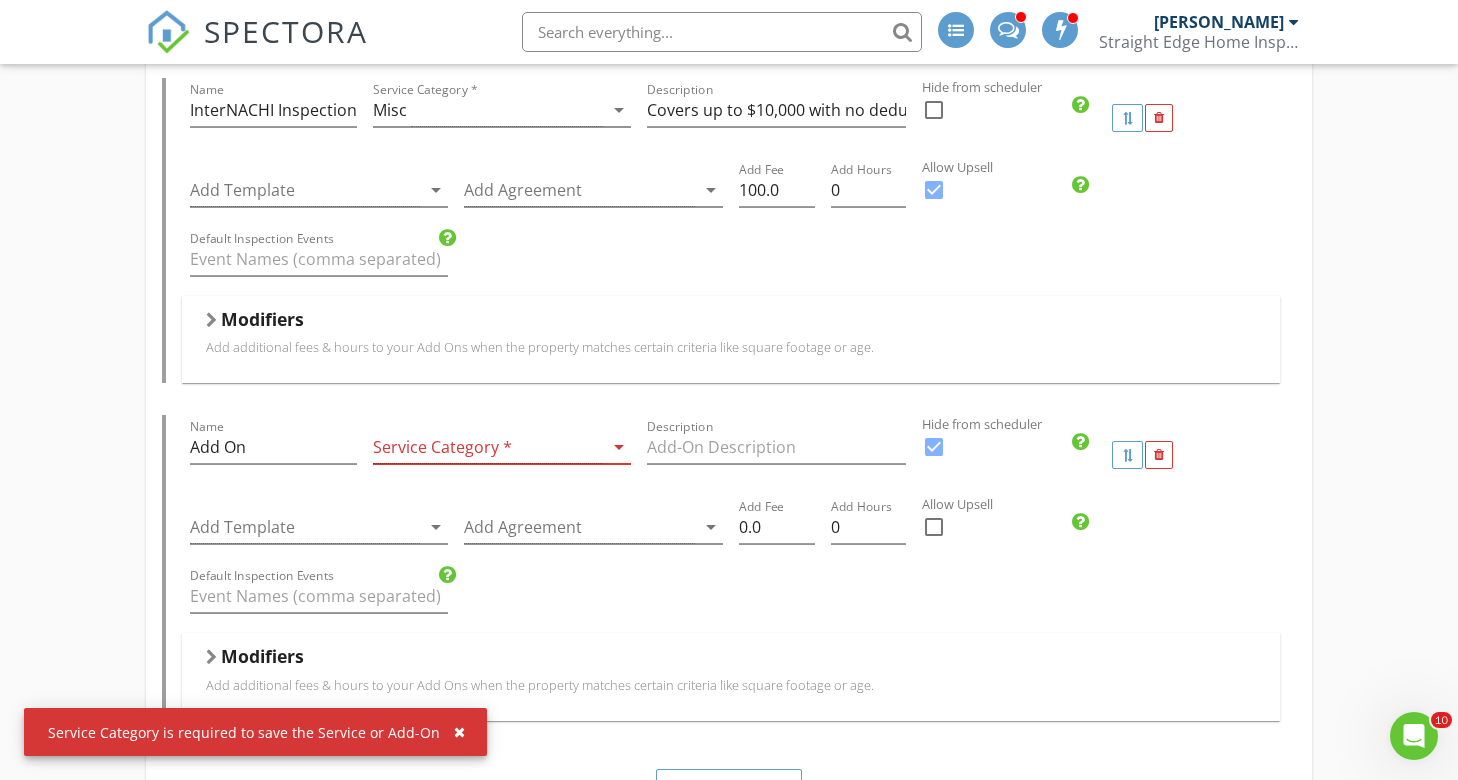 click at bounding box center [488, 447] 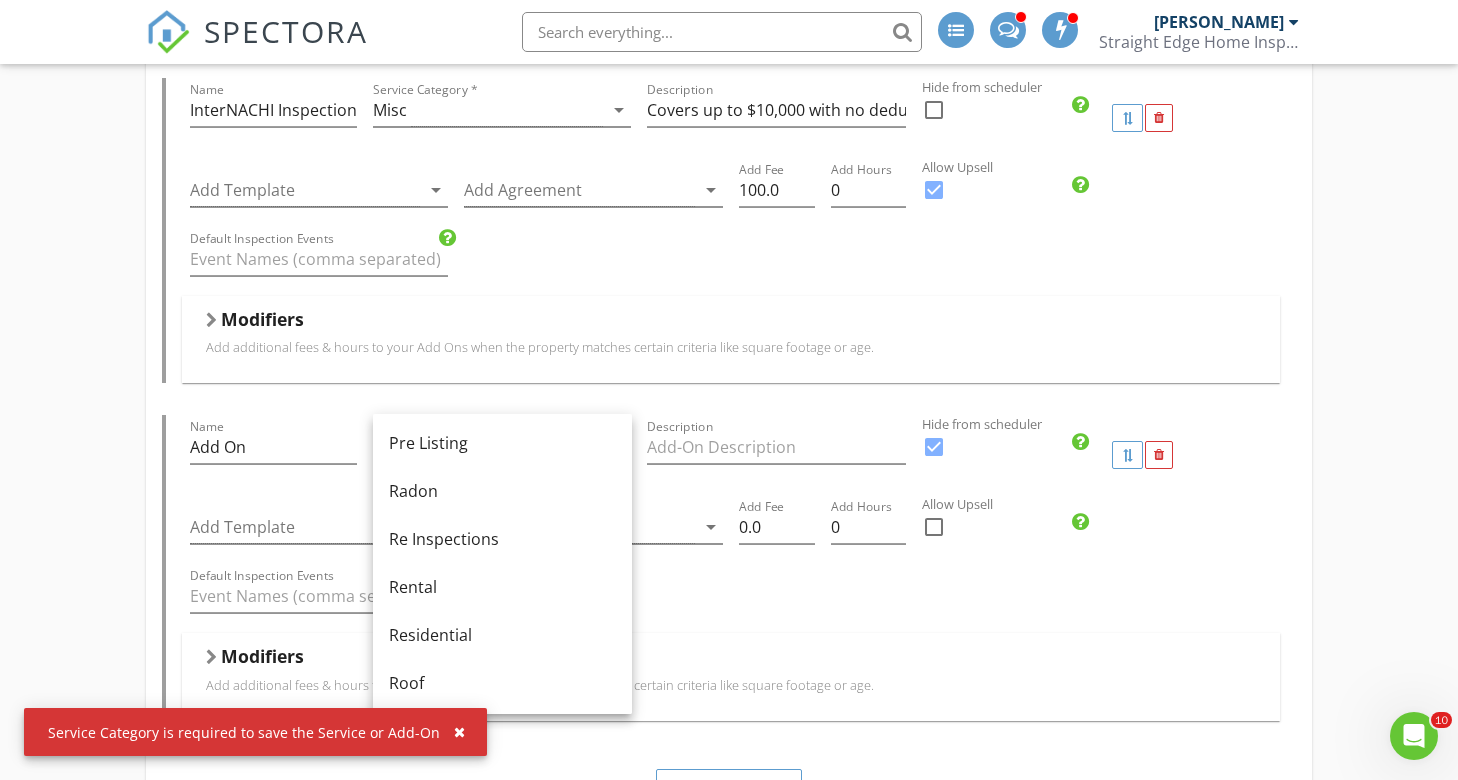 scroll, scrollTop: 820, scrollLeft: 0, axis: vertical 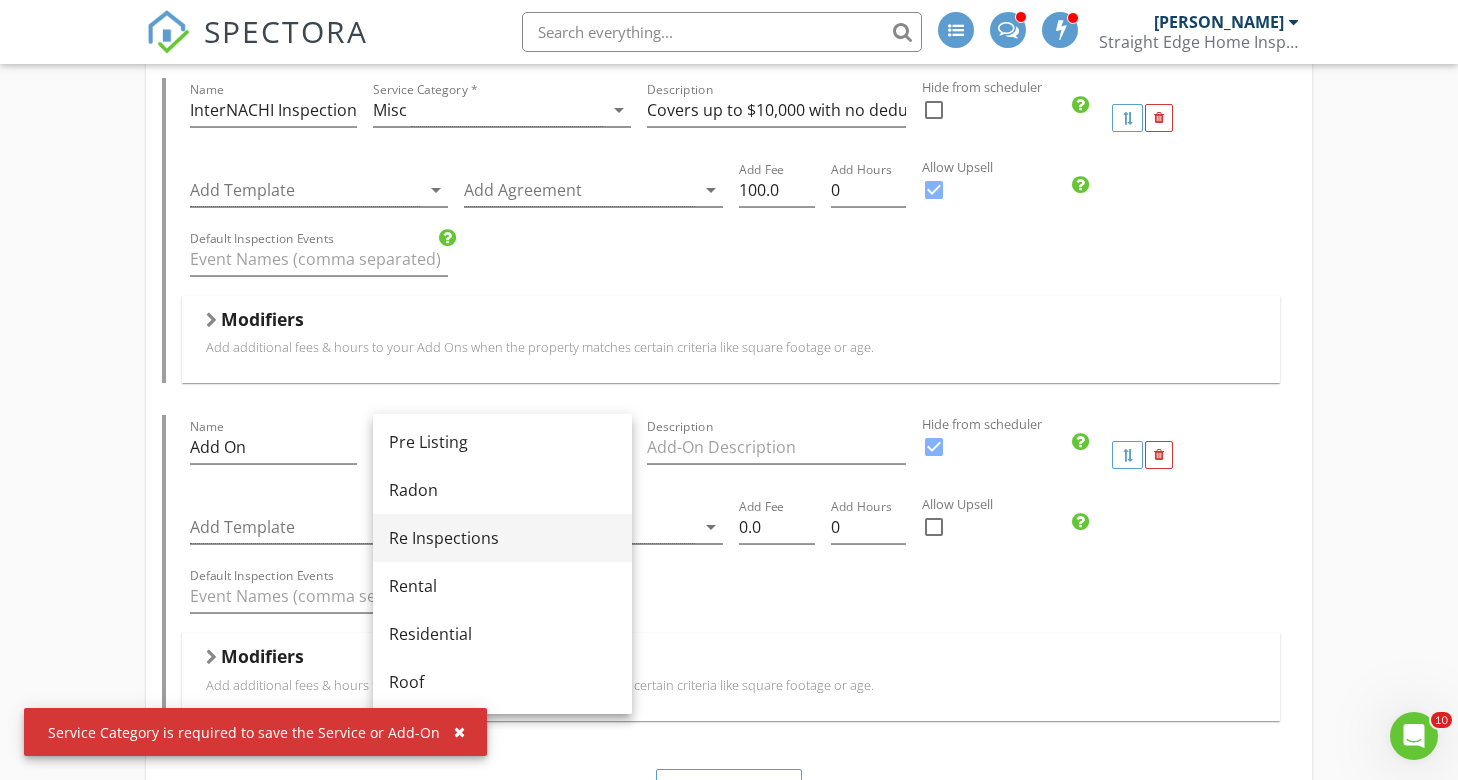 click on "Re Inspections" at bounding box center [502, 538] 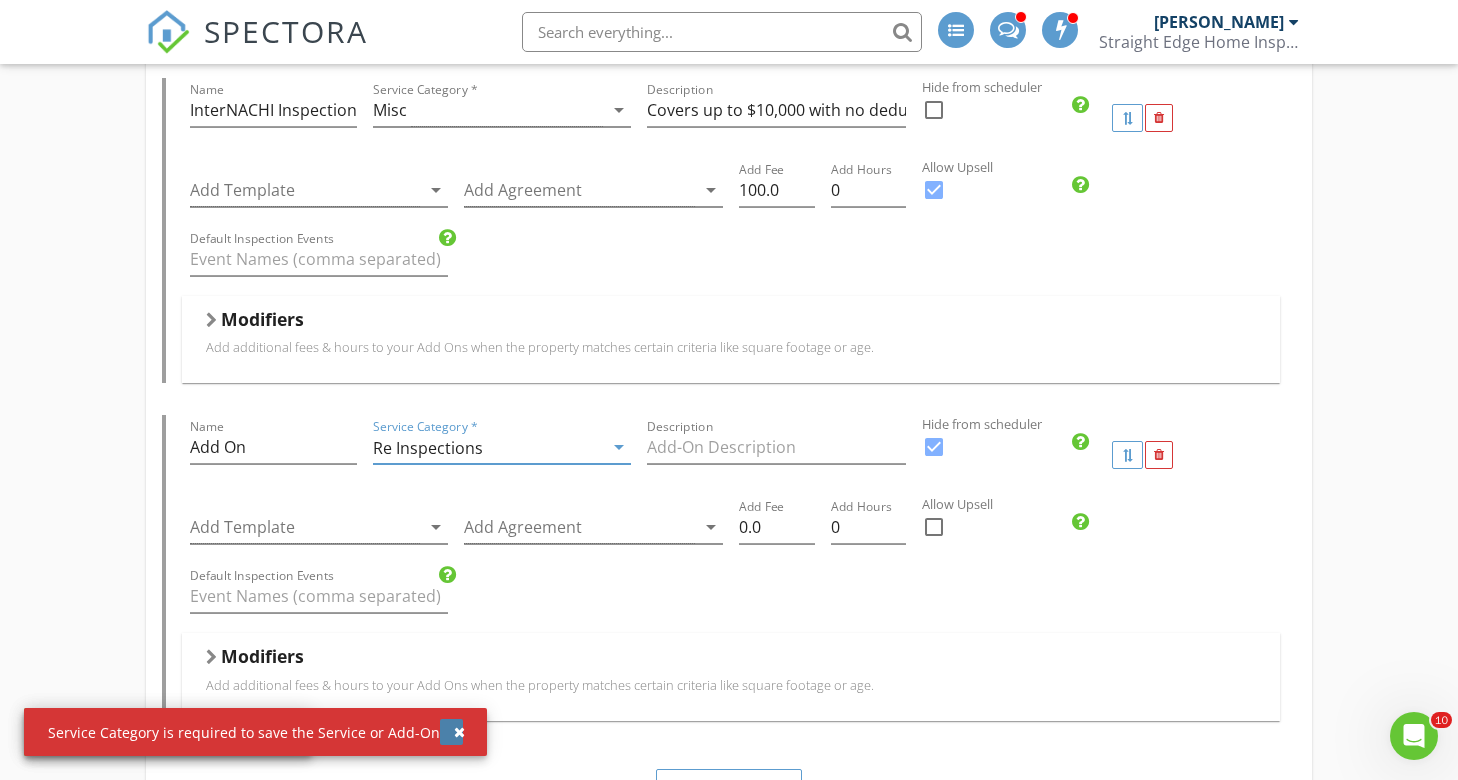 click at bounding box center (459, 732) 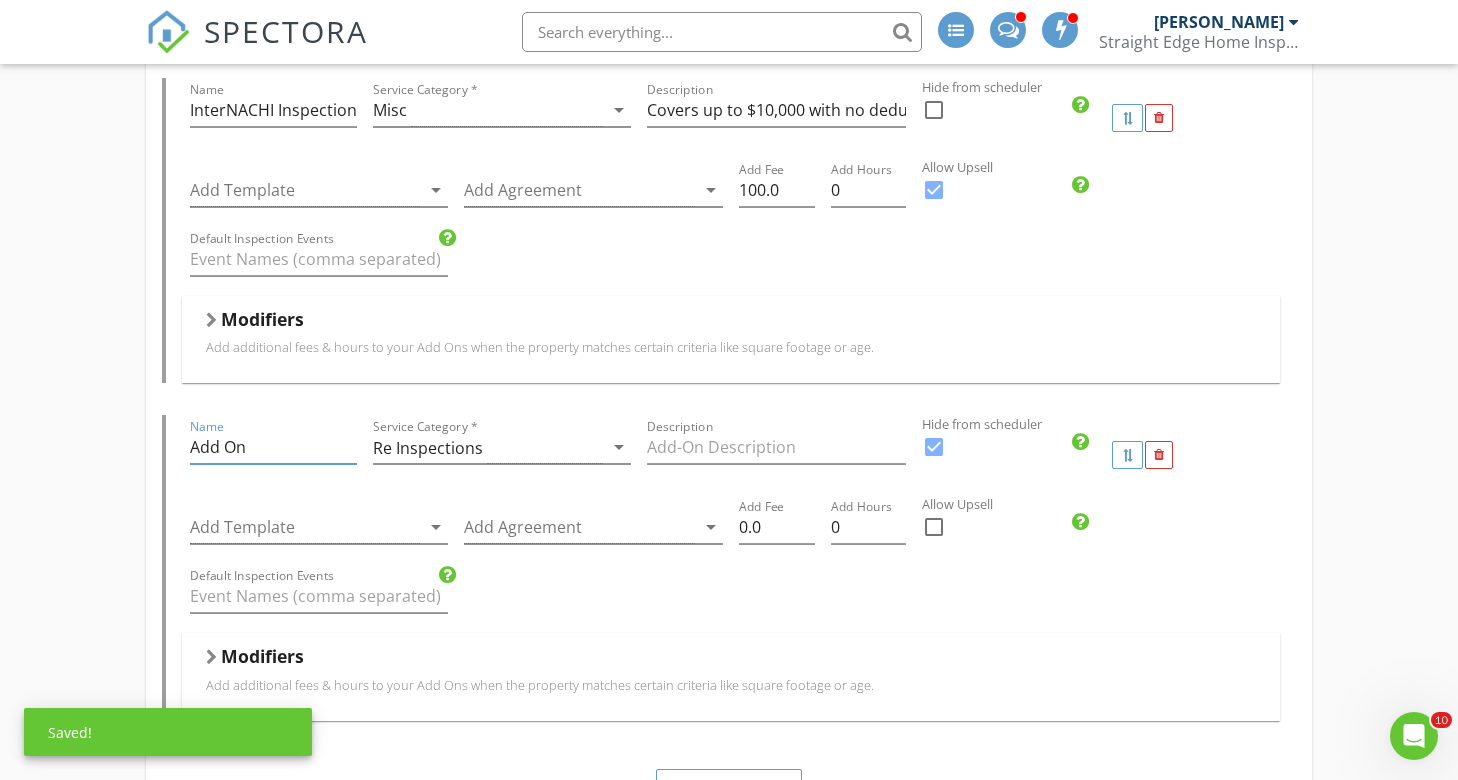 click on "Add On" at bounding box center (273, 447) 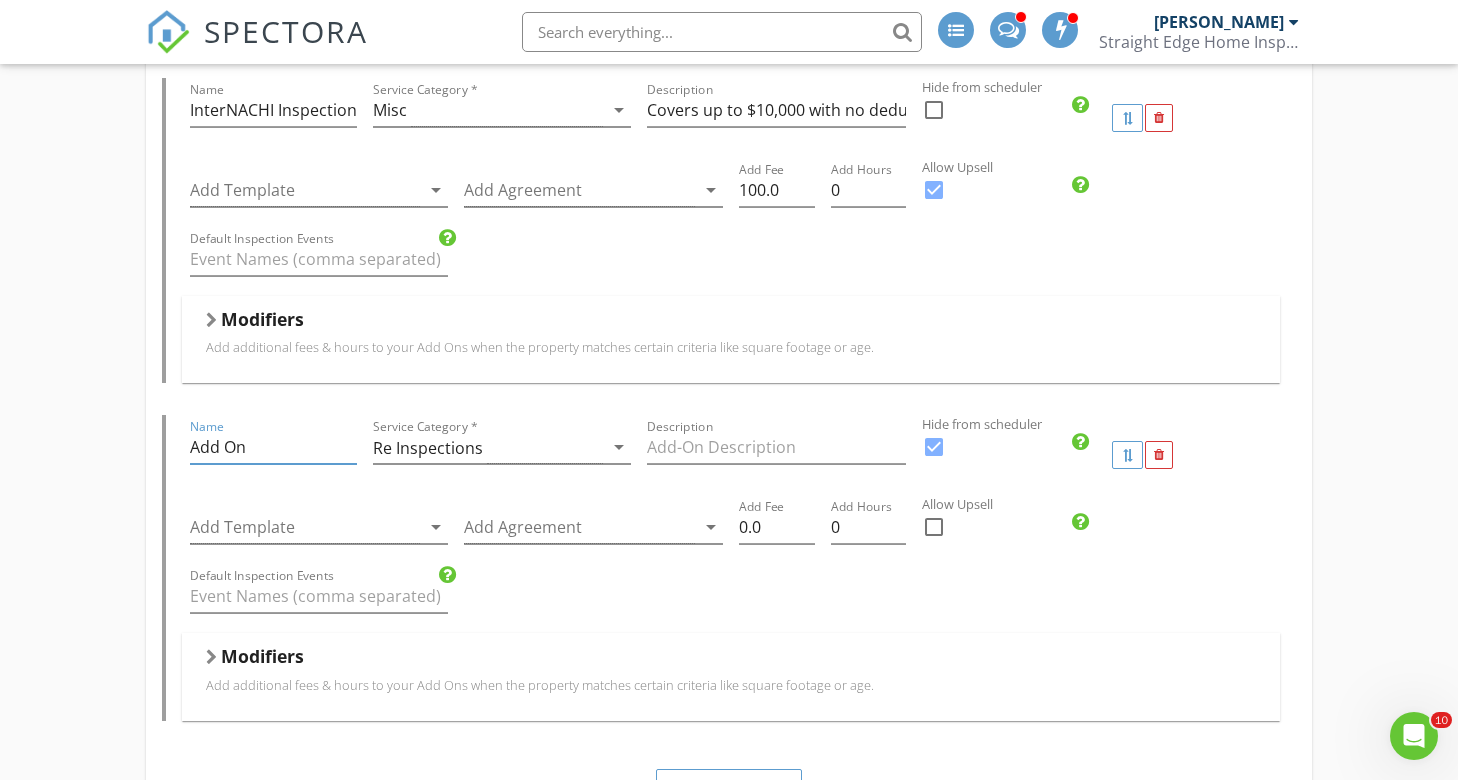 drag, startPoint x: 270, startPoint y: 436, endPoint x: 140, endPoint y: 435, distance: 130.00385 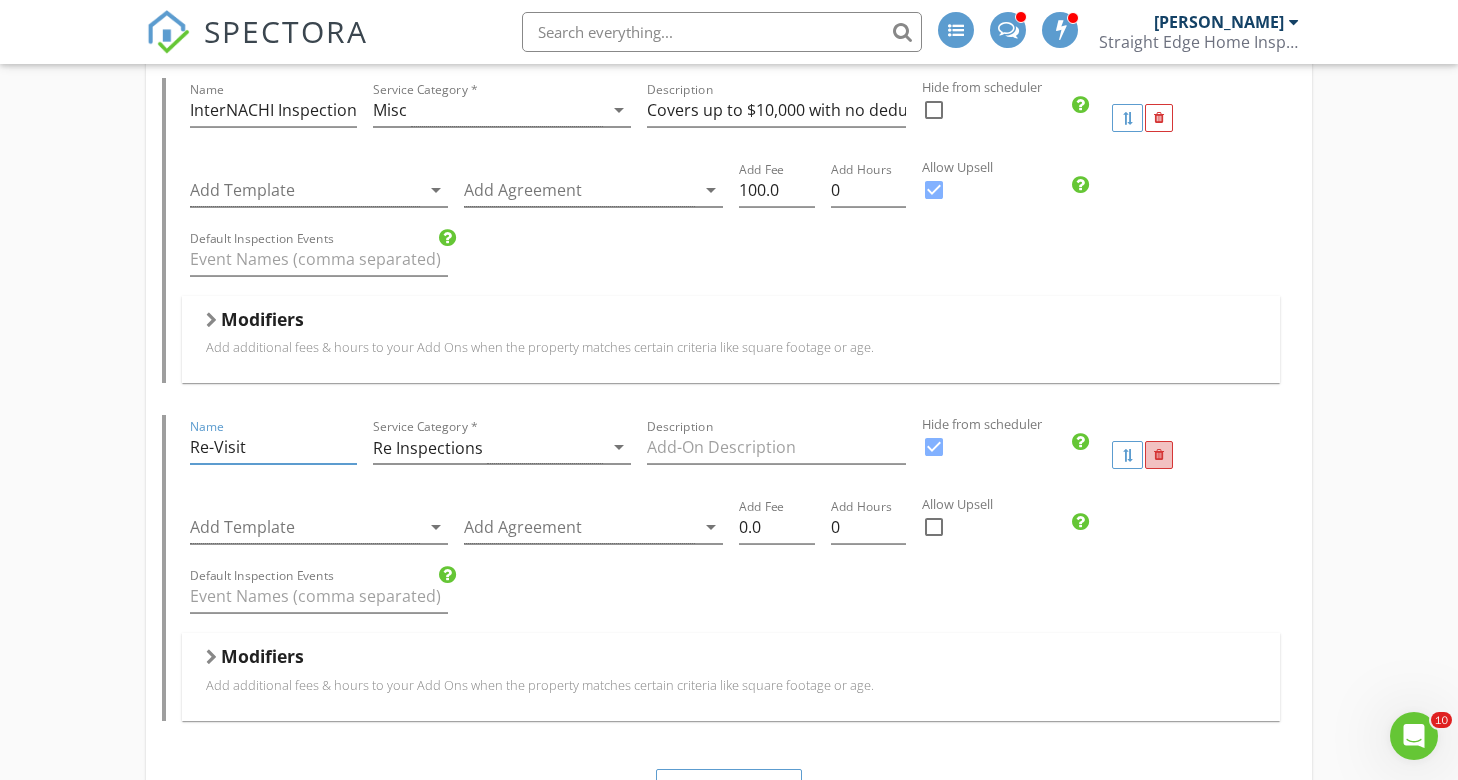 type on "Re-Visit" 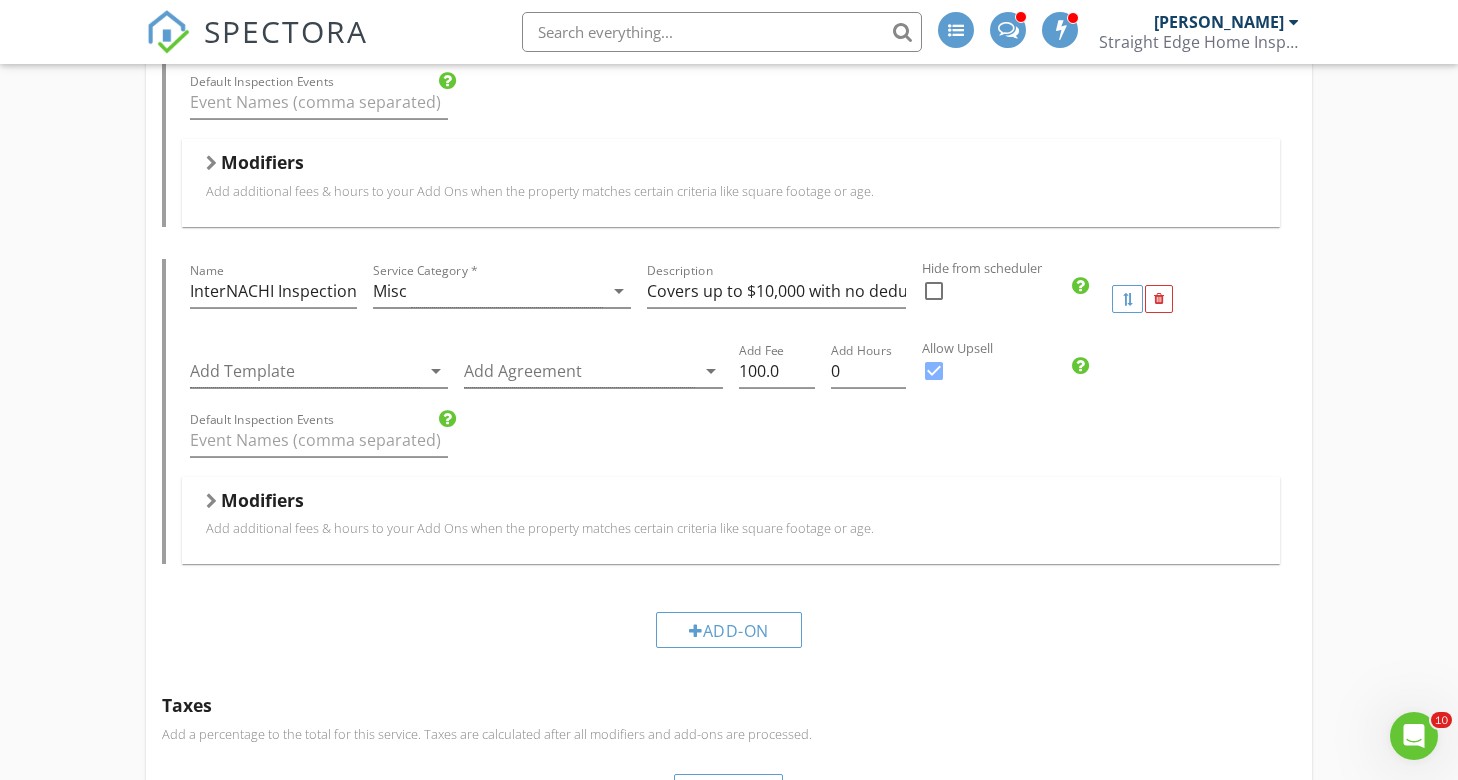 scroll, scrollTop: 2397, scrollLeft: 0, axis: vertical 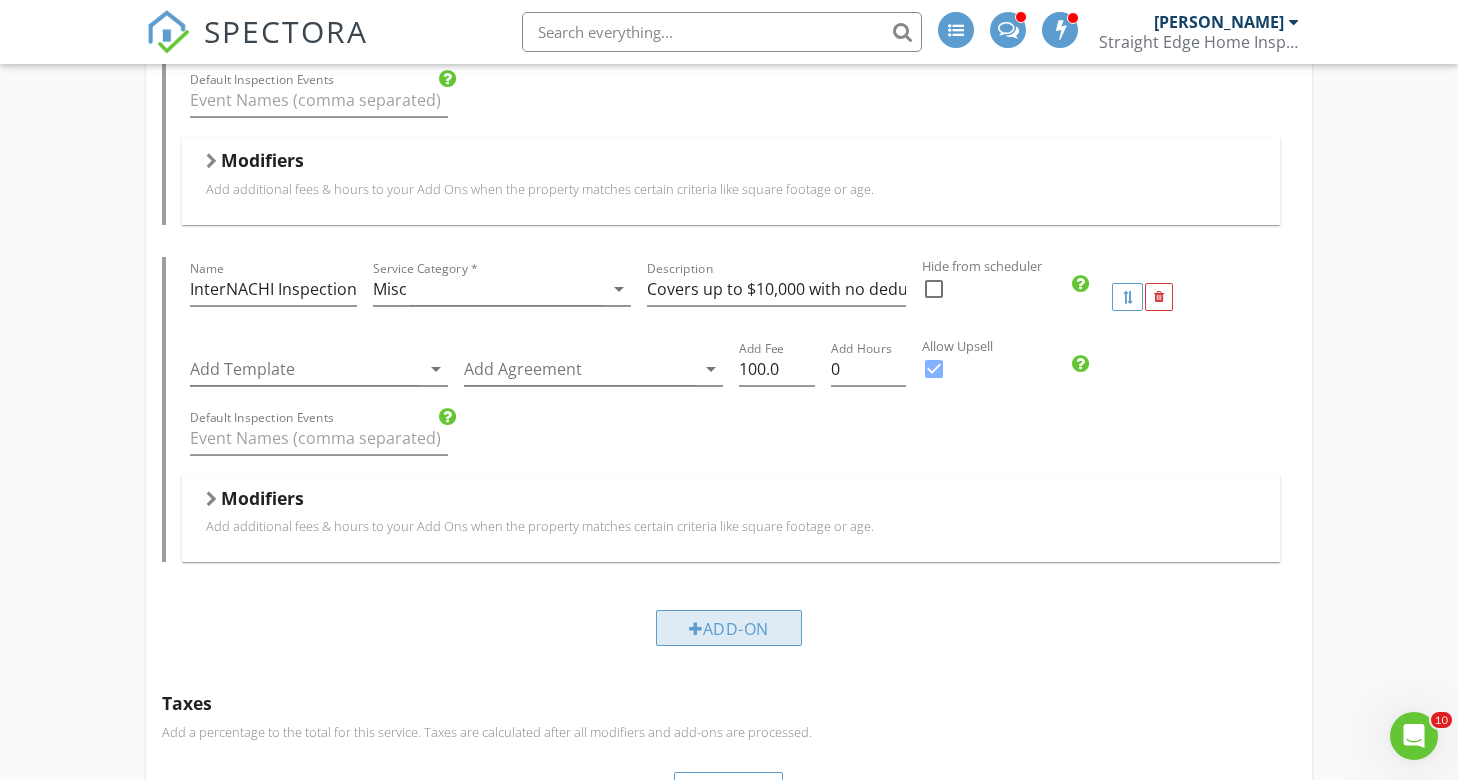 click on "Add-On" at bounding box center (729, 628) 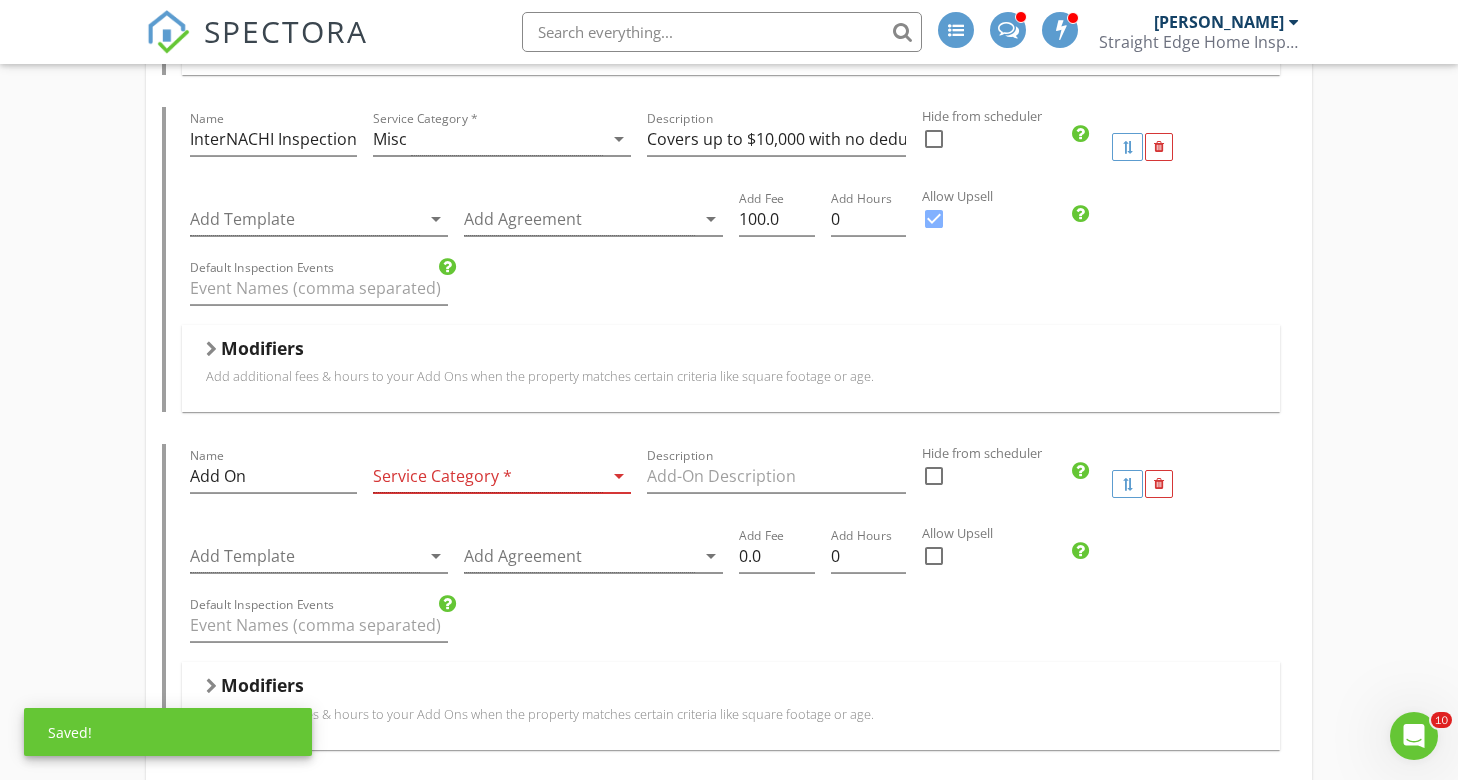 scroll, scrollTop: 2561, scrollLeft: 0, axis: vertical 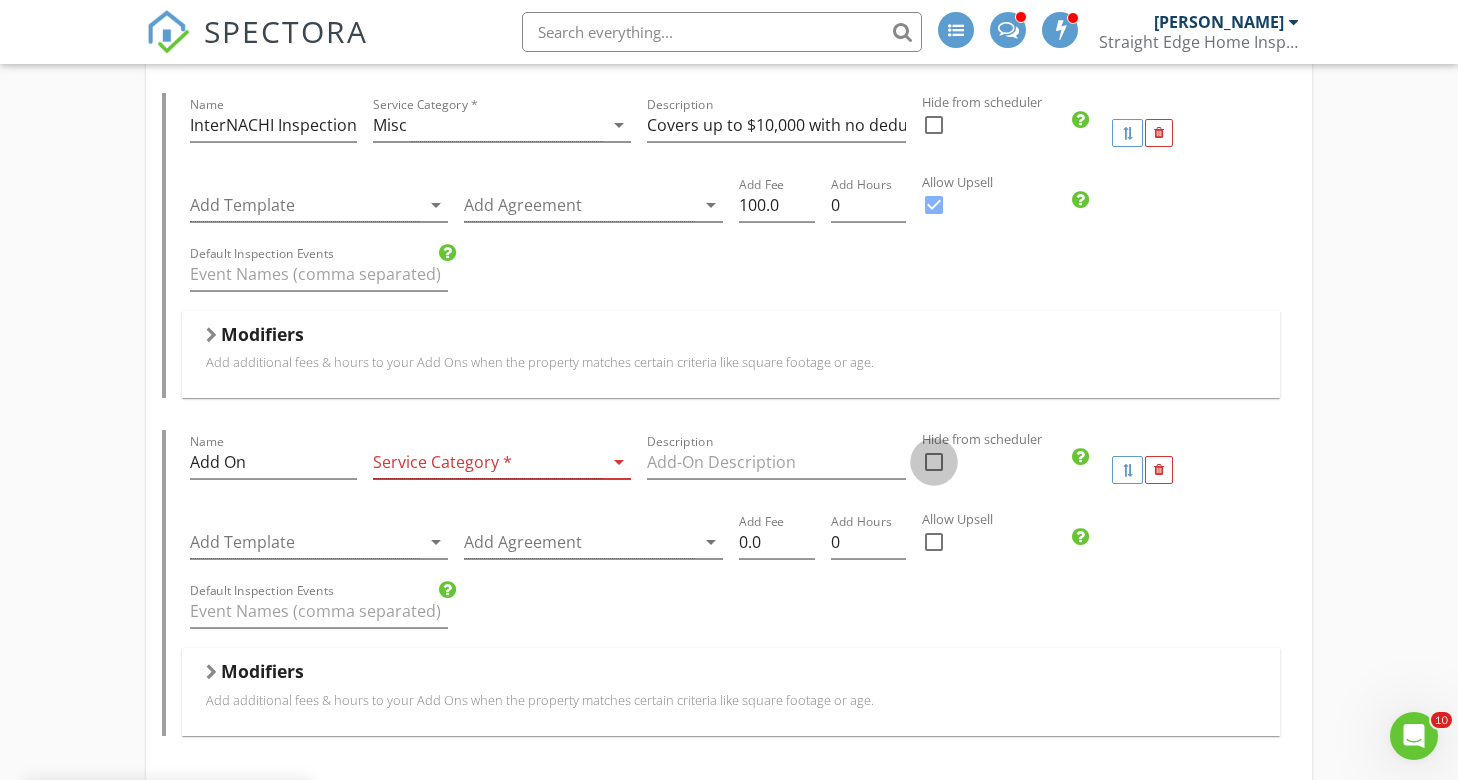click at bounding box center [934, 462] 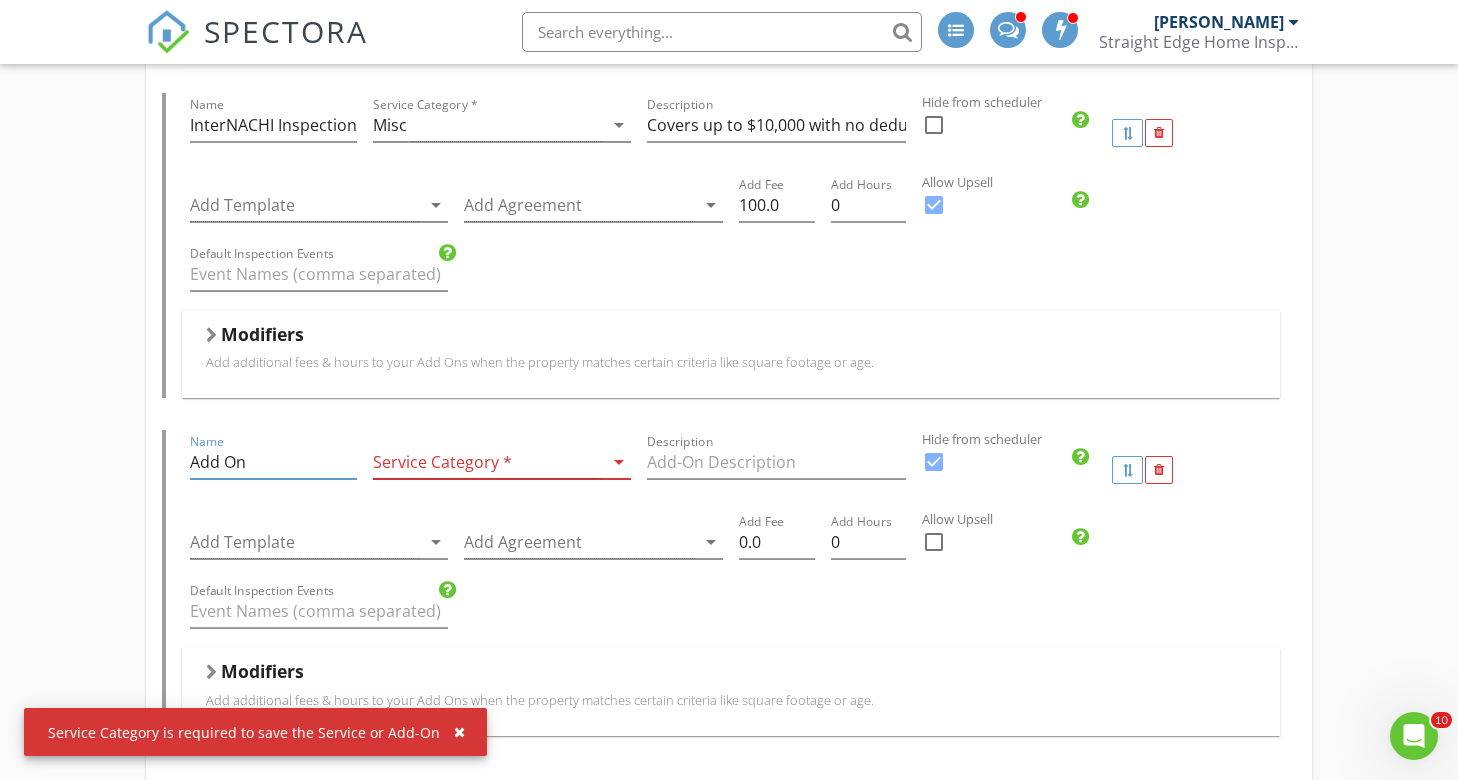 drag, startPoint x: 190, startPoint y: 442, endPoint x: 118, endPoint y: 438, distance: 72.11102 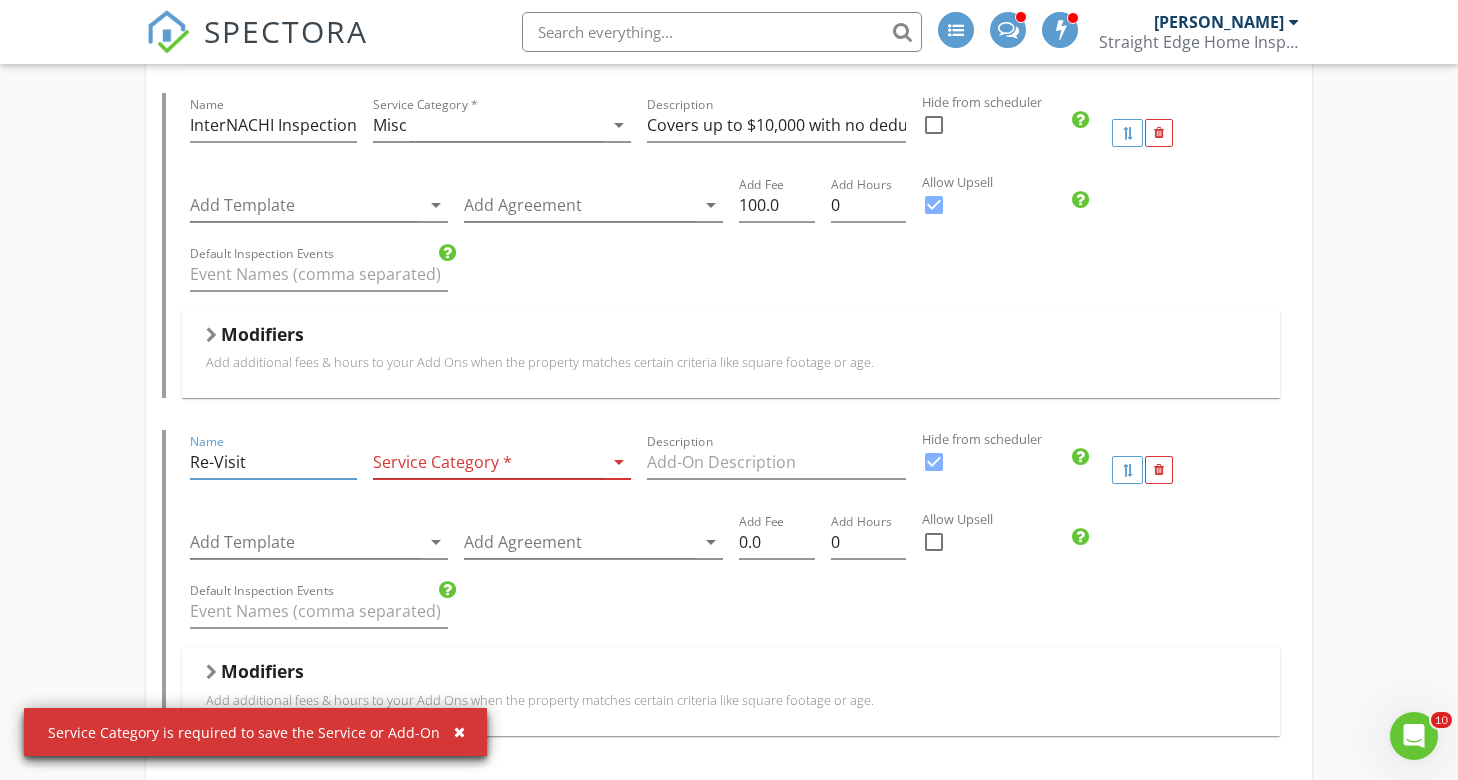 type on "Re-Visit" 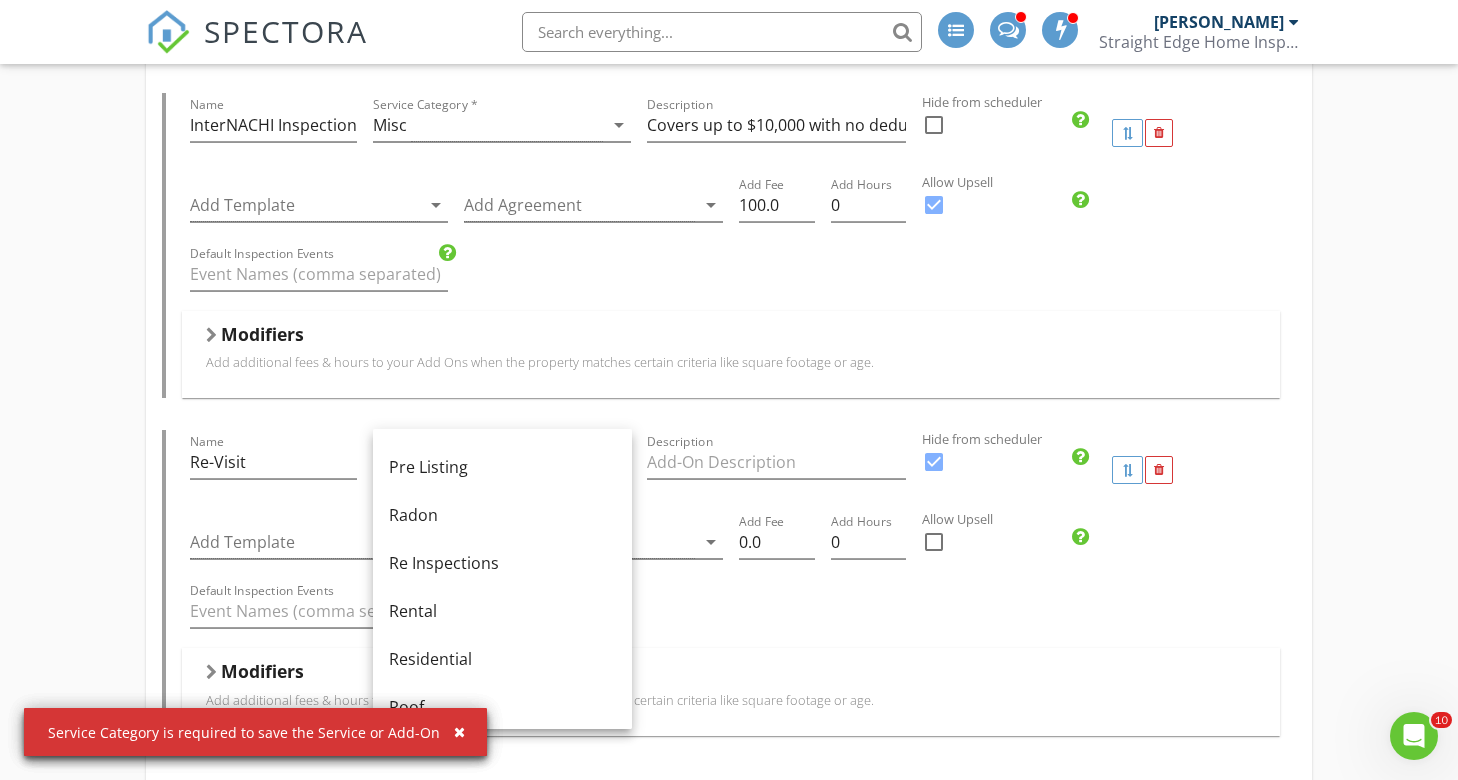 scroll, scrollTop: 796, scrollLeft: 0, axis: vertical 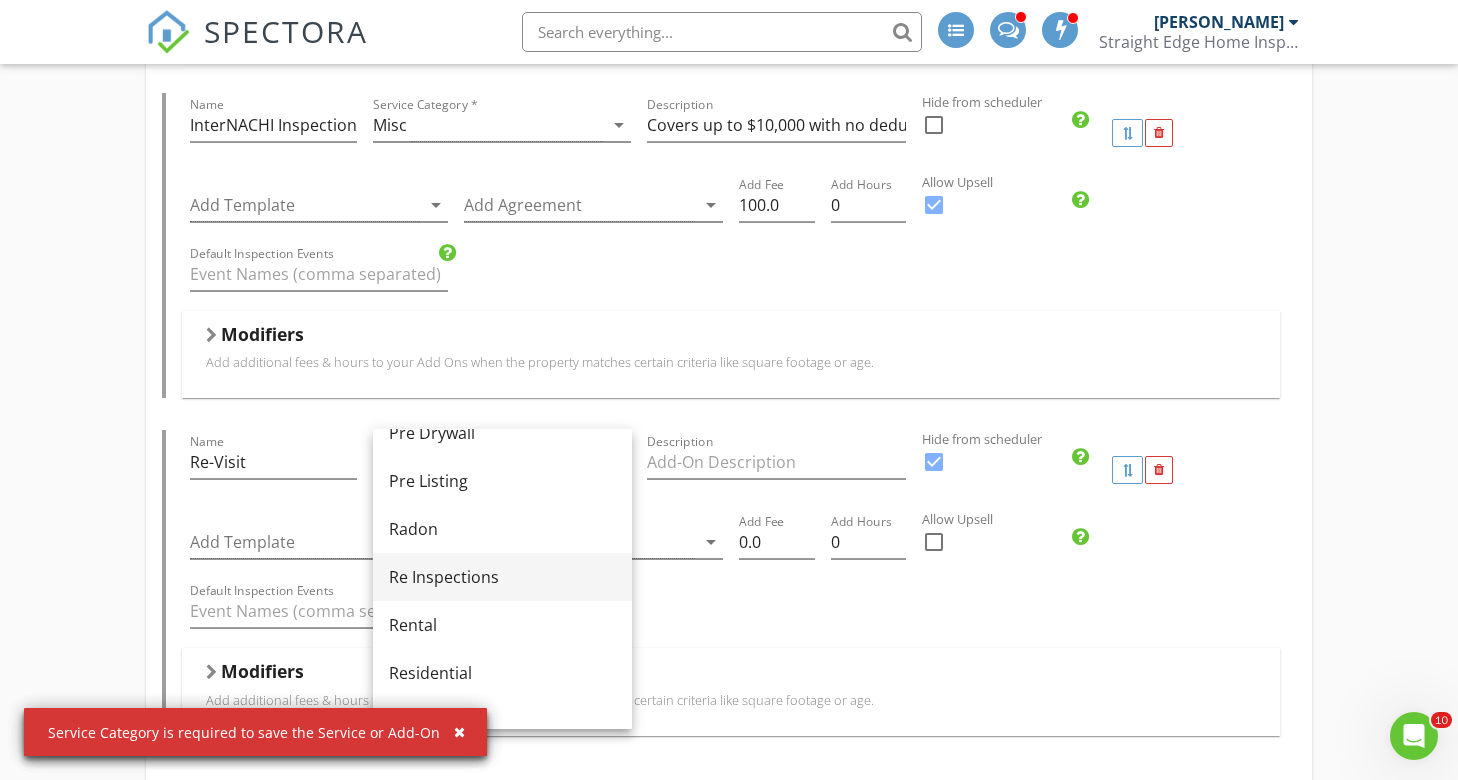 click on "Re Inspections" at bounding box center [502, 577] 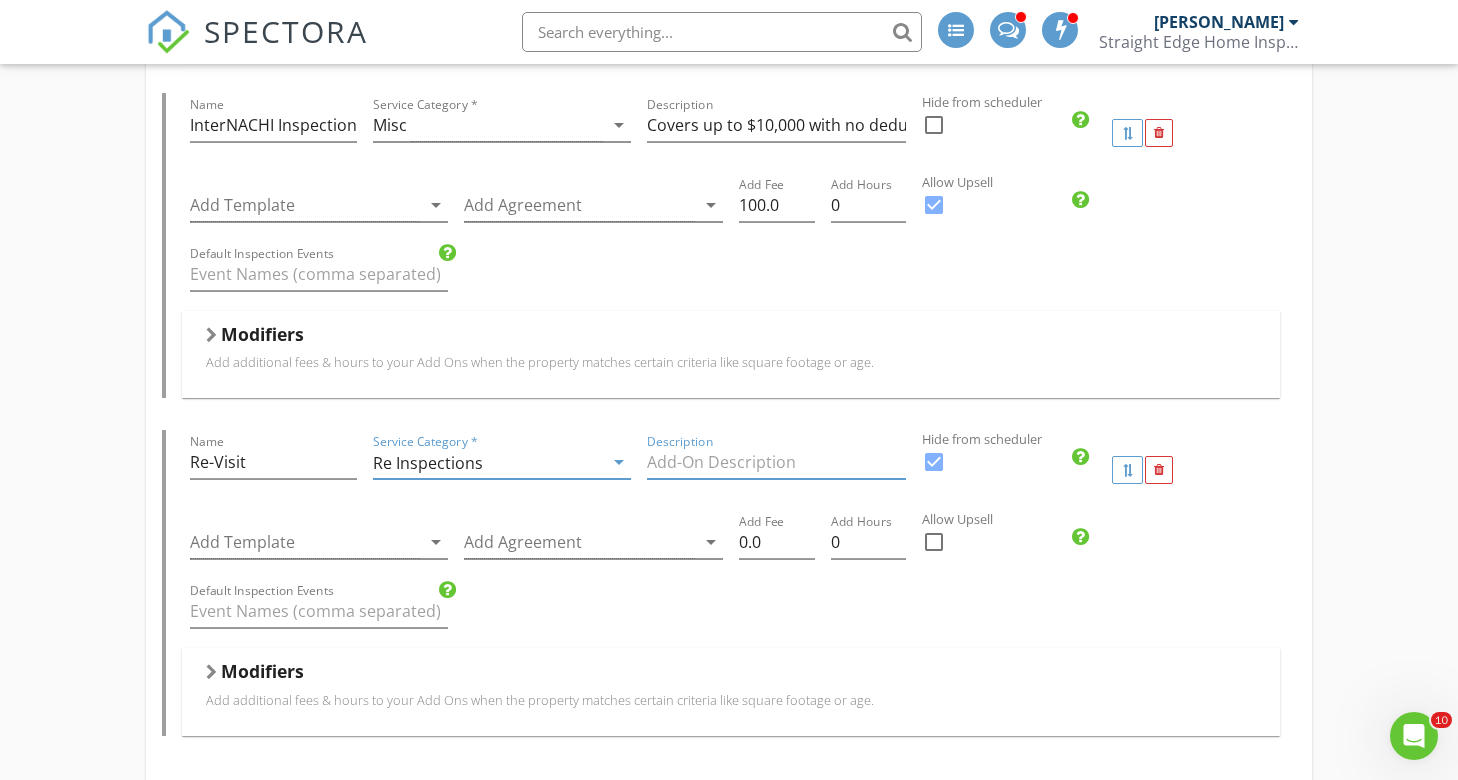 click at bounding box center (776, 462) 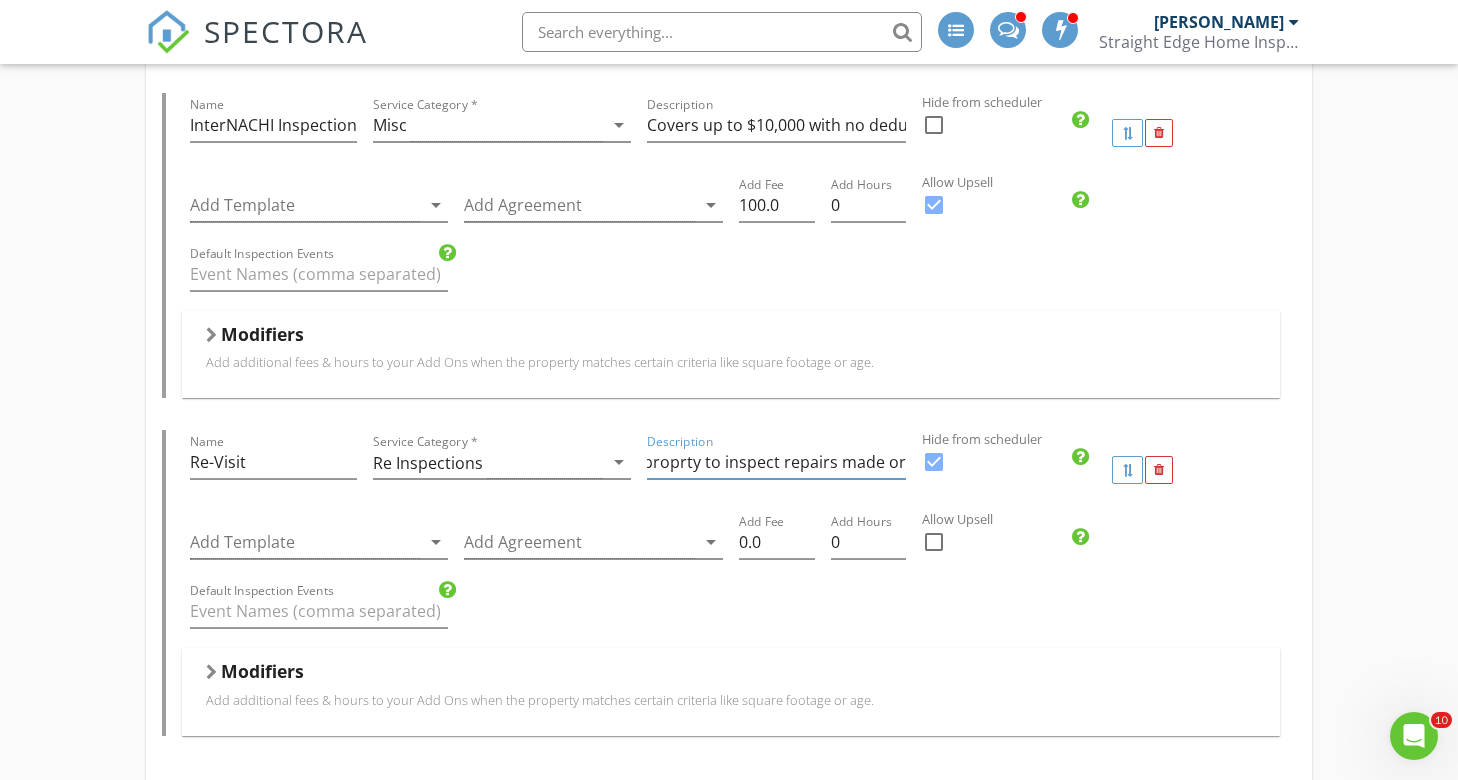 scroll, scrollTop: 0, scrollLeft: 123, axis: horizontal 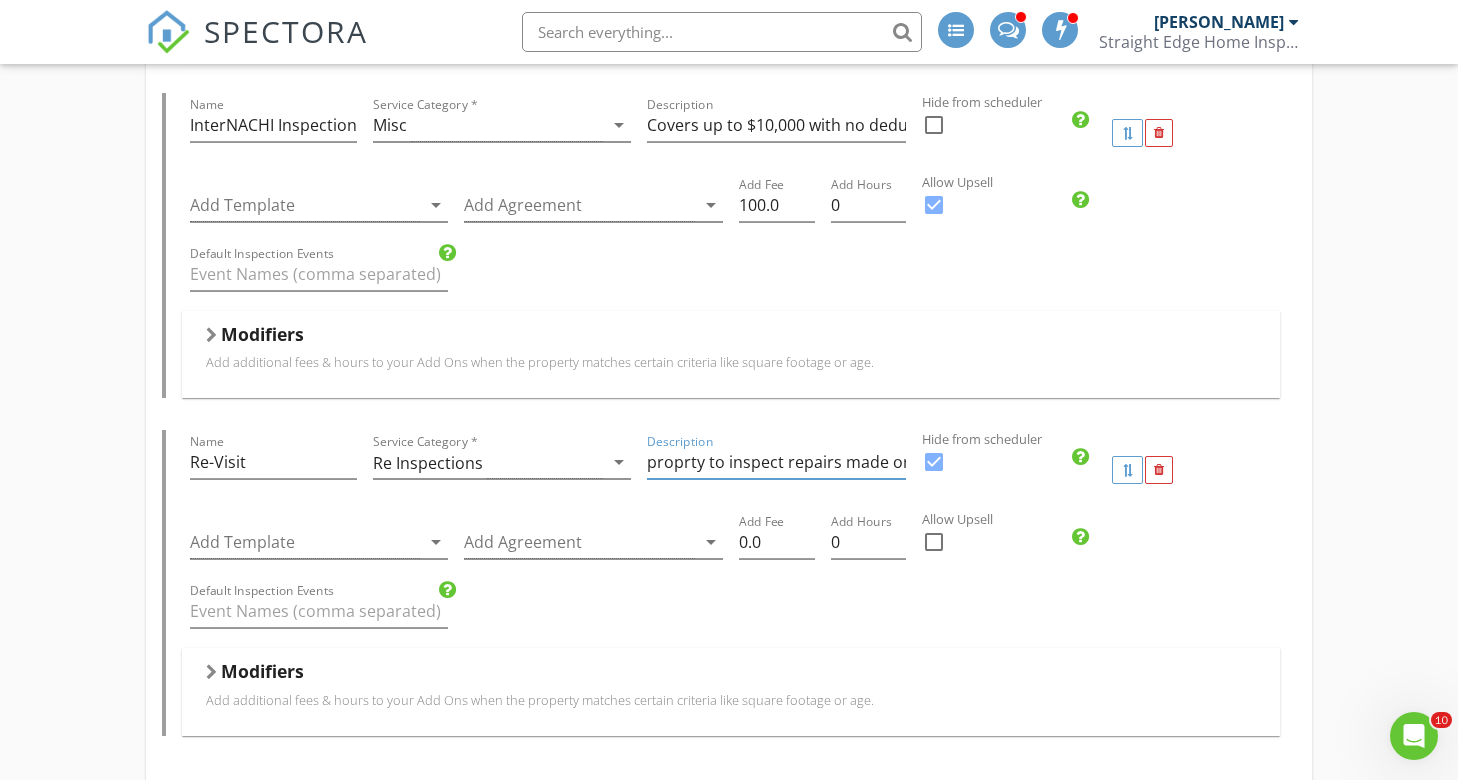 click on "REturn visit to a proprty to inspect repairs made or" at bounding box center (776, 462) 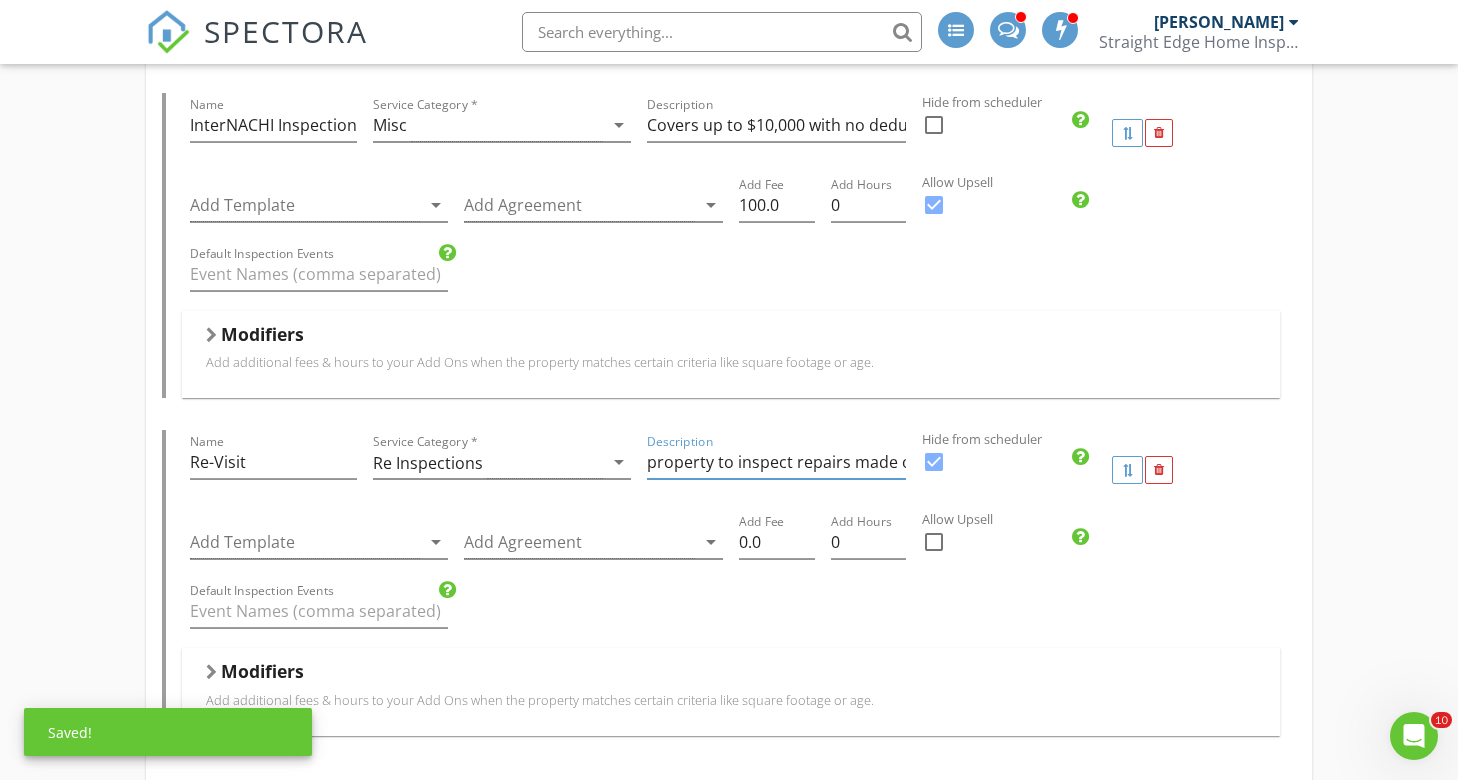 scroll, scrollTop: 0, scrollLeft: 132, axis: horizontal 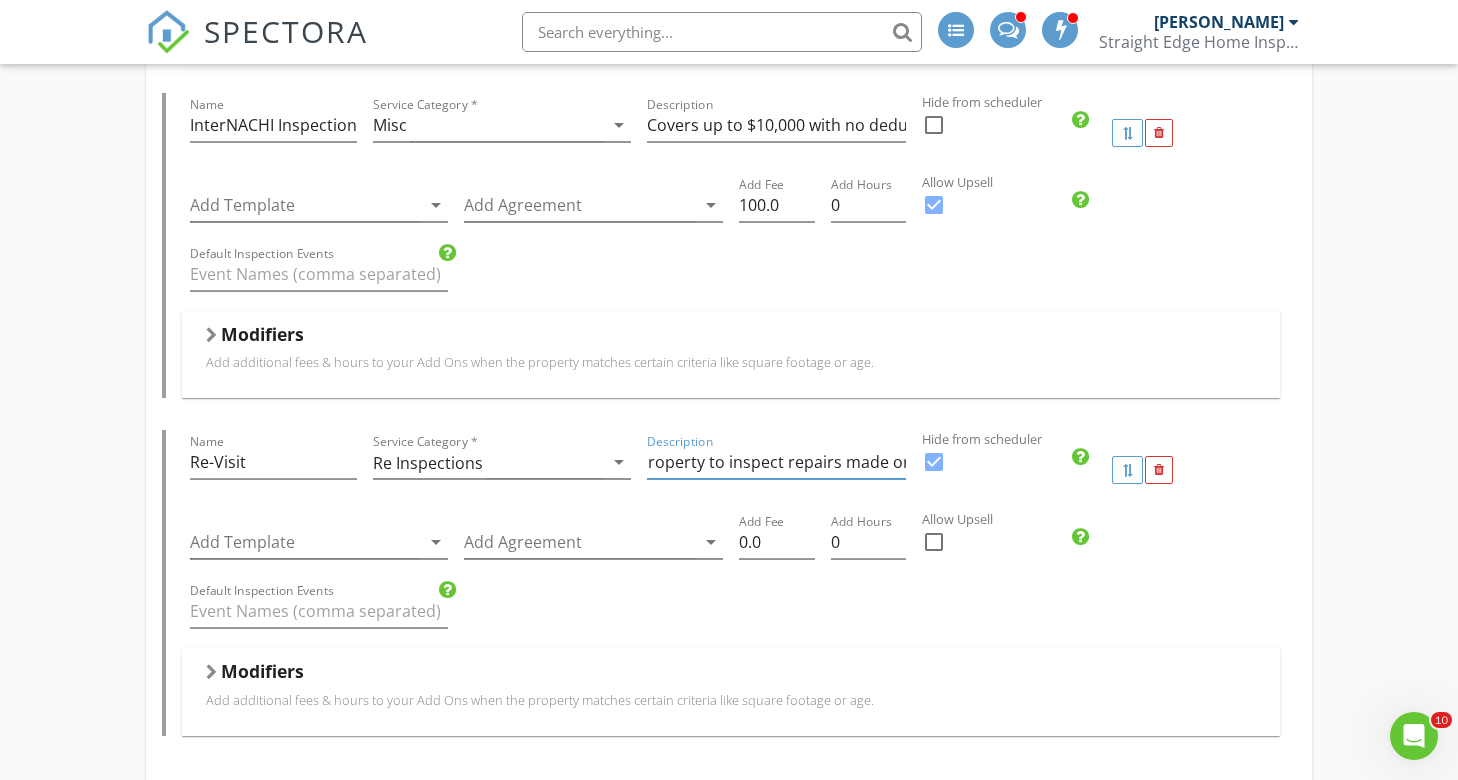 click on "REturn visit to a property to inspect repairs made or" at bounding box center [776, 462] 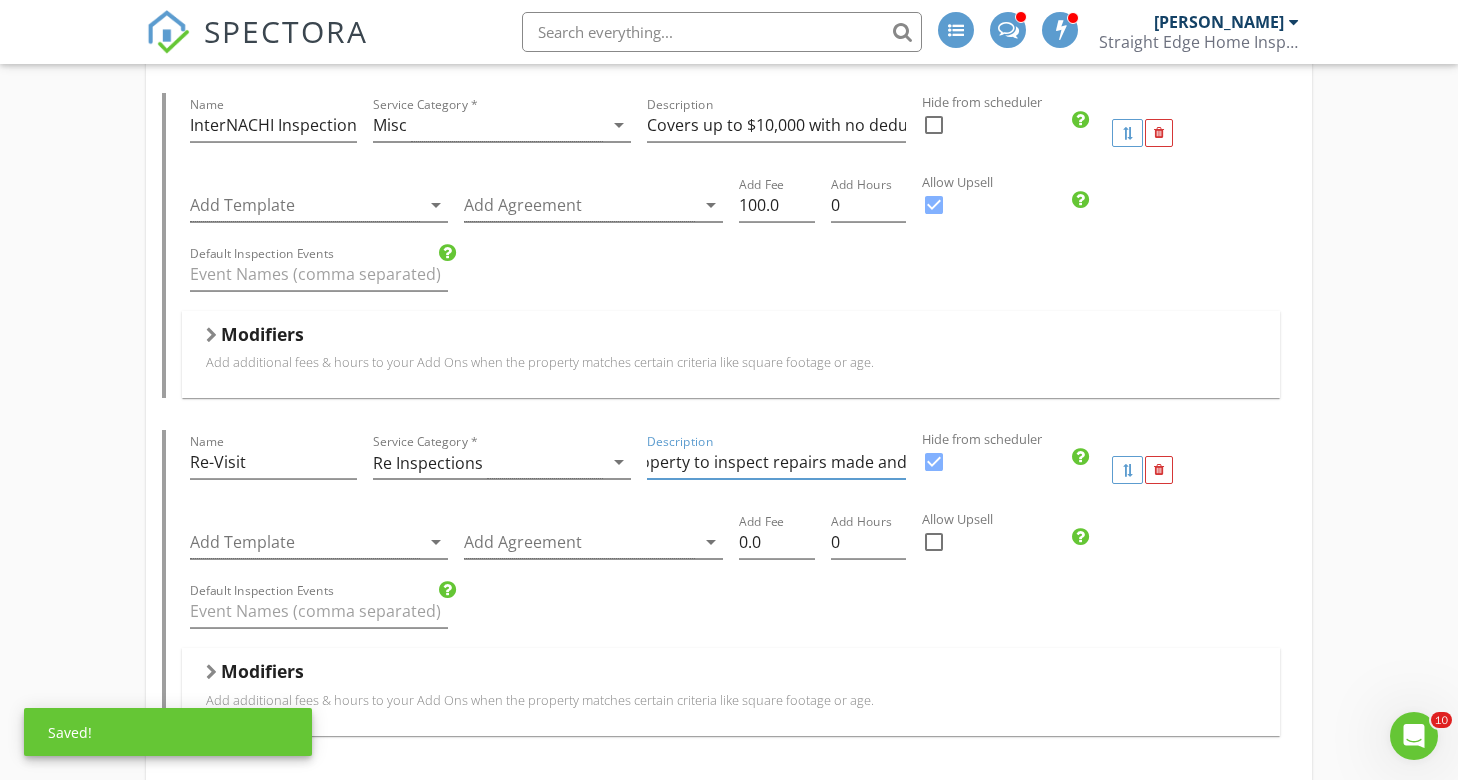 scroll, scrollTop: 0, scrollLeft: 166, axis: horizontal 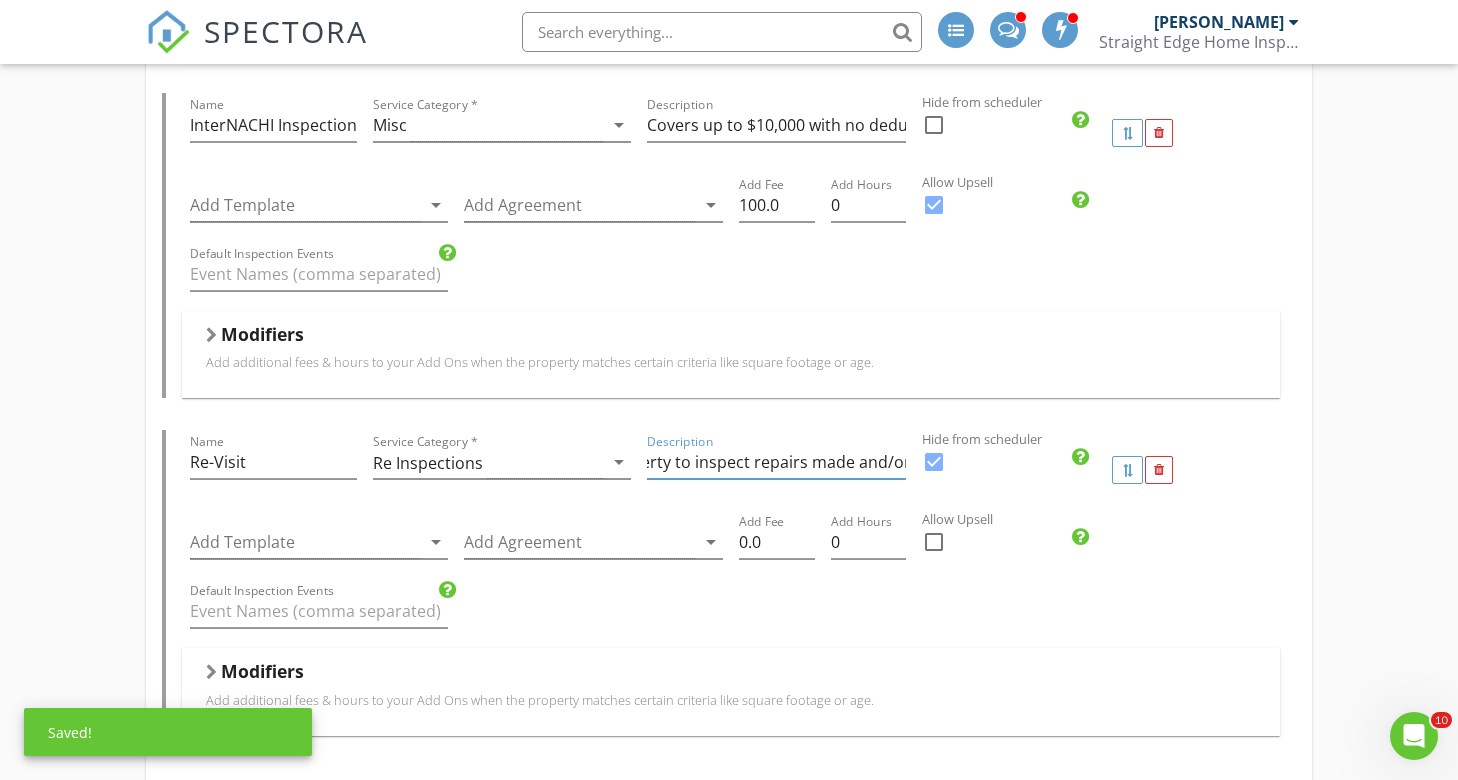 click on "REturn visit to a property to inspect repairs made and/or" at bounding box center [776, 462] 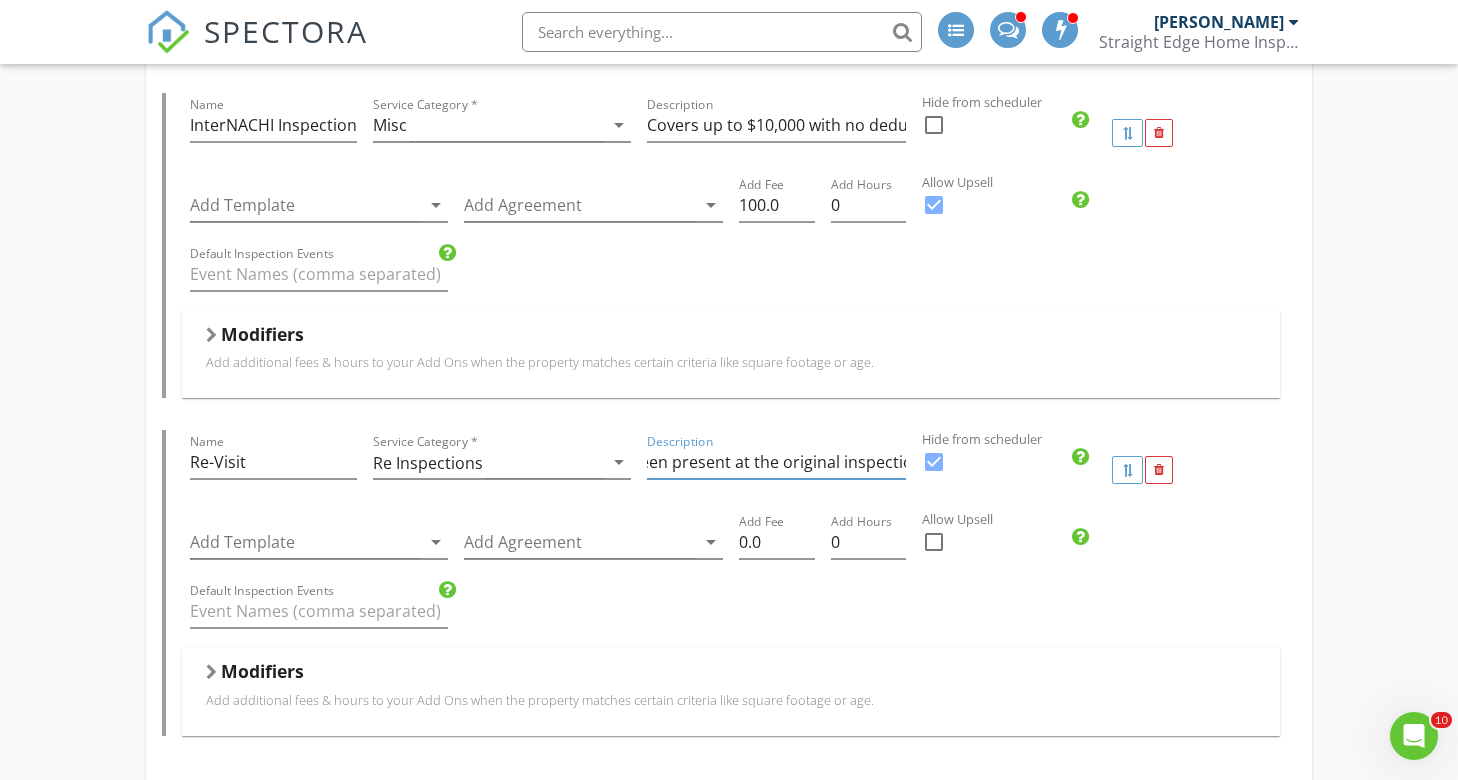 scroll, scrollTop: 0, scrollLeft: 709, axis: horizontal 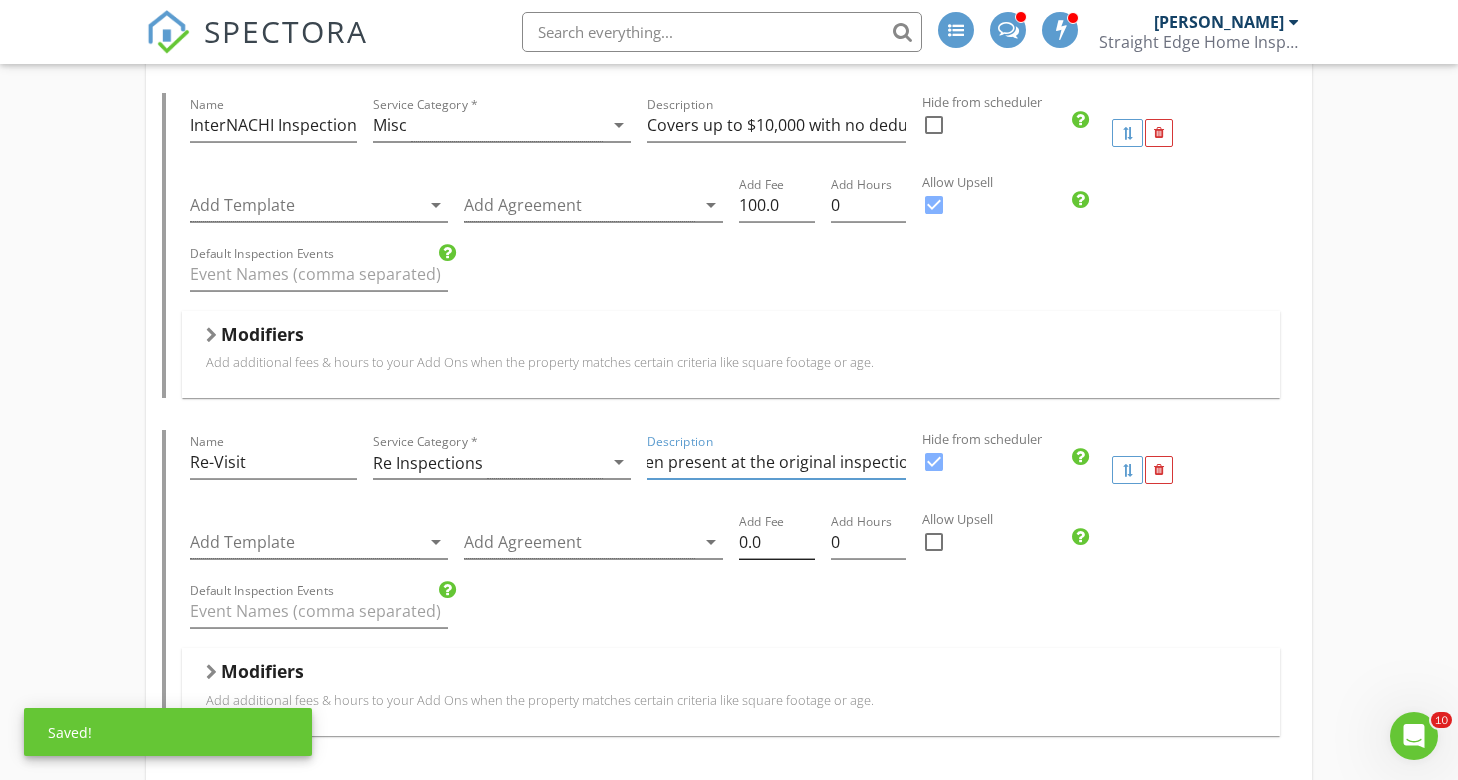 type on "REturn visit to a property to inspect repairs made and/or inspect limitaitons that may have been present at the original inspection." 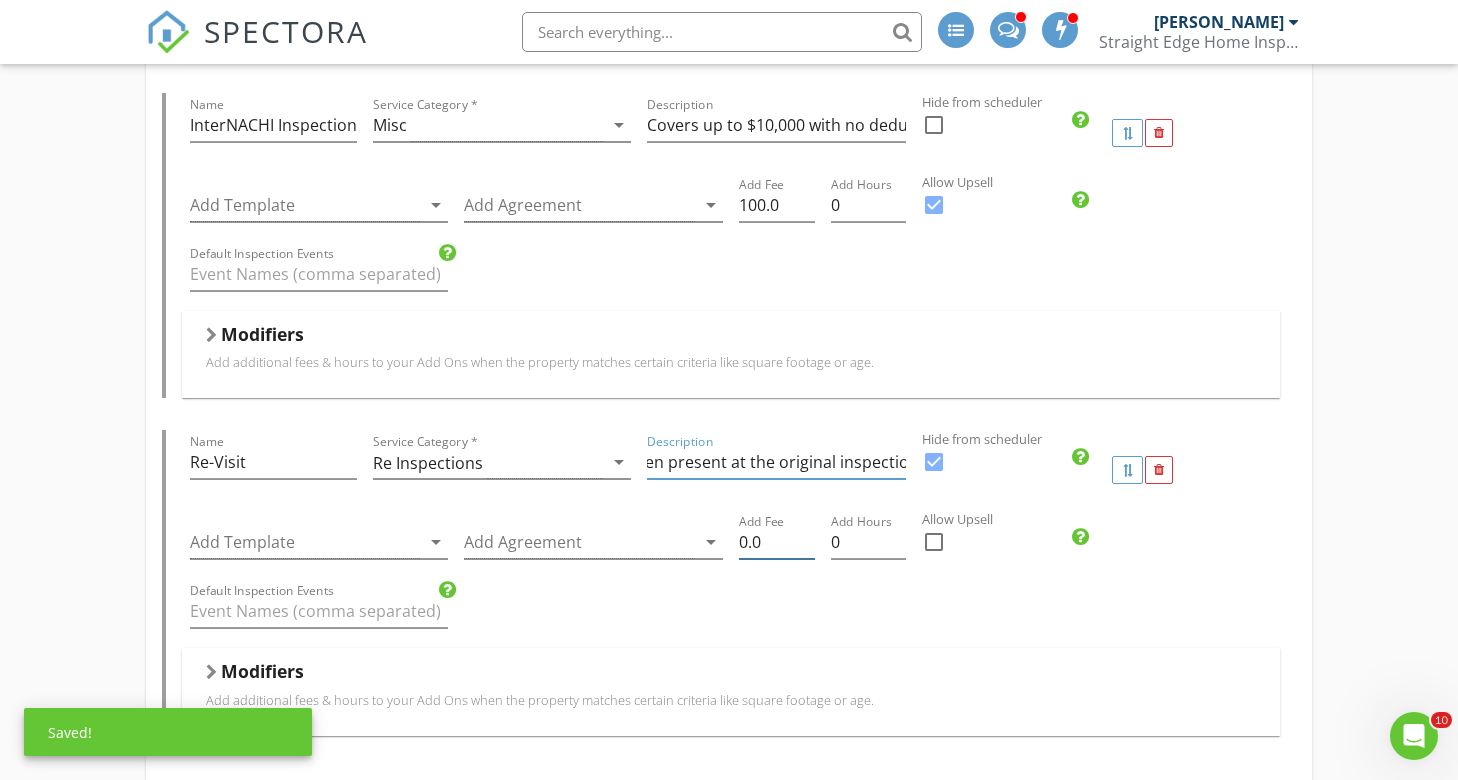 click on "0.0" at bounding box center (777, 542) 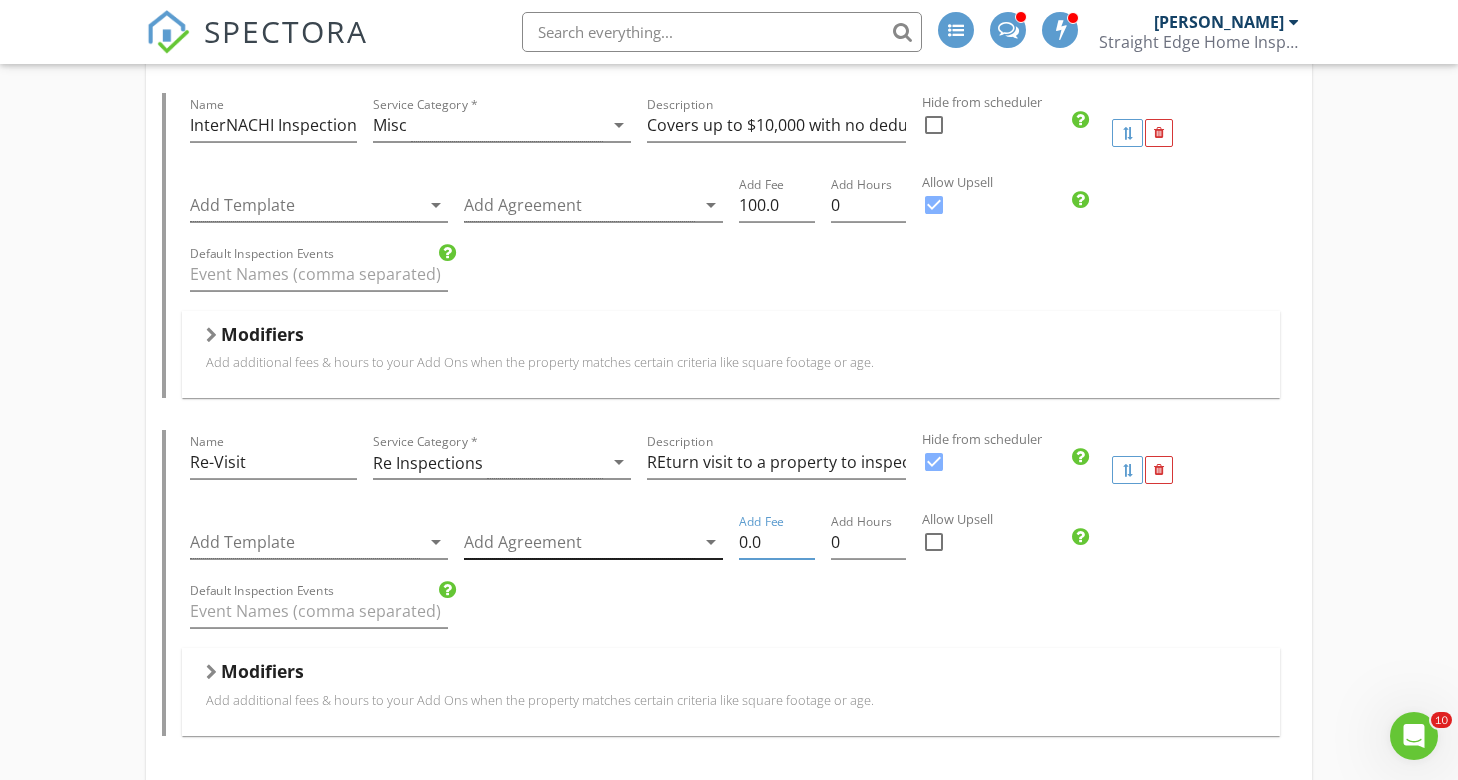 drag, startPoint x: 747, startPoint y: 528, endPoint x: 713, endPoint y: 528, distance: 34 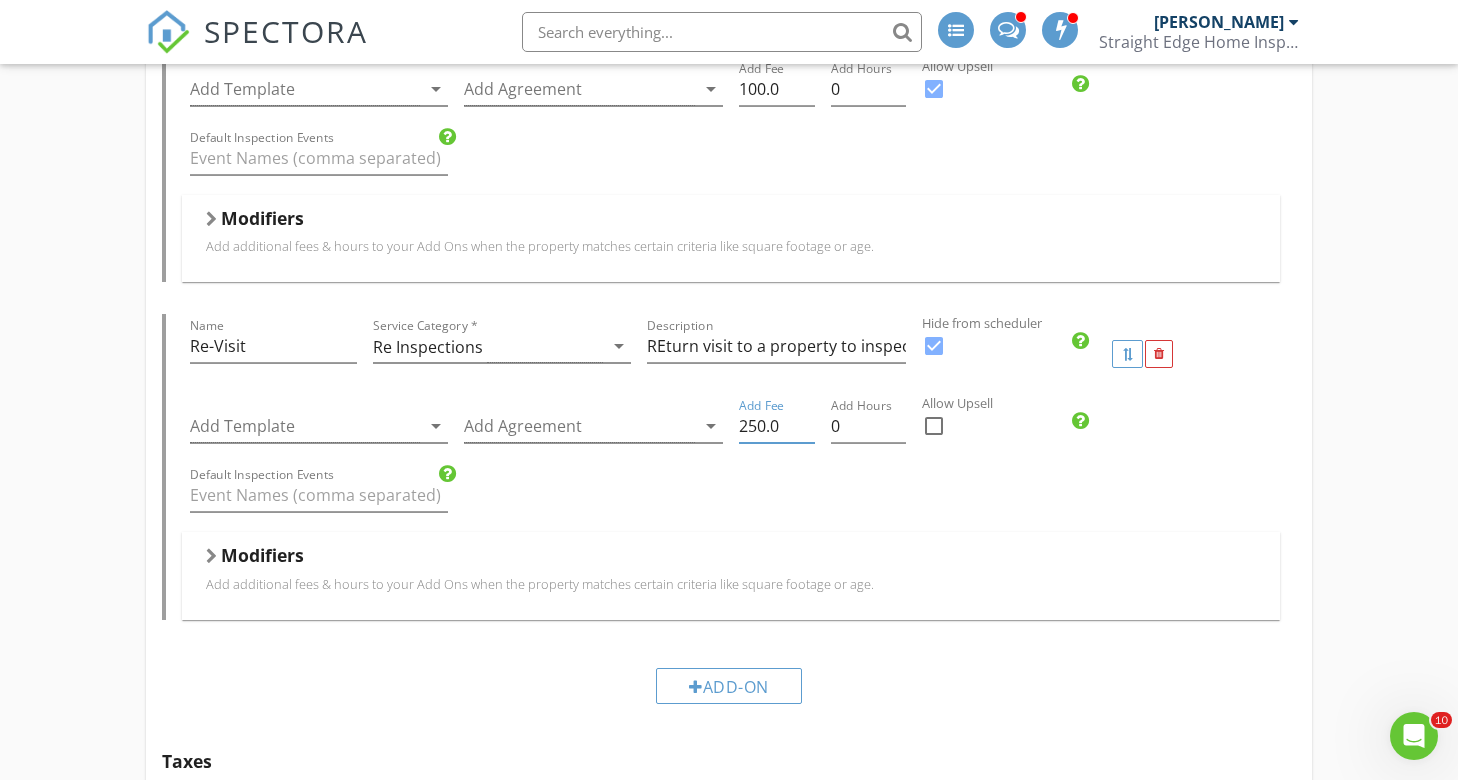 scroll, scrollTop: 2688, scrollLeft: 0, axis: vertical 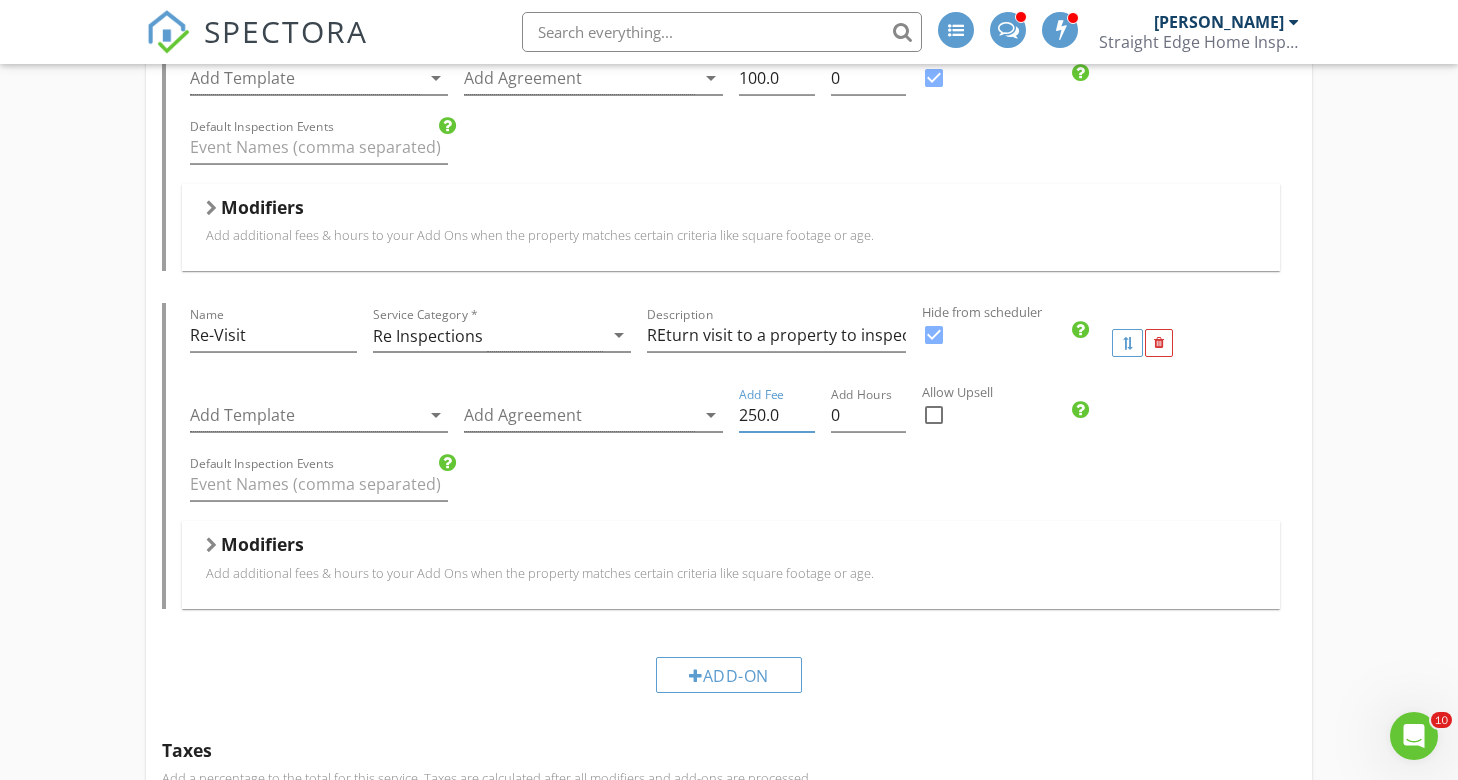 type on "250.0" 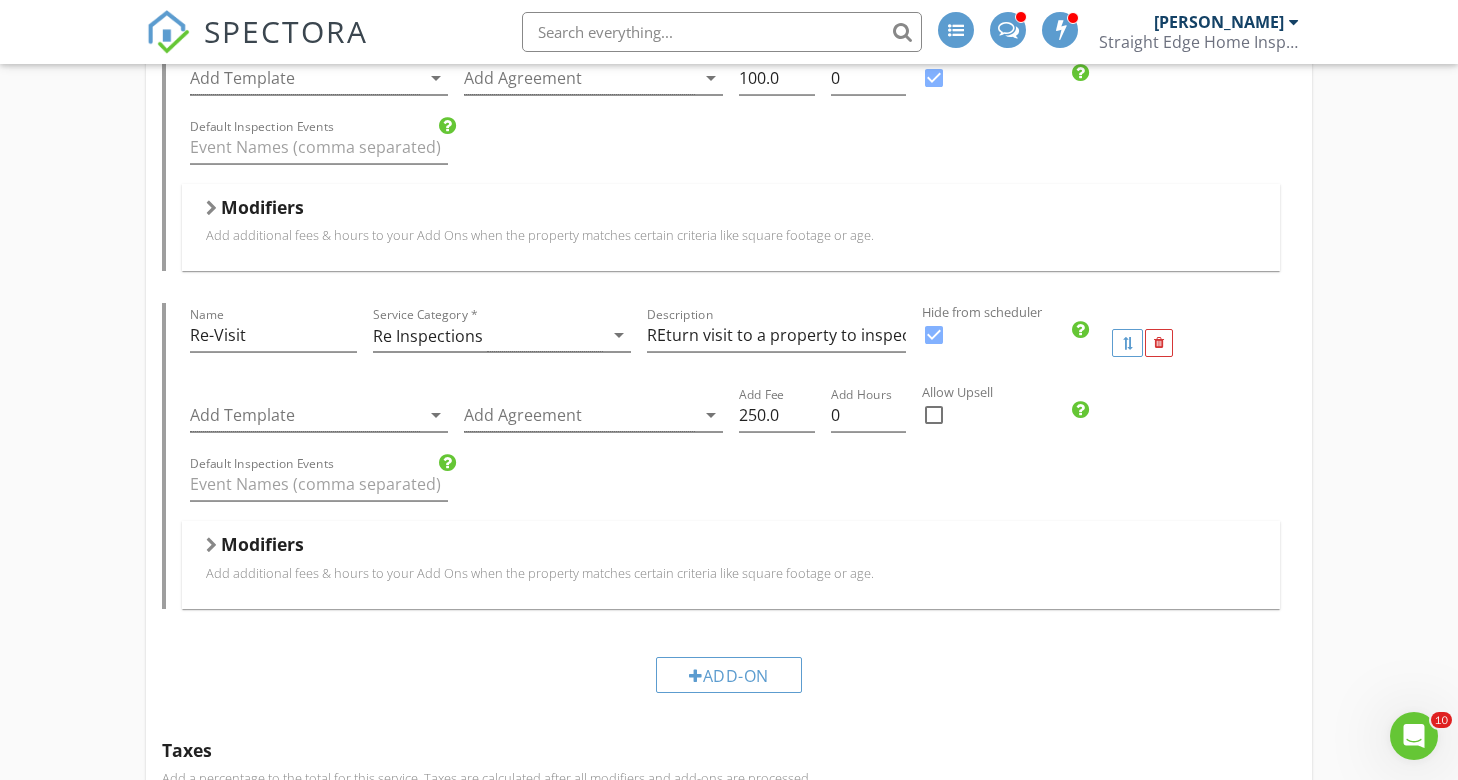 click at bounding box center [211, 545] 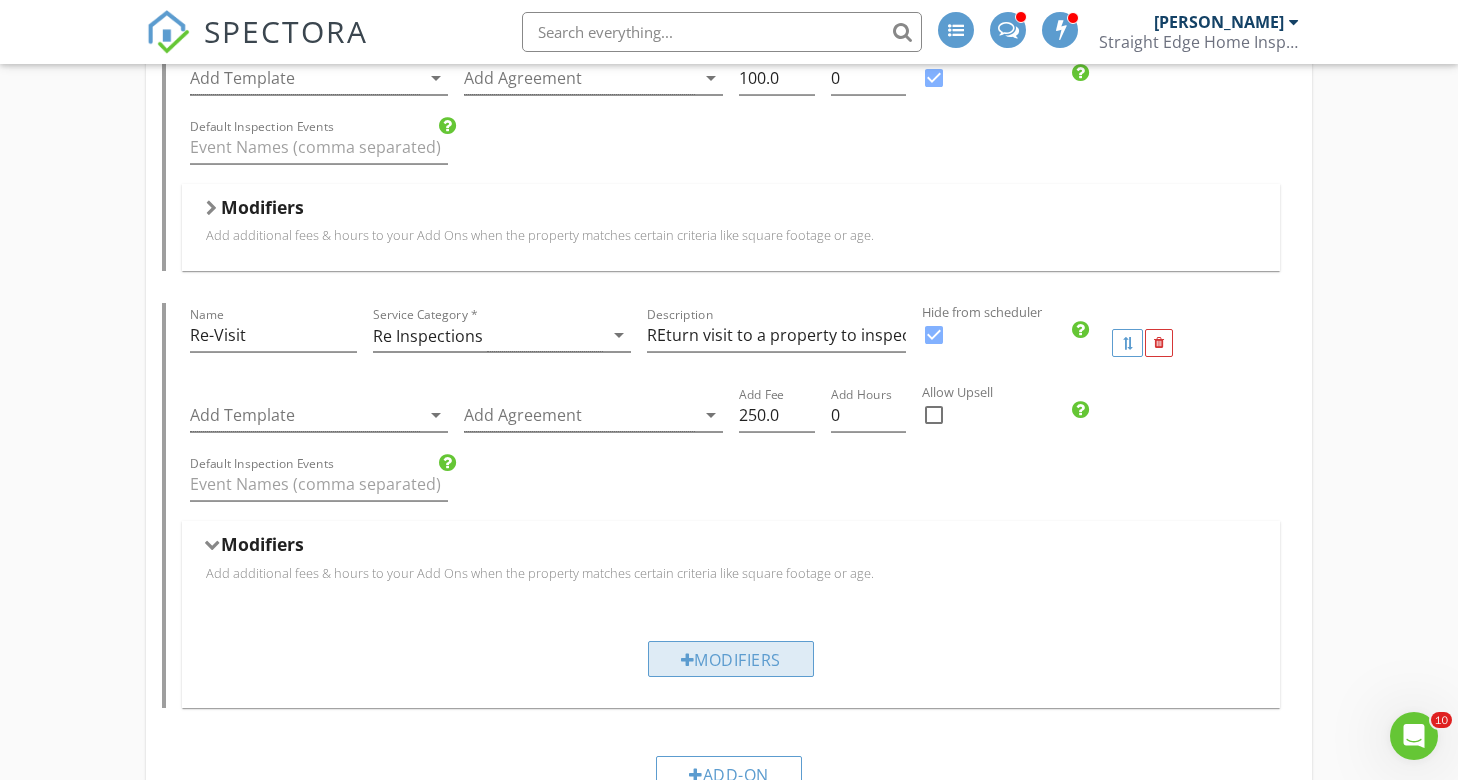 click on "Modifiers" at bounding box center [731, 659] 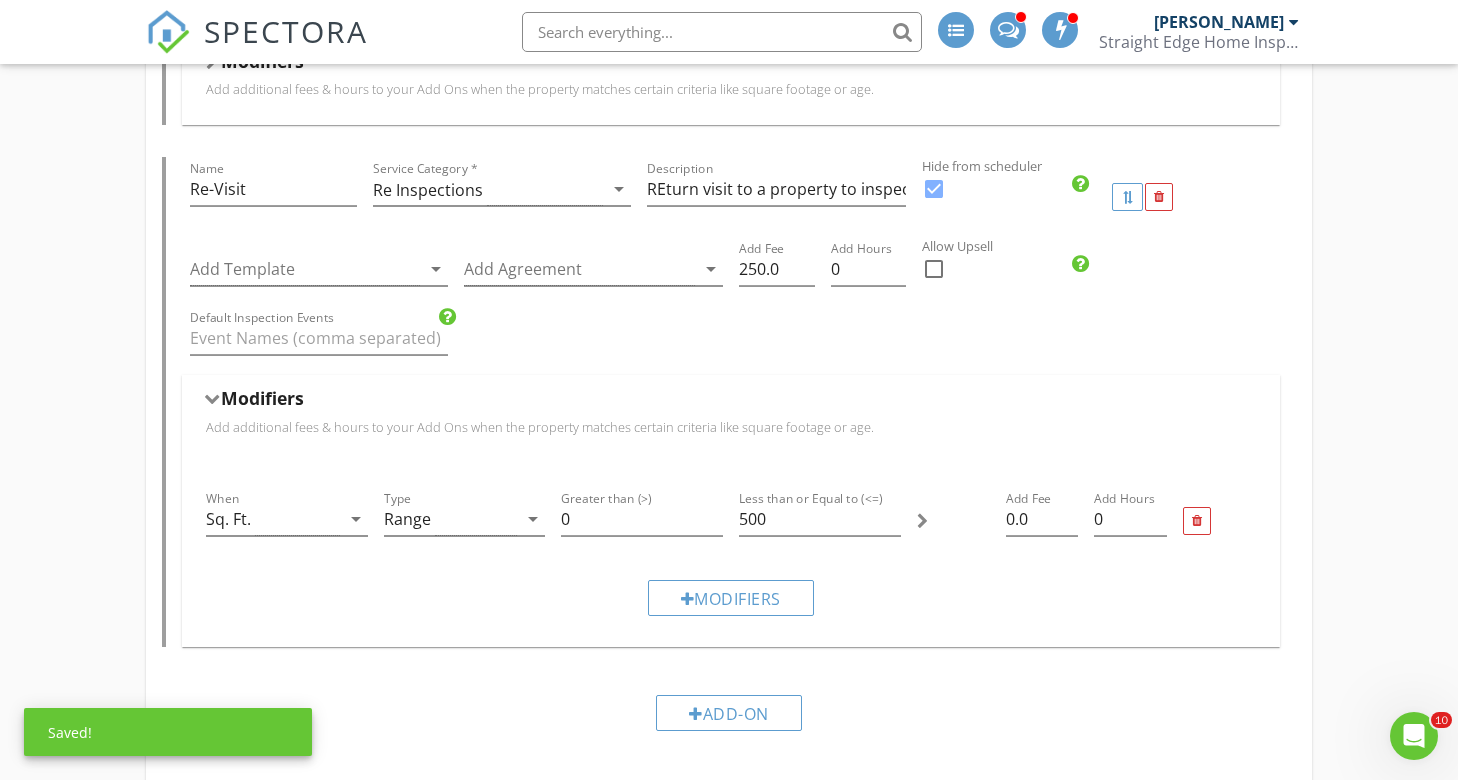 scroll, scrollTop: 2844, scrollLeft: 0, axis: vertical 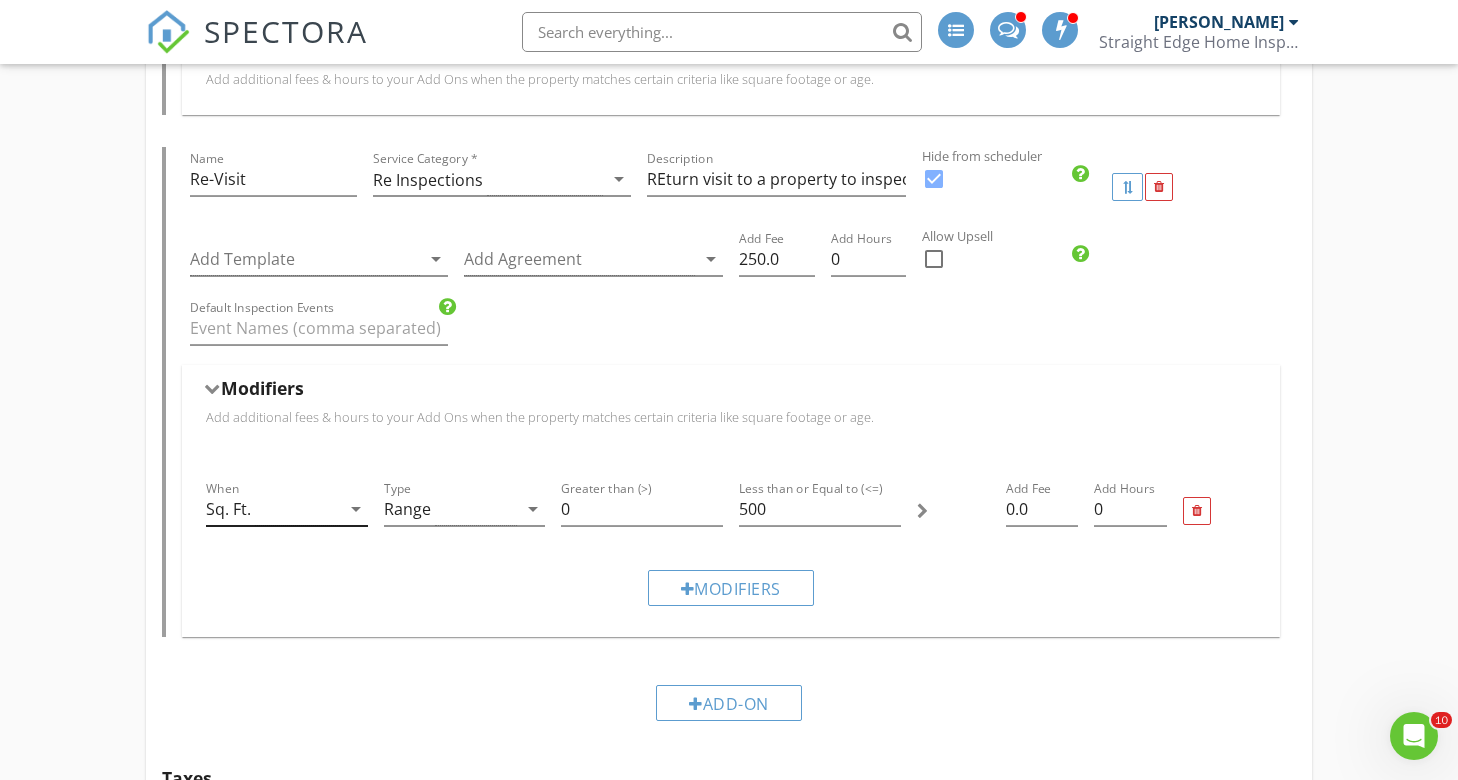 click on "arrow_drop_down" at bounding box center [356, 509] 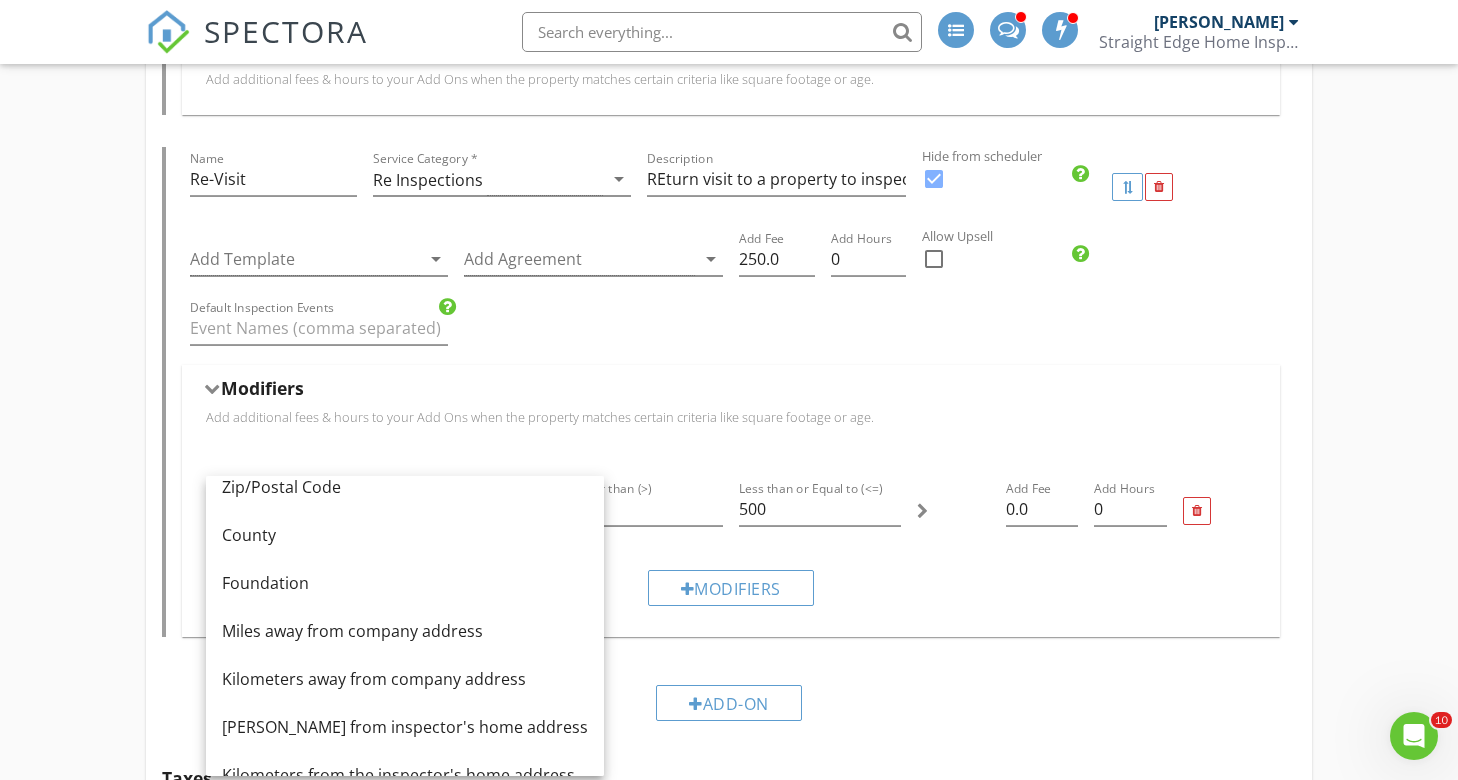 scroll, scrollTop: 244, scrollLeft: 0, axis: vertical 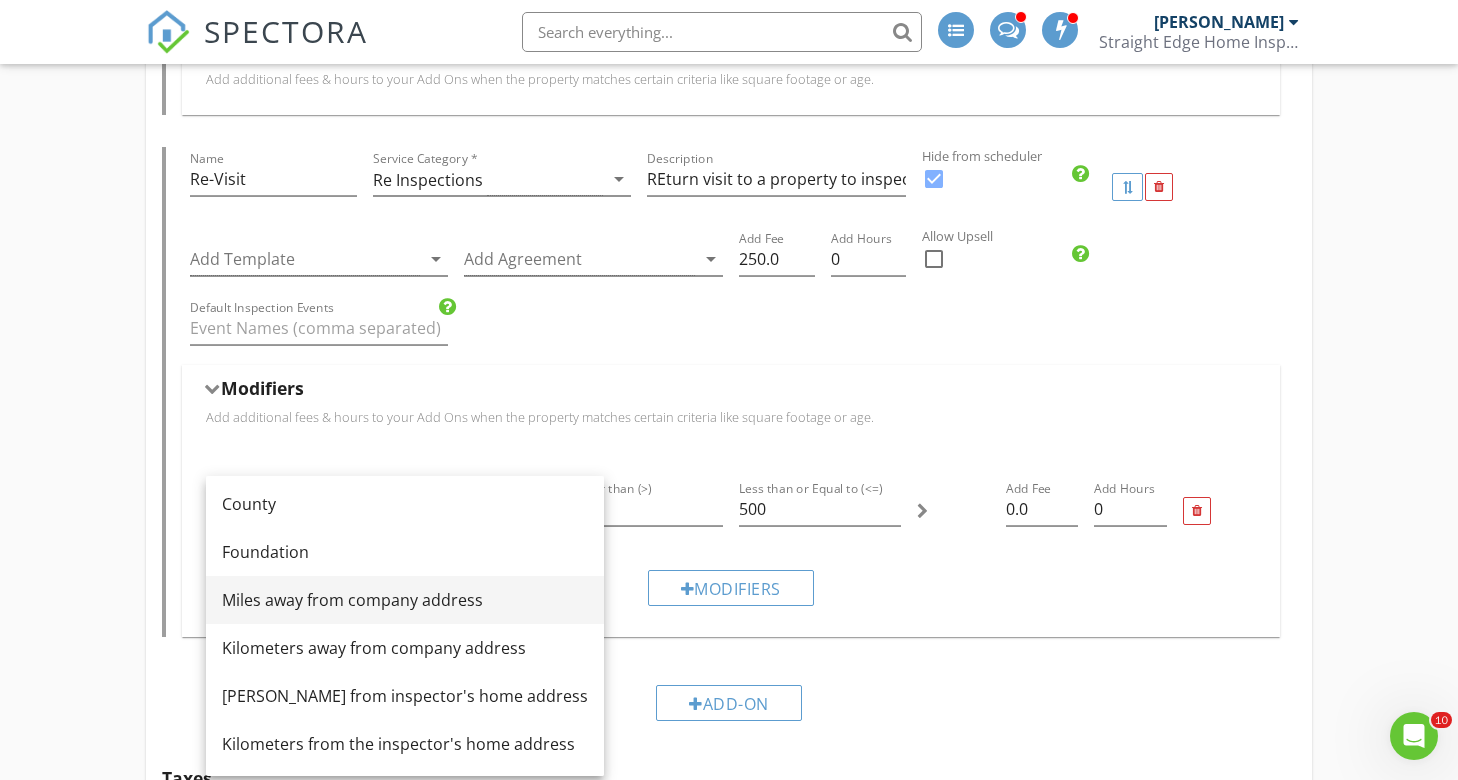 click on "Miles away from company address" at bounding box center [405, 600] 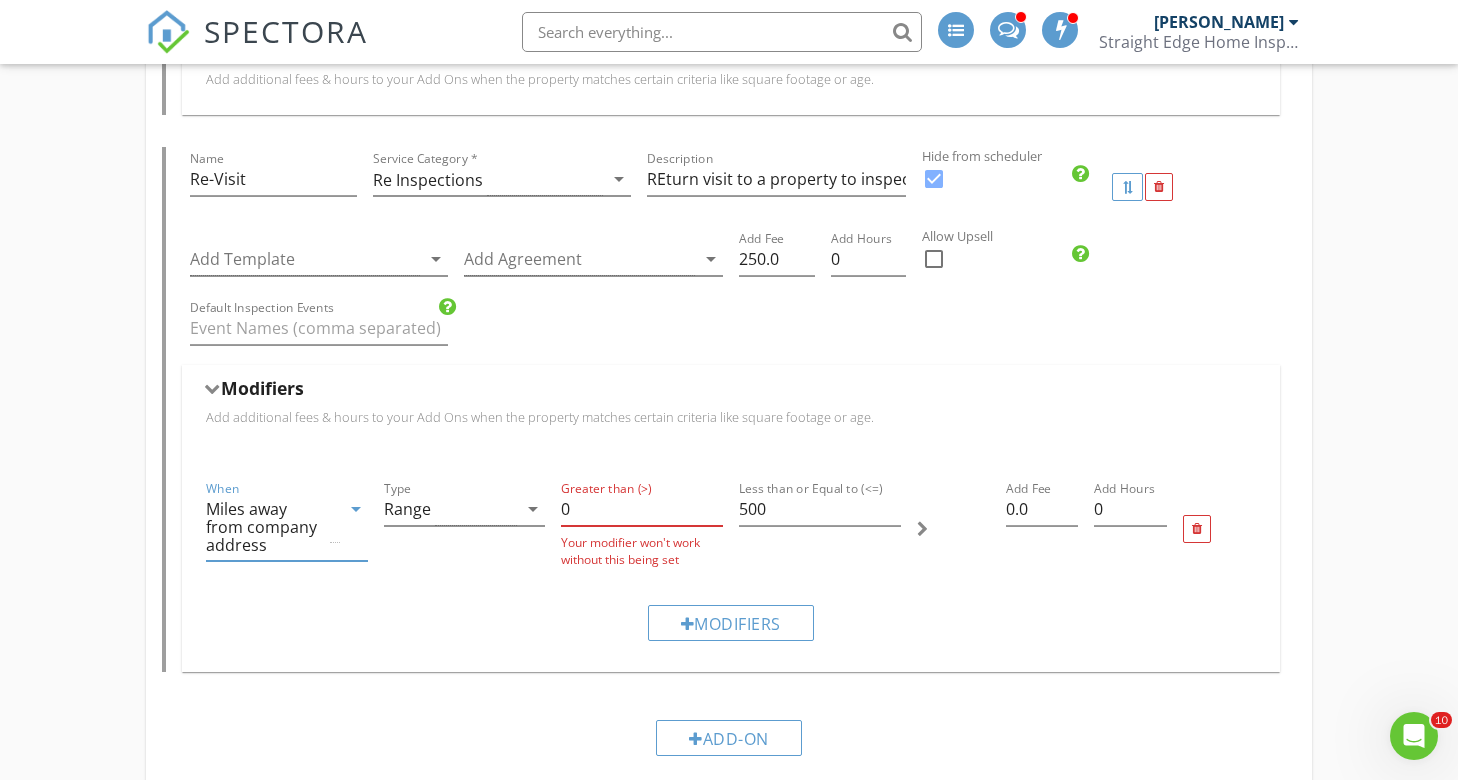 click on "When Miles away from company address arrow_drop_down   Type Range arrow_drop_down   Greater than (>) 0 Your modifier won't work without this being set   Less than or Equal to (<=) 500       Add Fee 0.0   Add Hours 0" at bounding box center [731, 529] 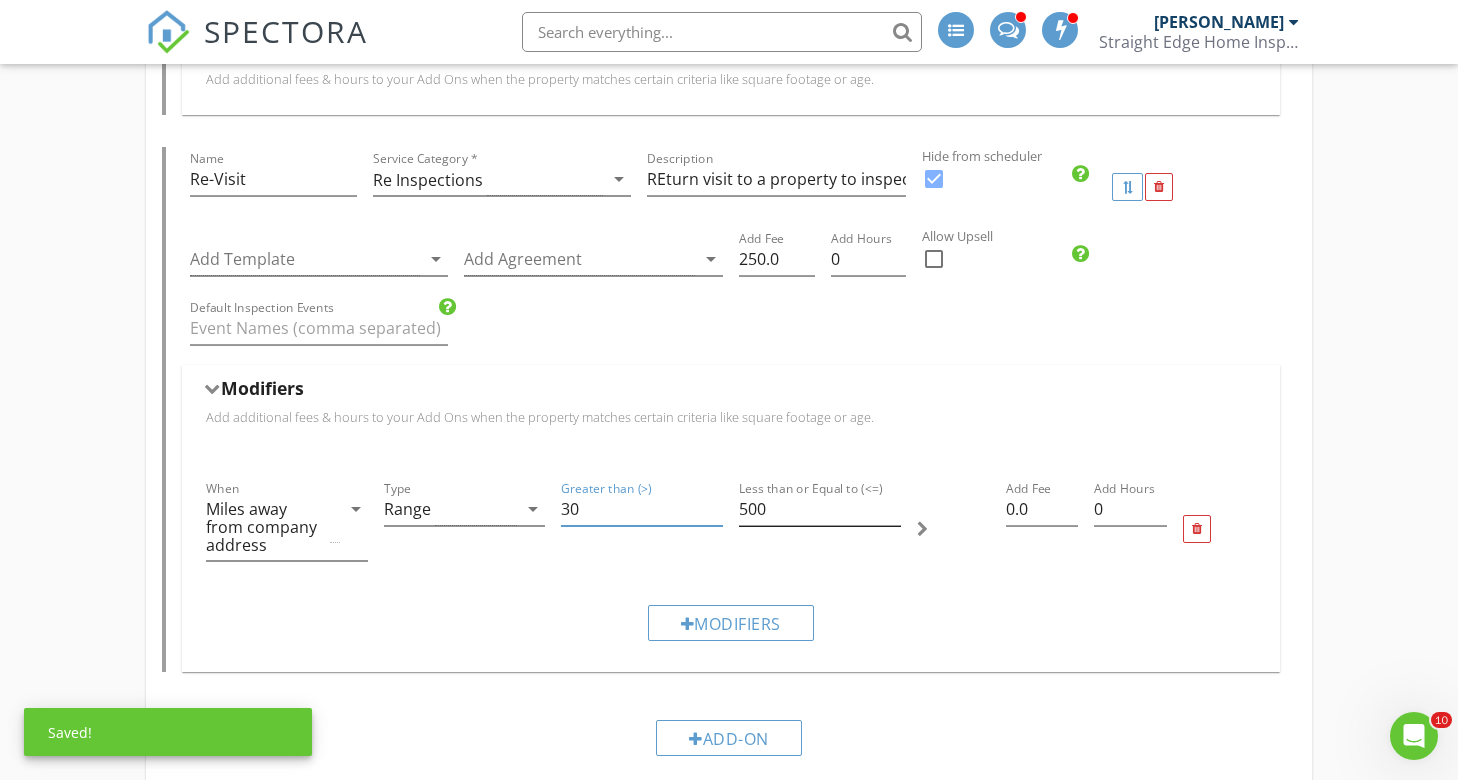 type on "30" 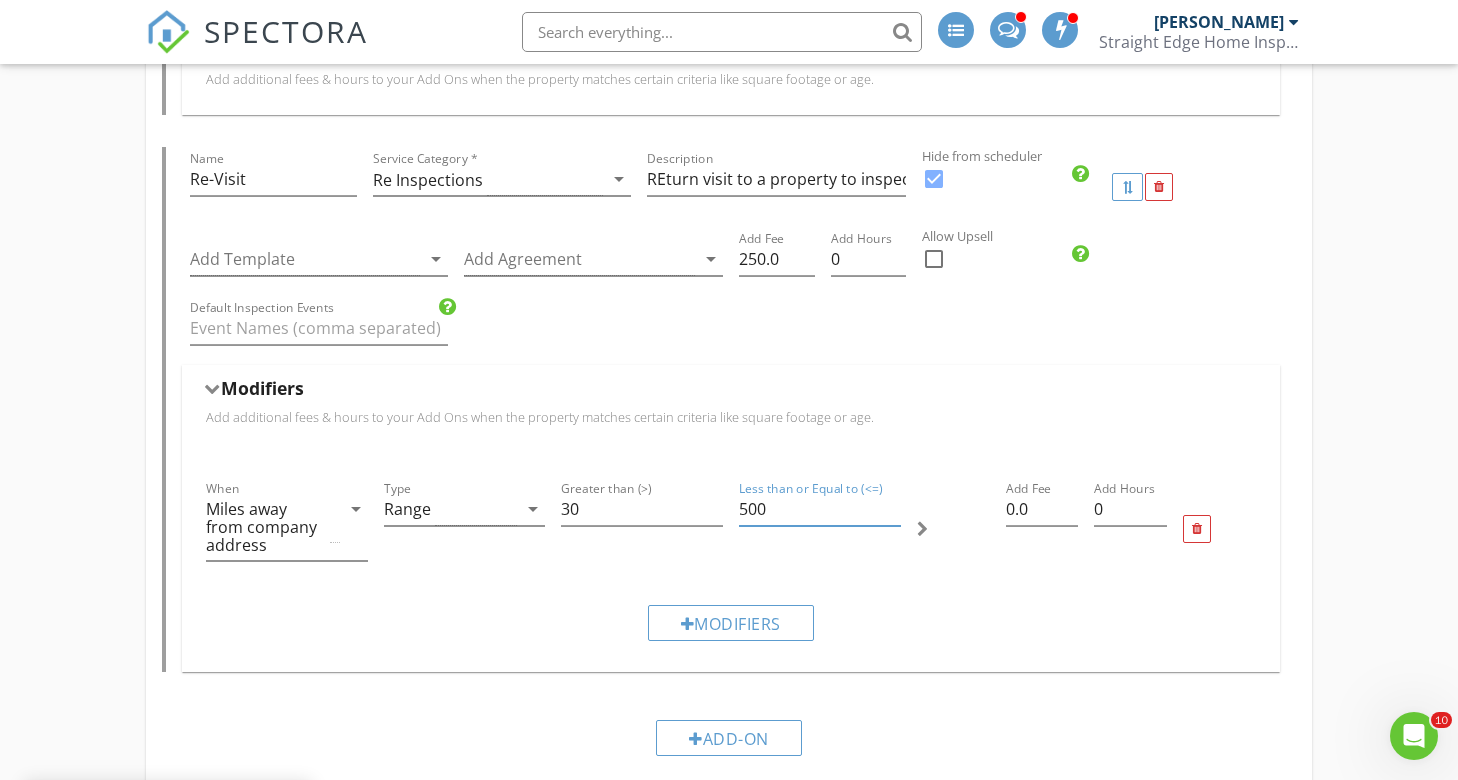 drag, startPoint x: 774, startPoint y: 494, endPoint x: 738, endPoint y: 496, distance: 36.05551 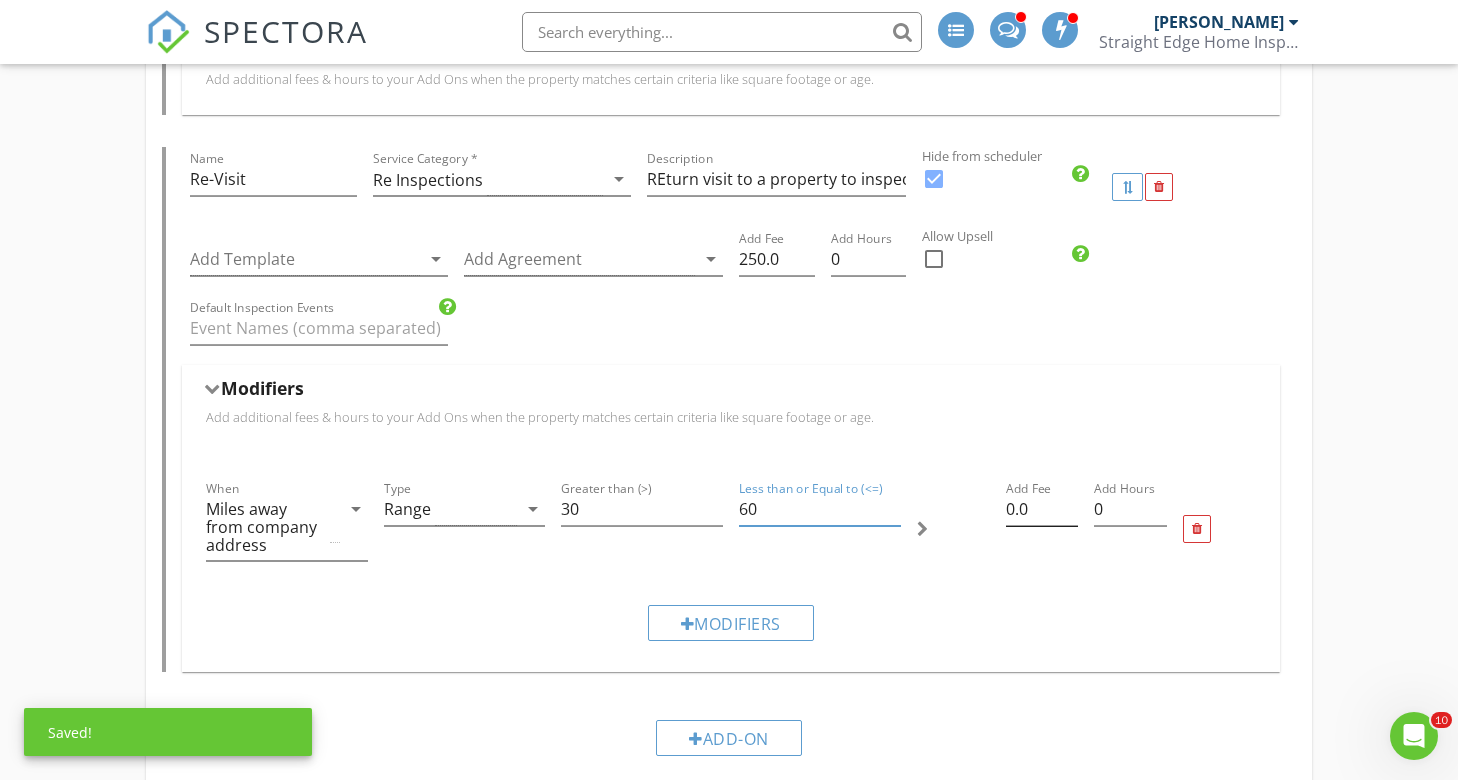 type on "60" 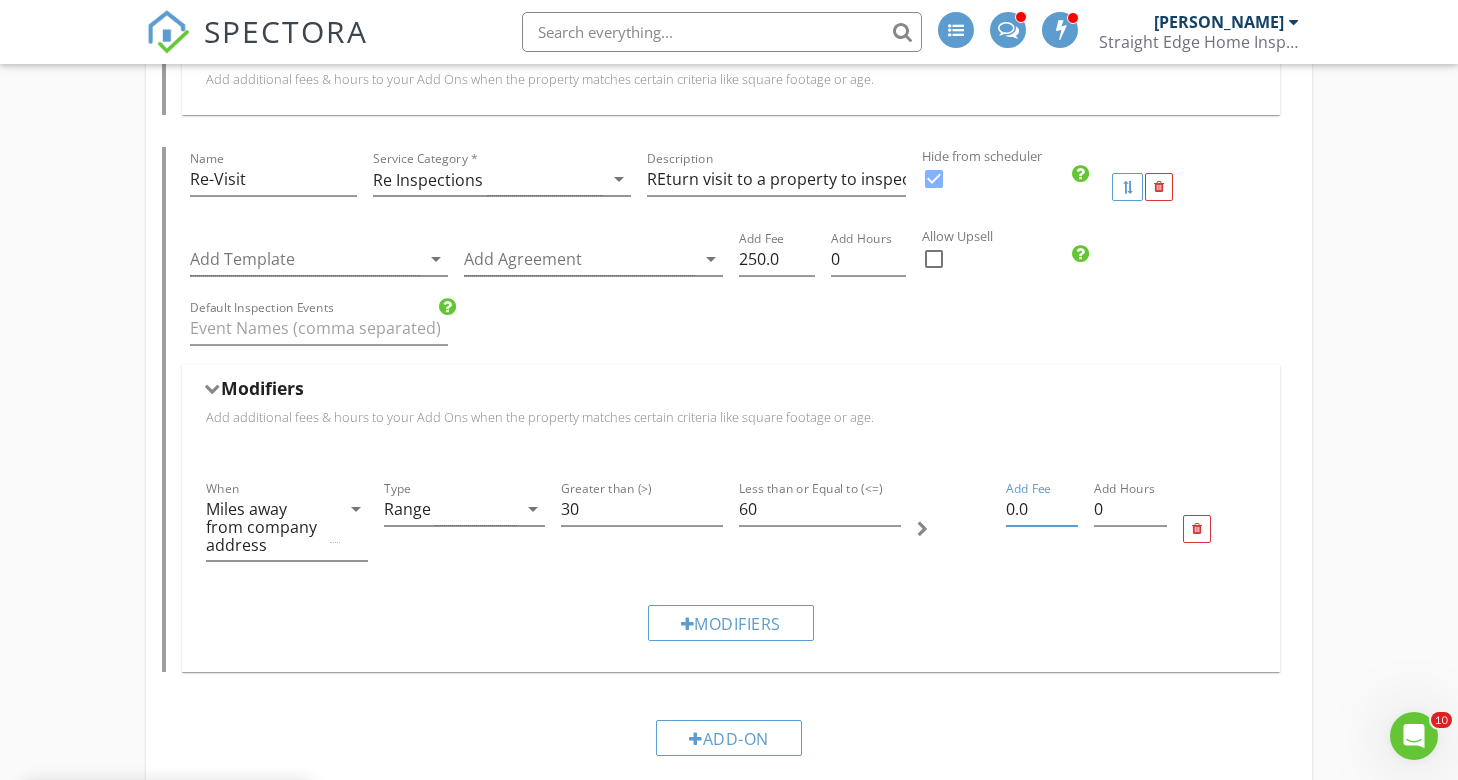 drag, startPoint x: 1014, startPoint y: 492, endPoint x: 980, endPoint y: 494, distance: 34.058773 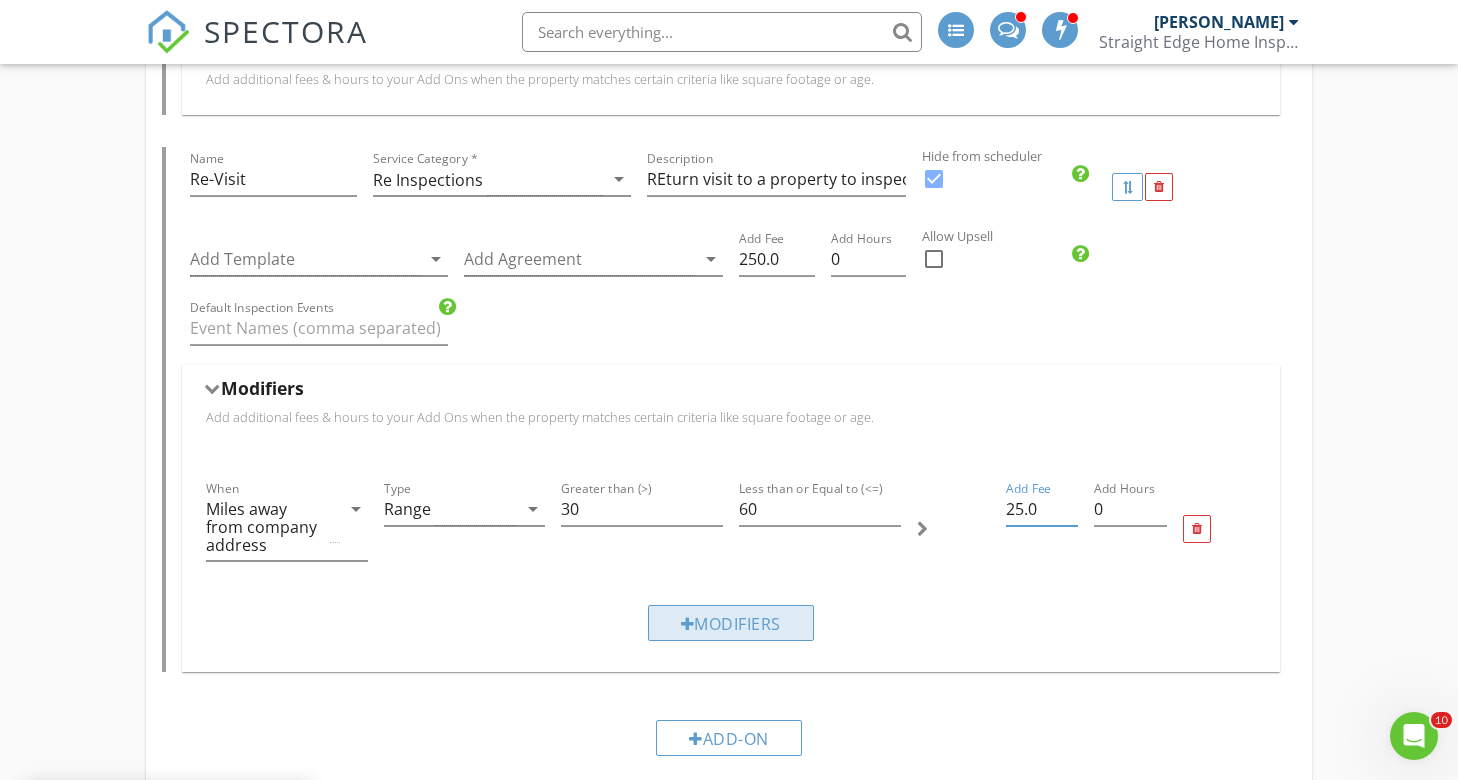 type on "25.0" 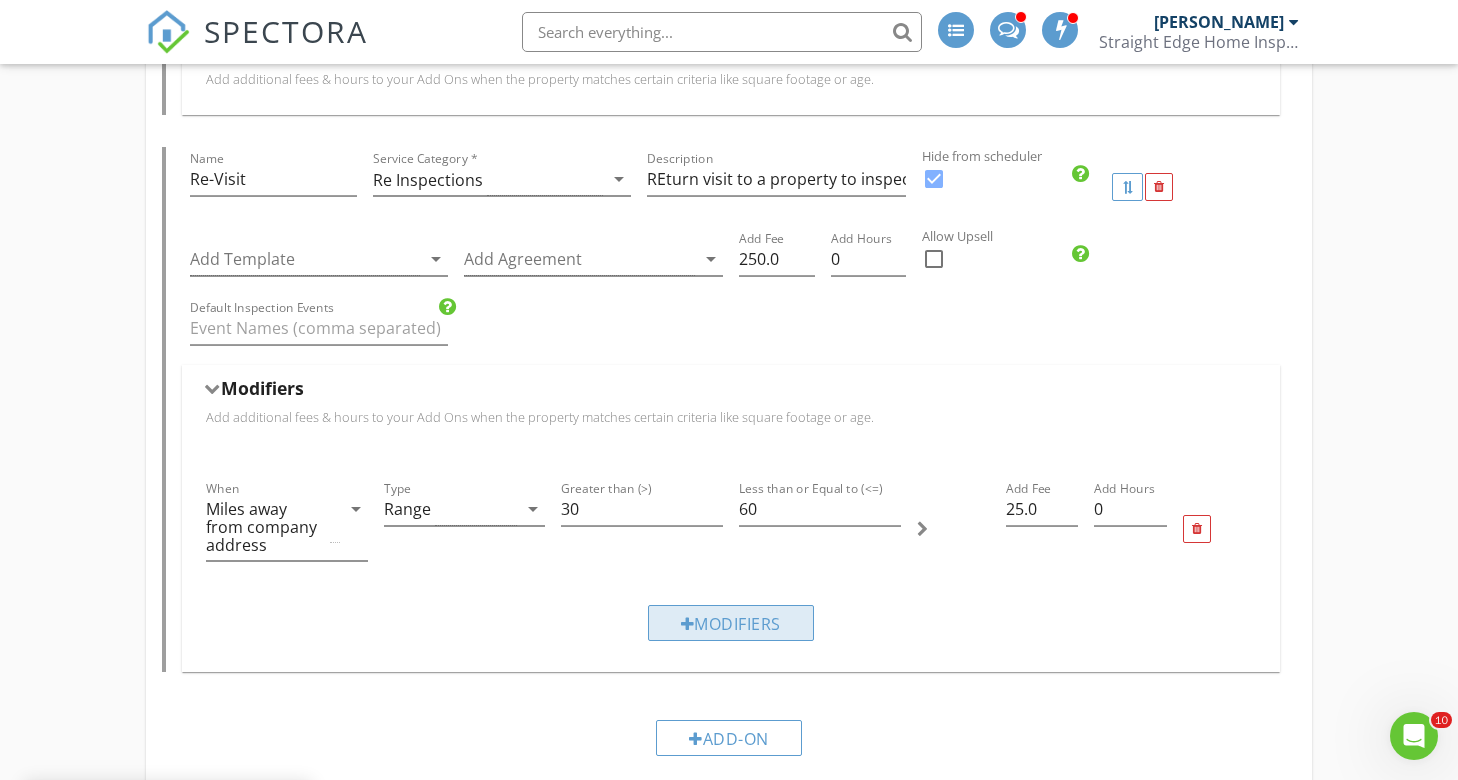 click on "Modifiers" at bounding box center (731, 623) 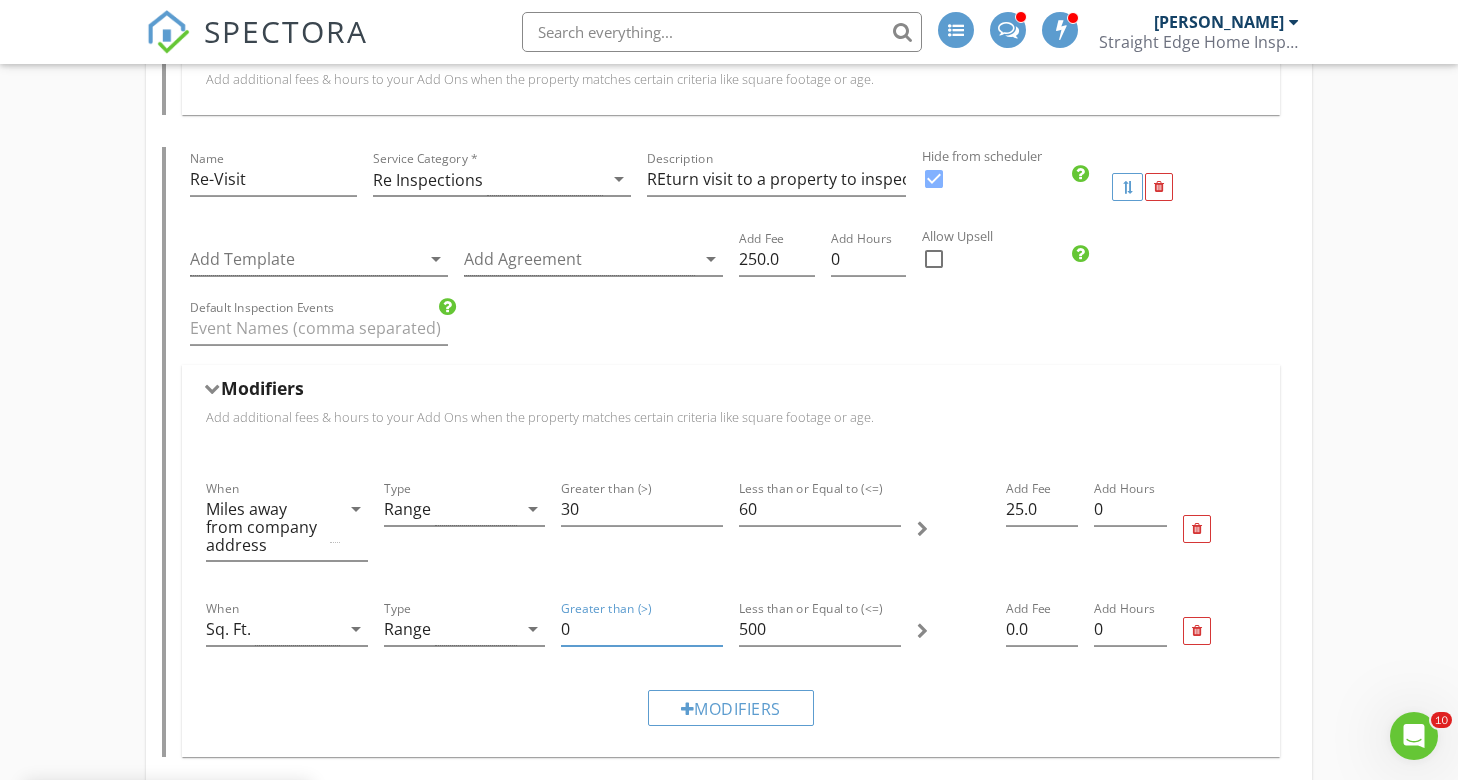 drag, startPoint x: 574, startPoint y: 613, endPoint x: 547, endPoint y: 615, distance: 27.073973 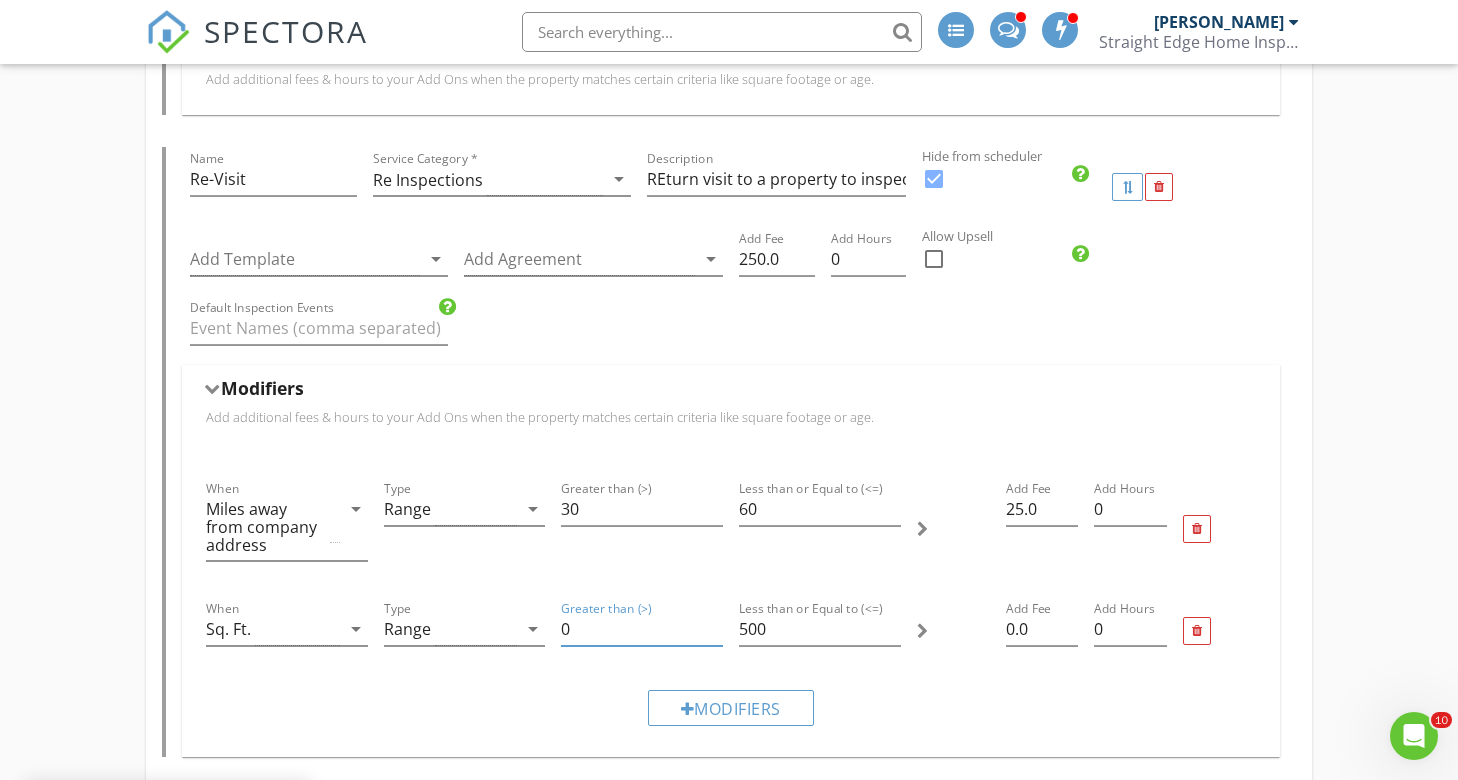 click on "When Sq. Ft. arrow_drop_down   Type Range arrow_drop_down   Greater than (>) 0   Less than or Equal to (<=) 500       Add Fee 0.0   Add Hours 0" at bounding box center (731, 631) 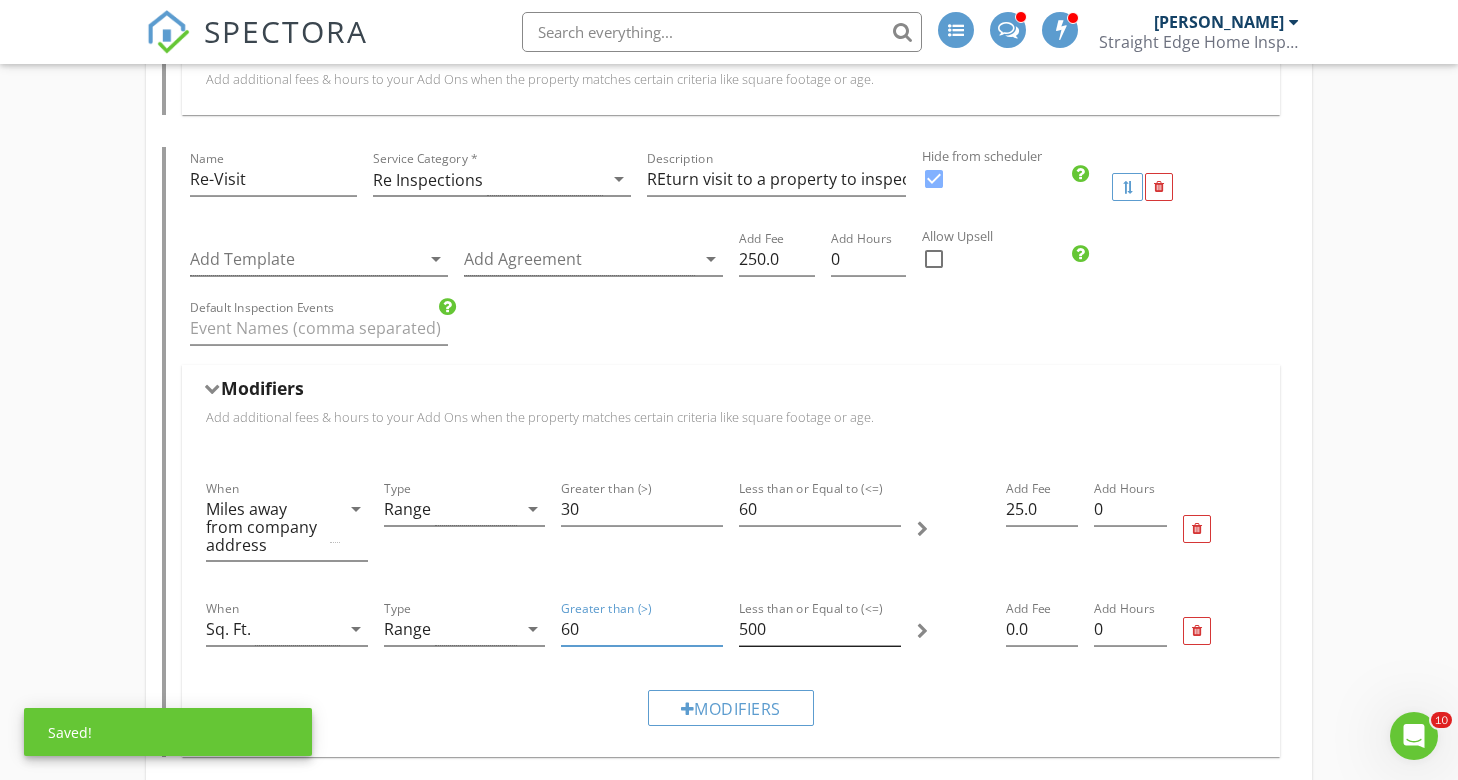 type on "60" 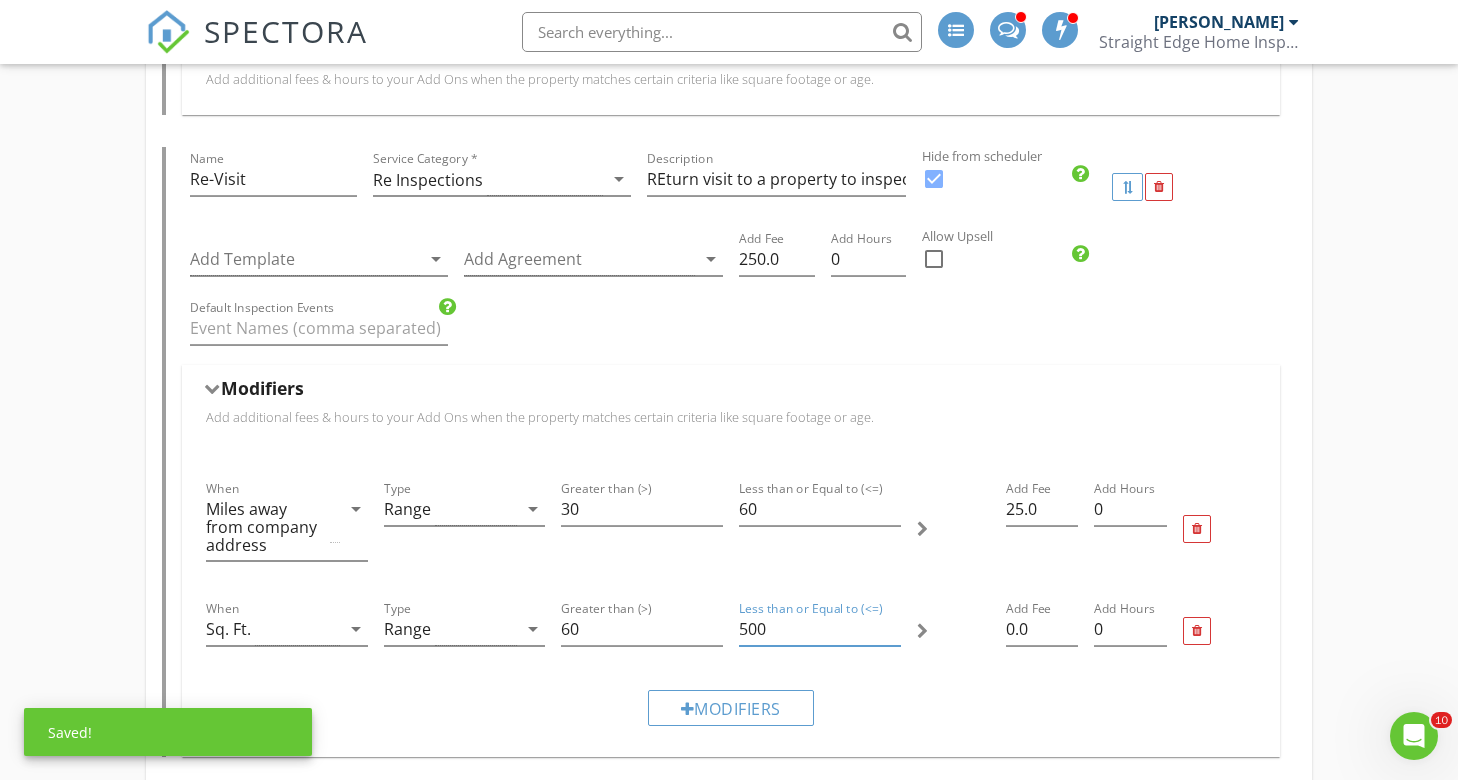 drag, startPoint x: 762, startPoint y: 614, endPoint x: 738, endPoint y: 615, distance: 24.020824 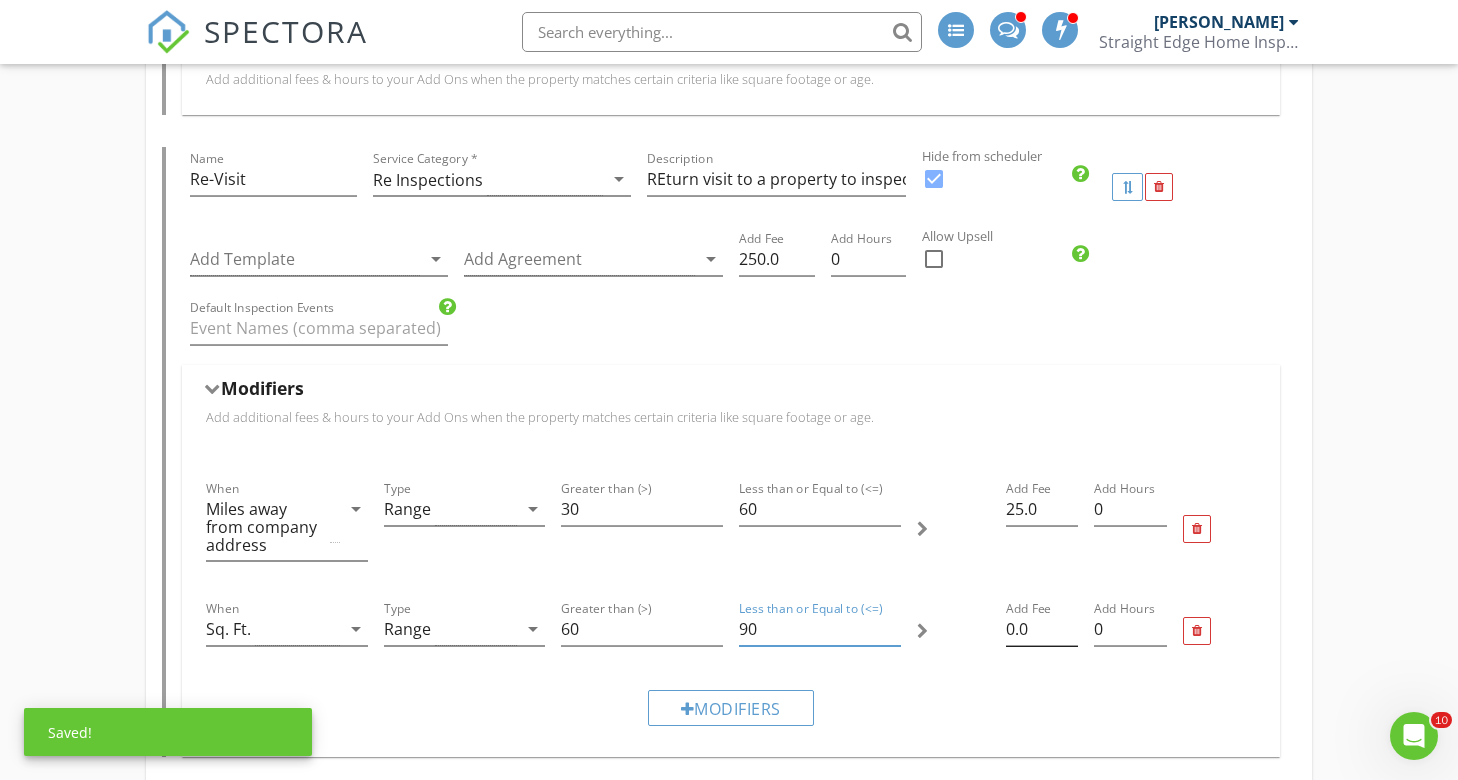 type on "90" 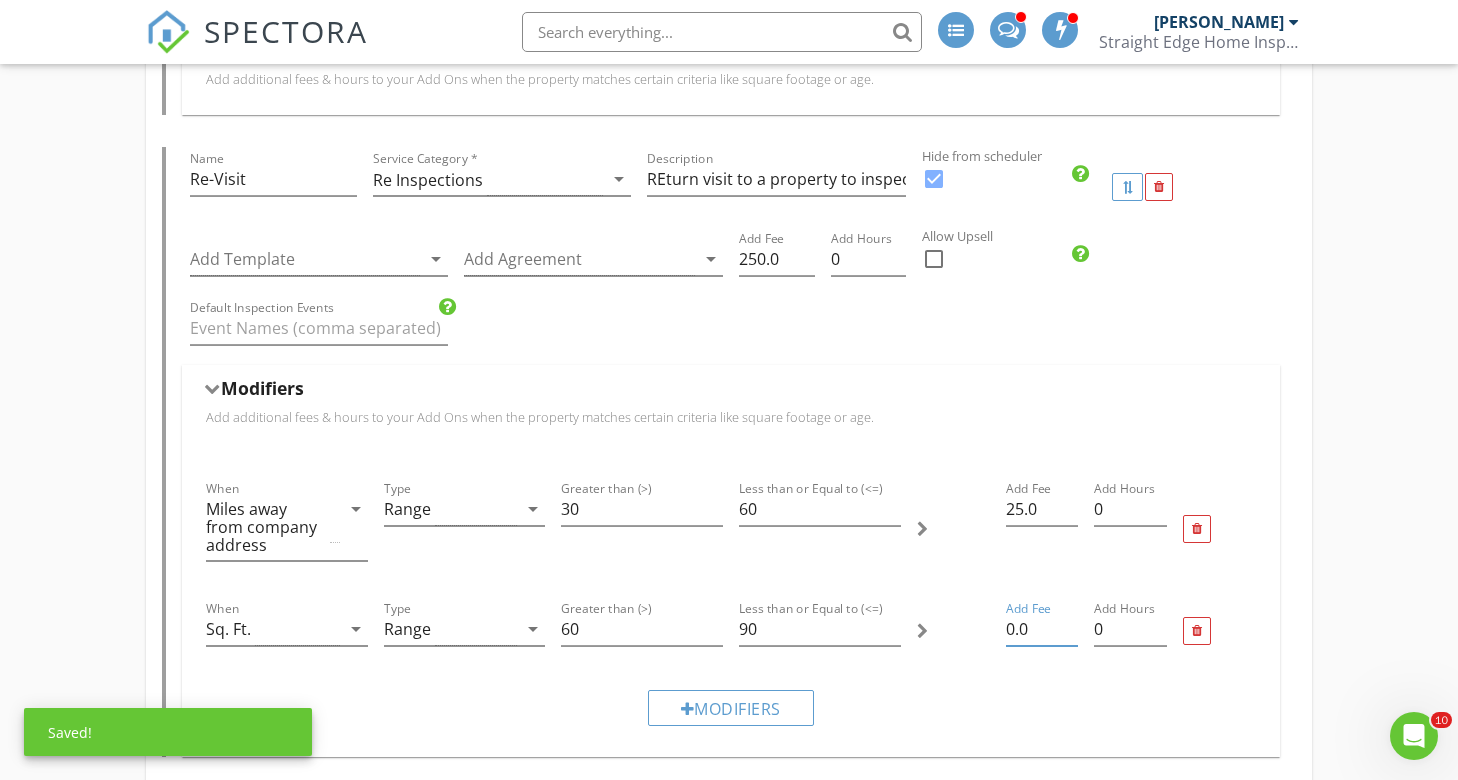 drag, startPoint x: 1015, startPoint y: 613, endPoint x: 978, endPoint y: 615, distance: 37.054016 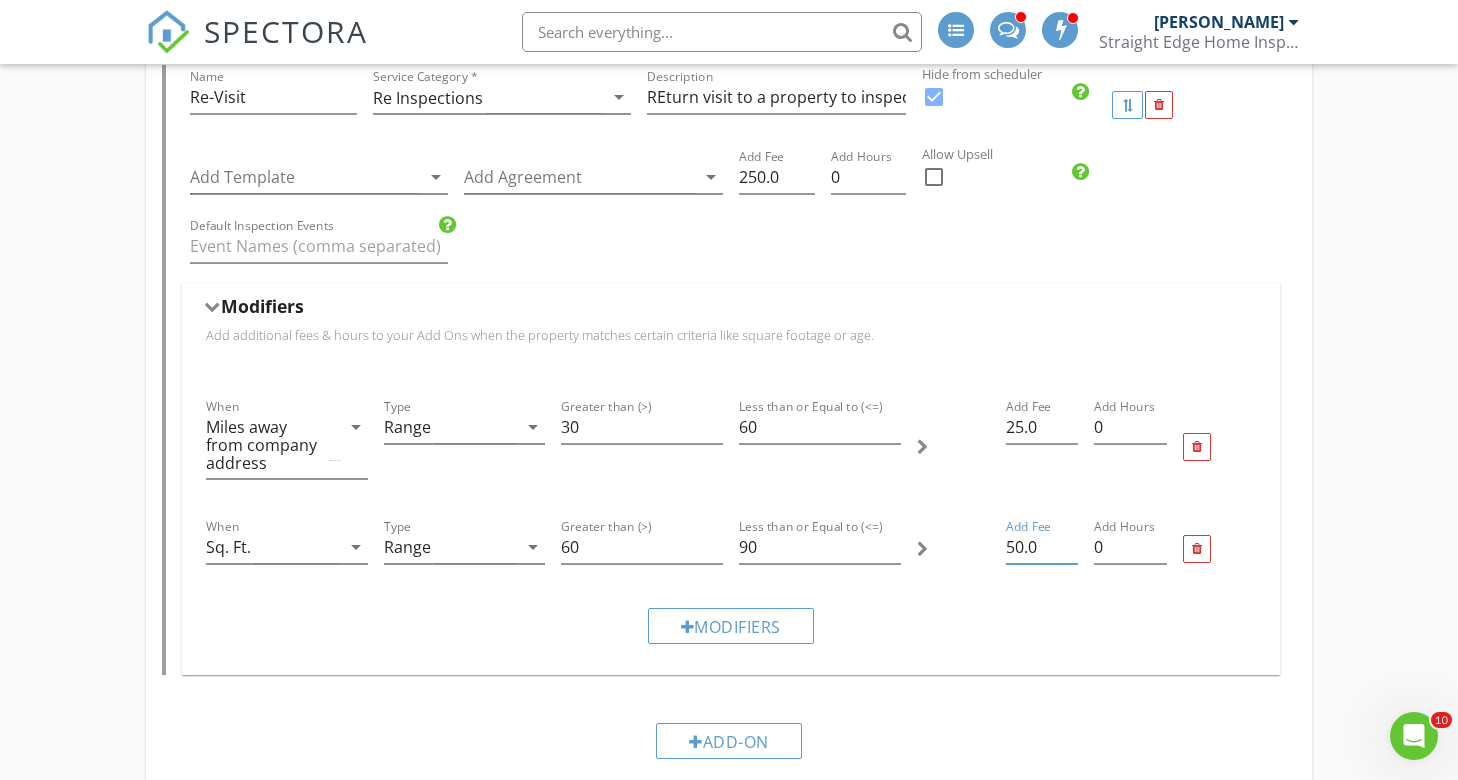 scroll, scrollTop: 2937, scrollLeft: 0, axis: vertical 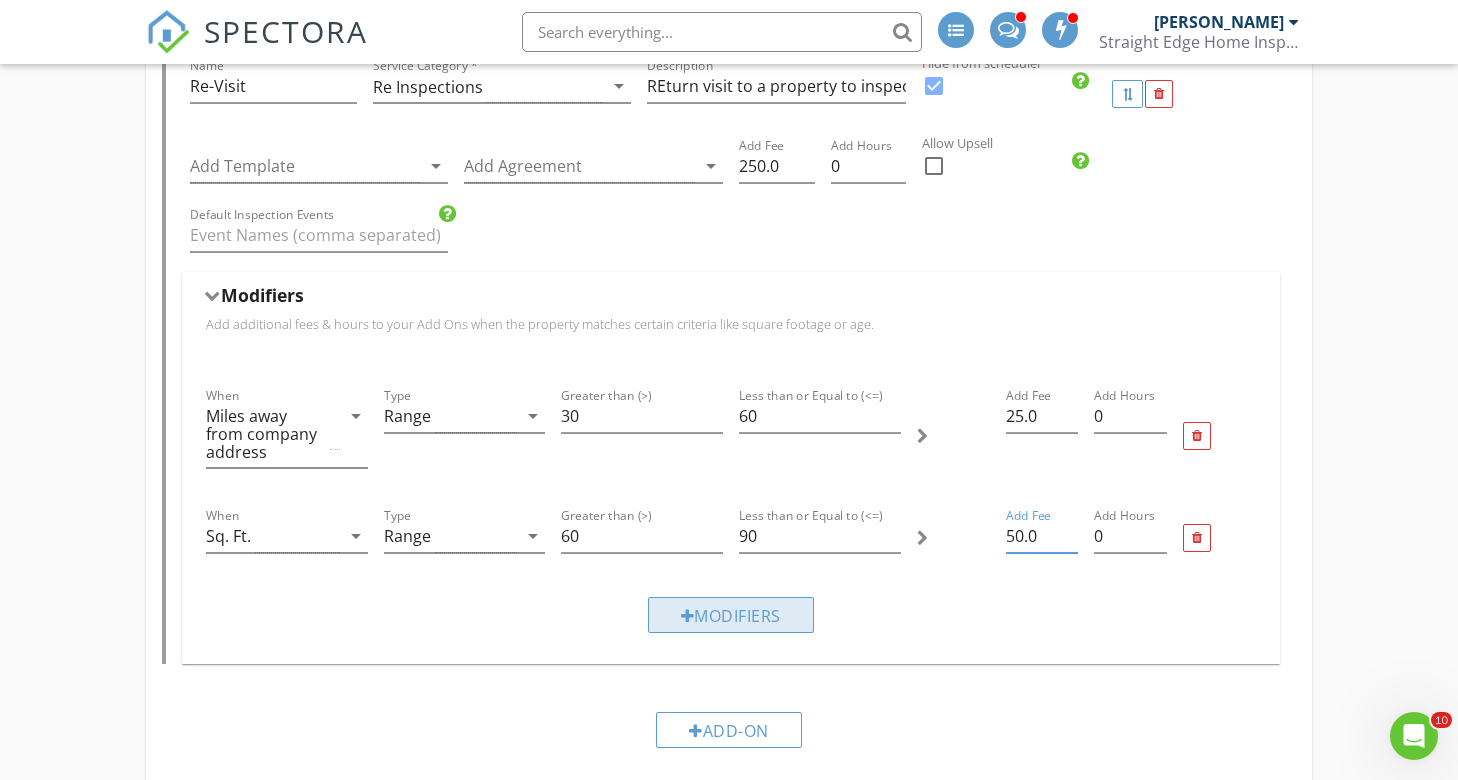 type on "50.0" 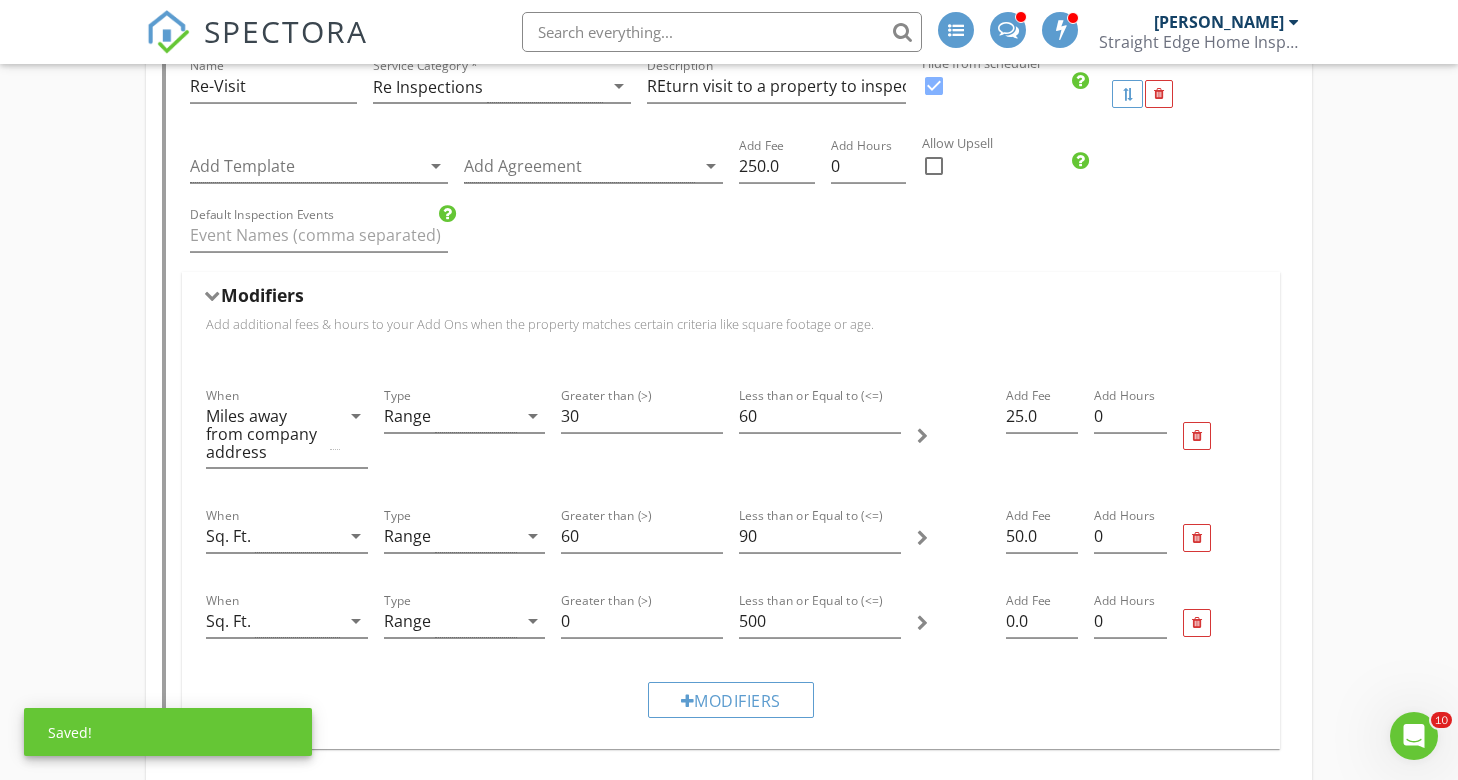 click on "arrow_drop_down" at bounding box center [356, 536] 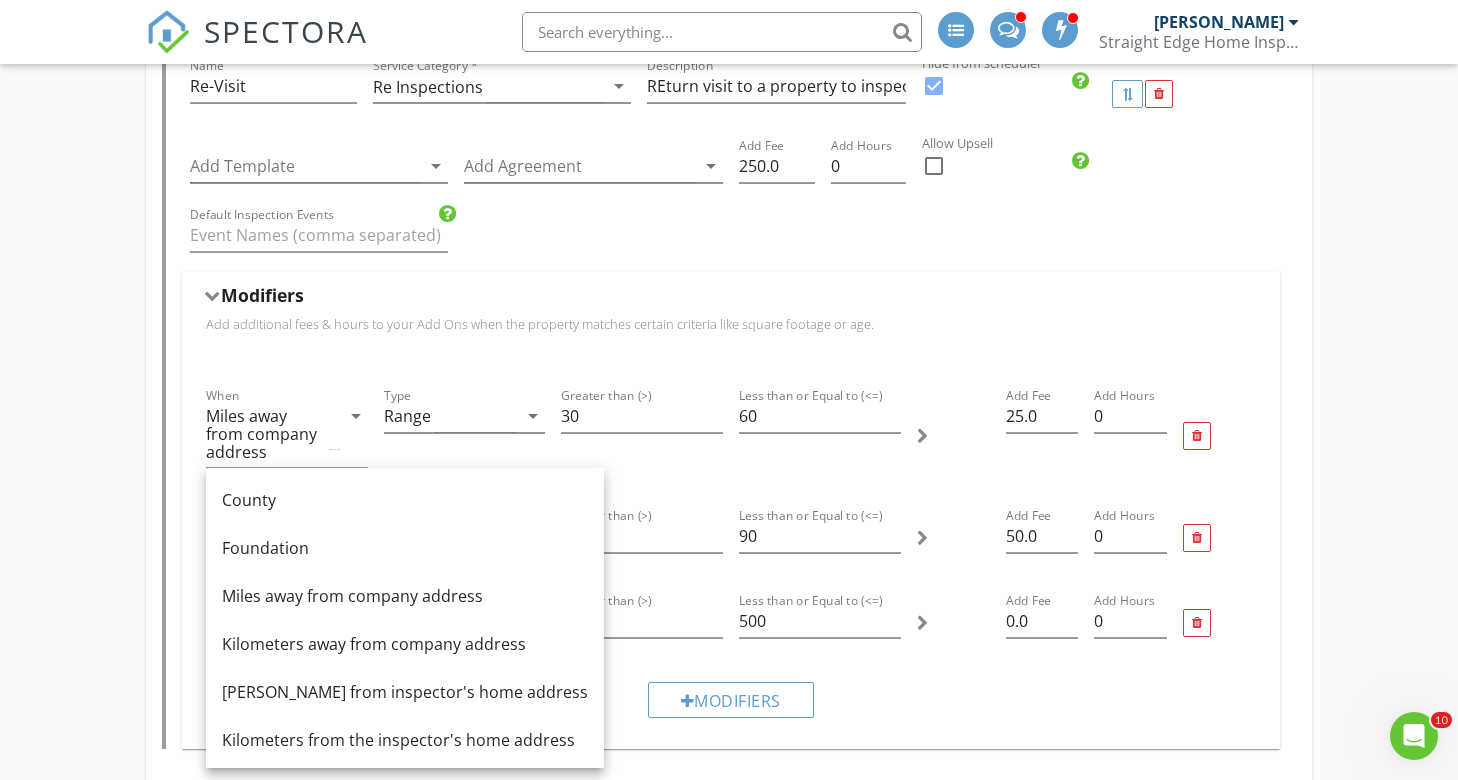 scroll, scrollTop: 244, scrollLeft: 0, axis: vertical 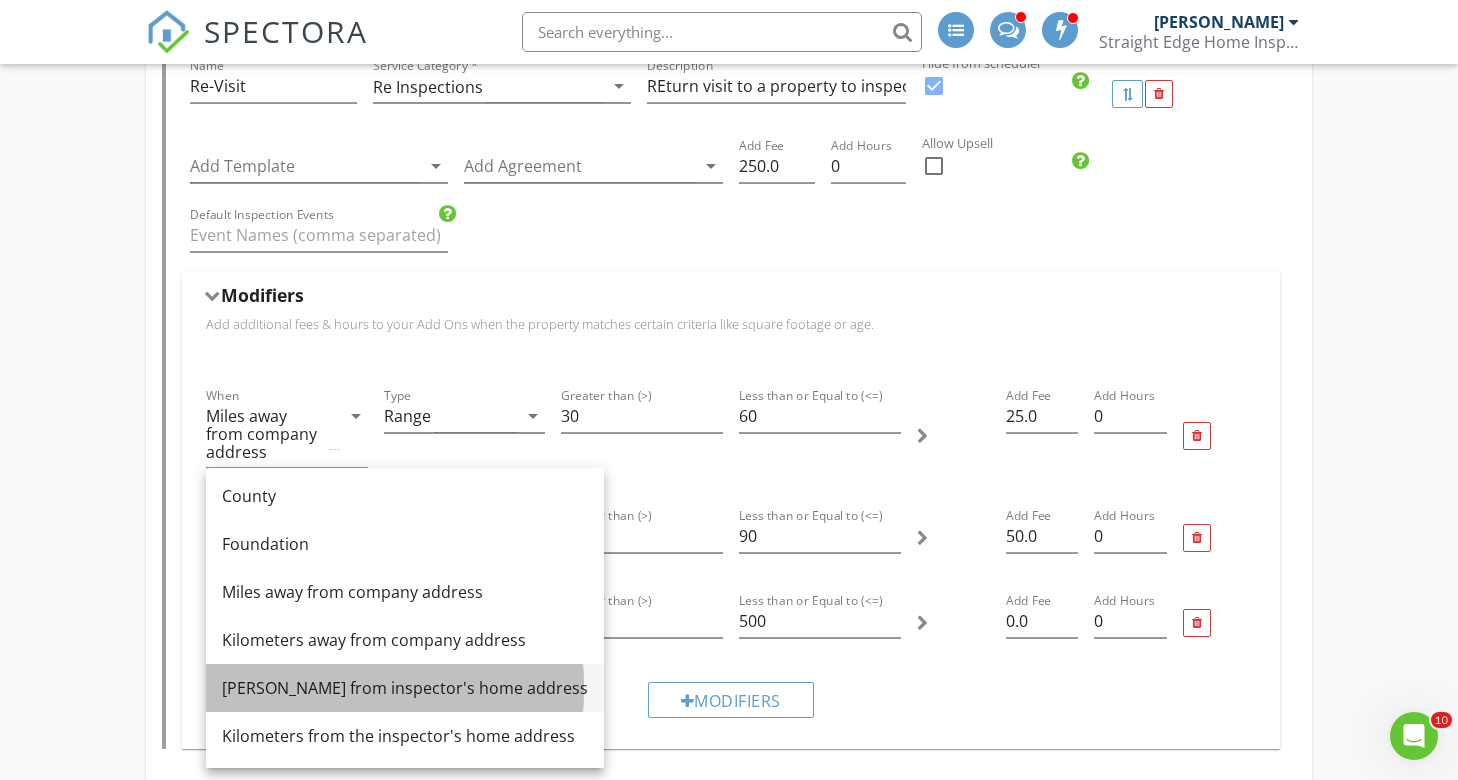 click on "Miles from inspector's home address" at bounding box center [405, 688] 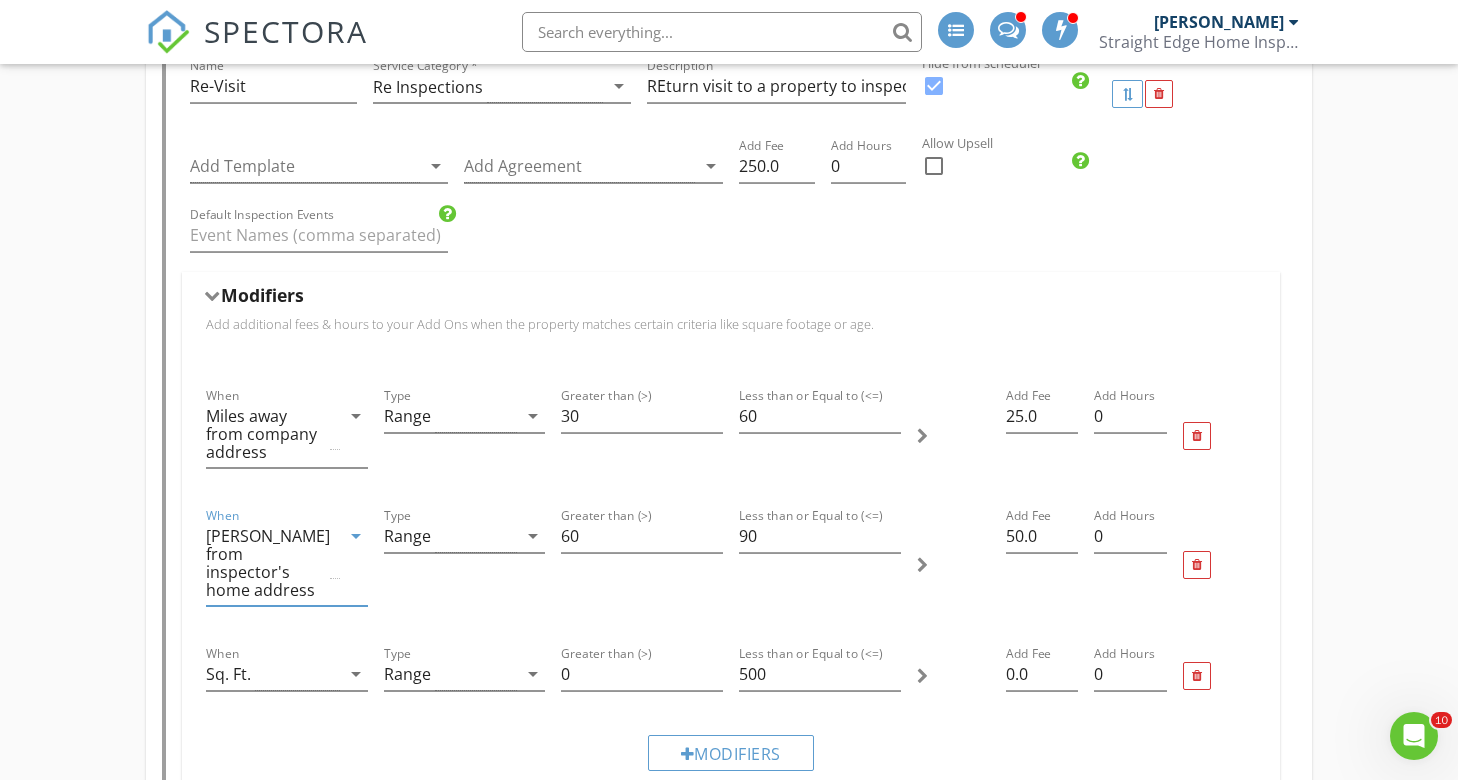 click on "arrow_drop_down" at bounding box center (356, 536) 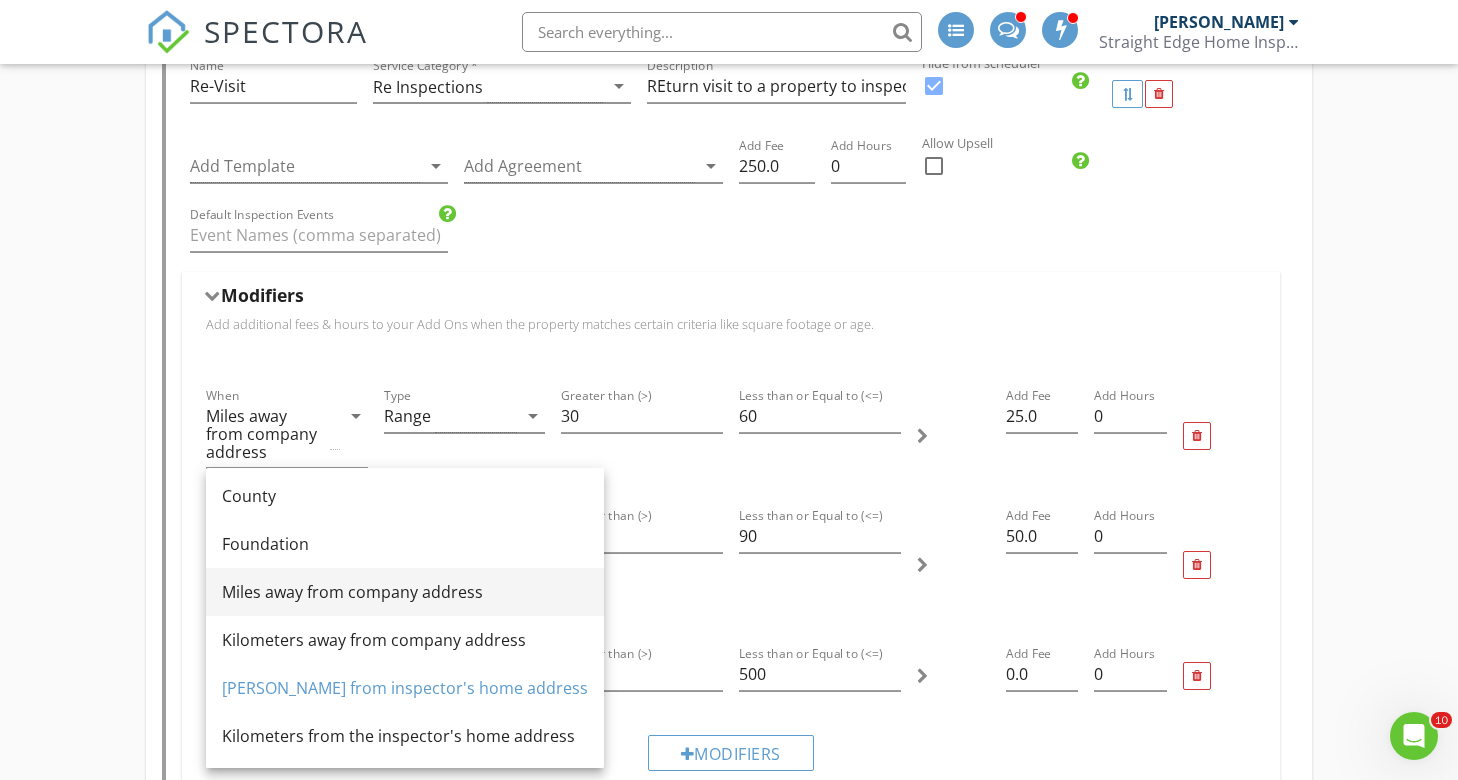 click on "Miles away from company address" at bounding box center (405, 592) 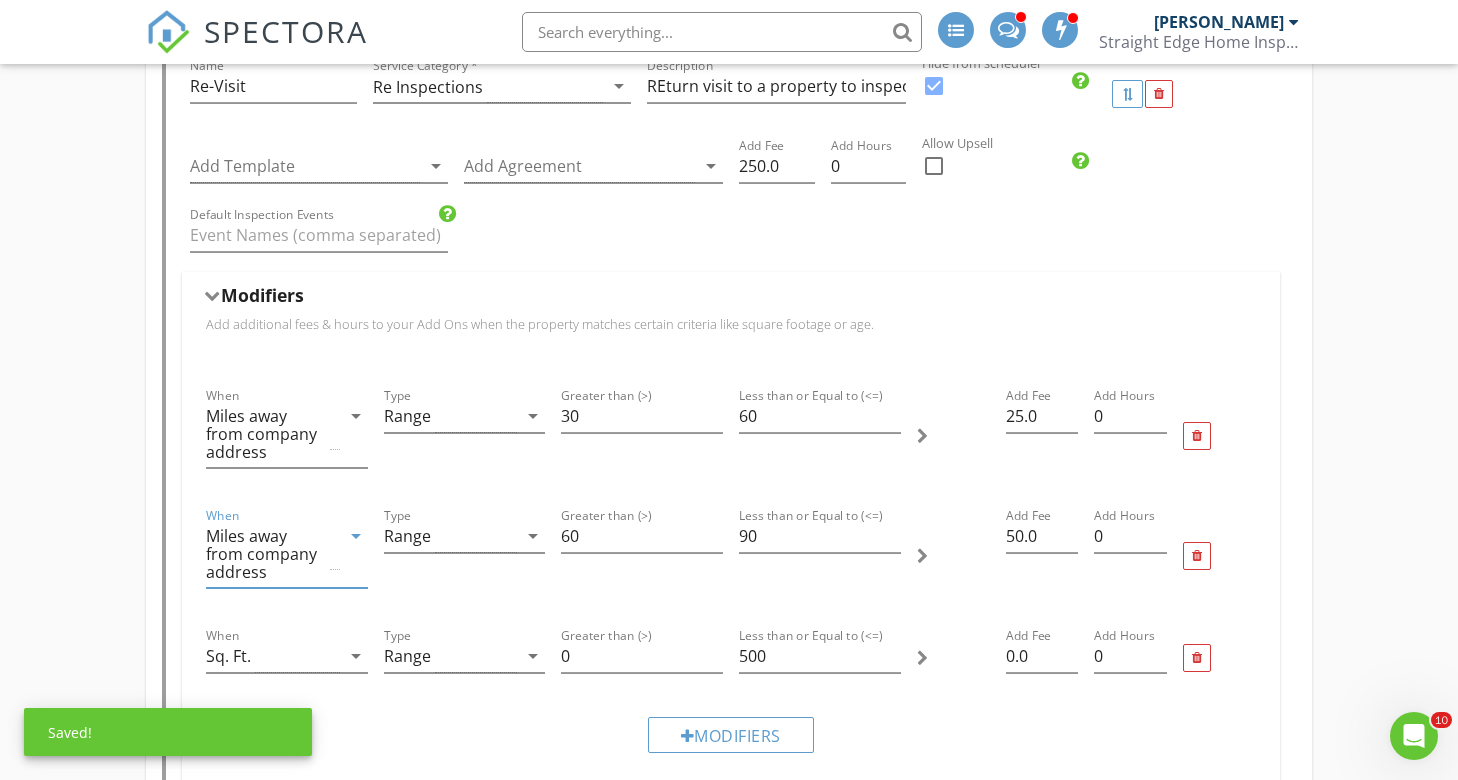 click on "arrow_drop_down" at bounding box center (356, 656) 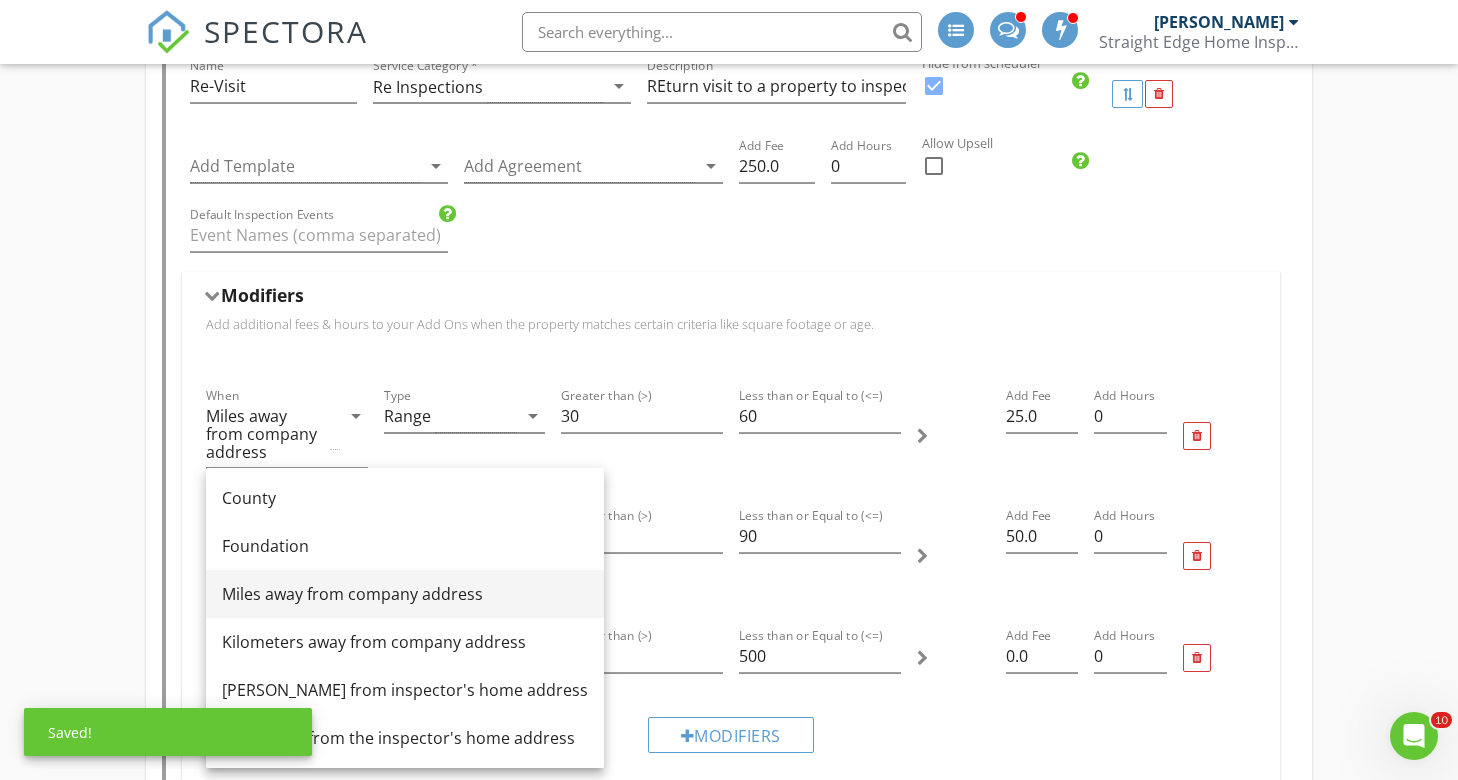 scroll, scrollTop: 244, scrollLeft: 0, axis: vertical 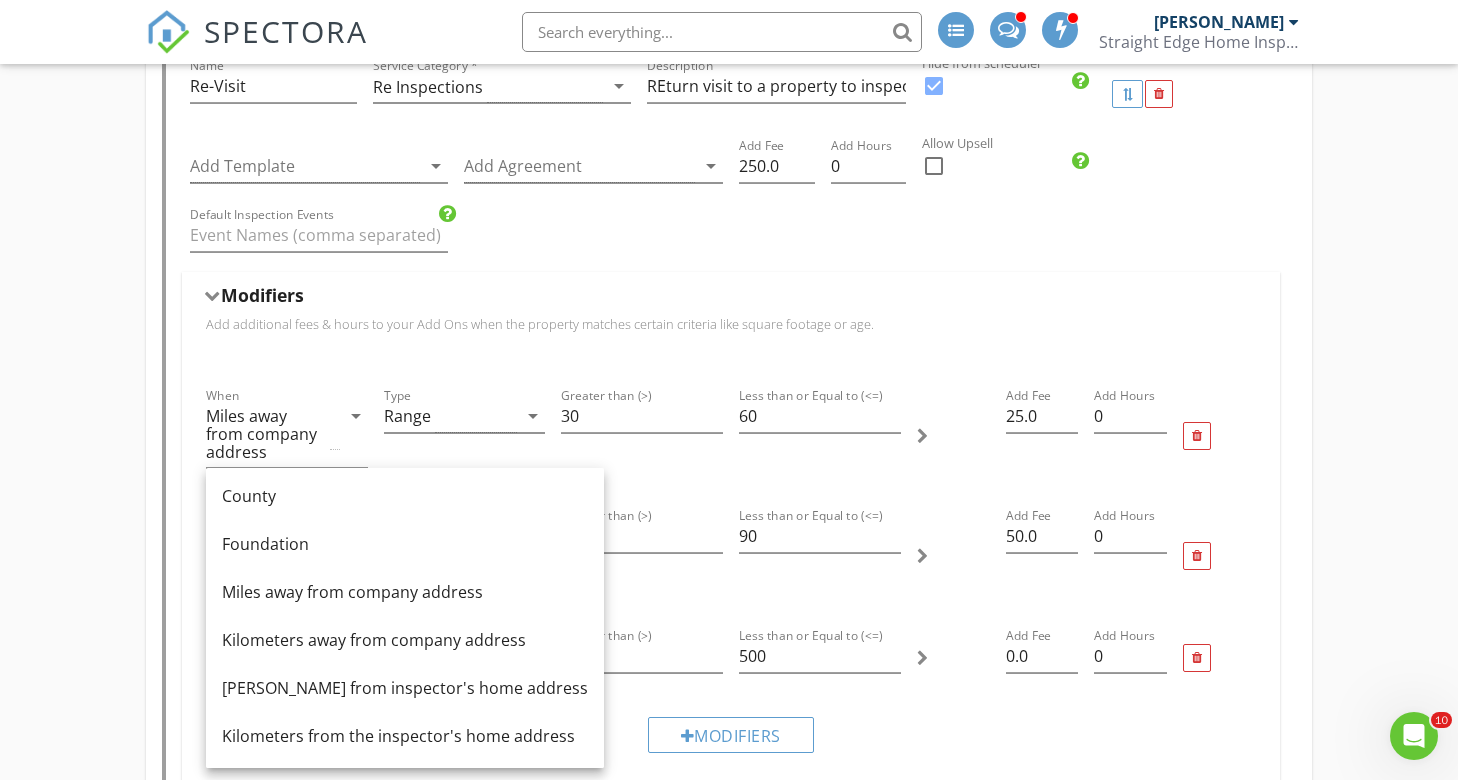click on "Miles away from company address" at bounding box center [405, 592] 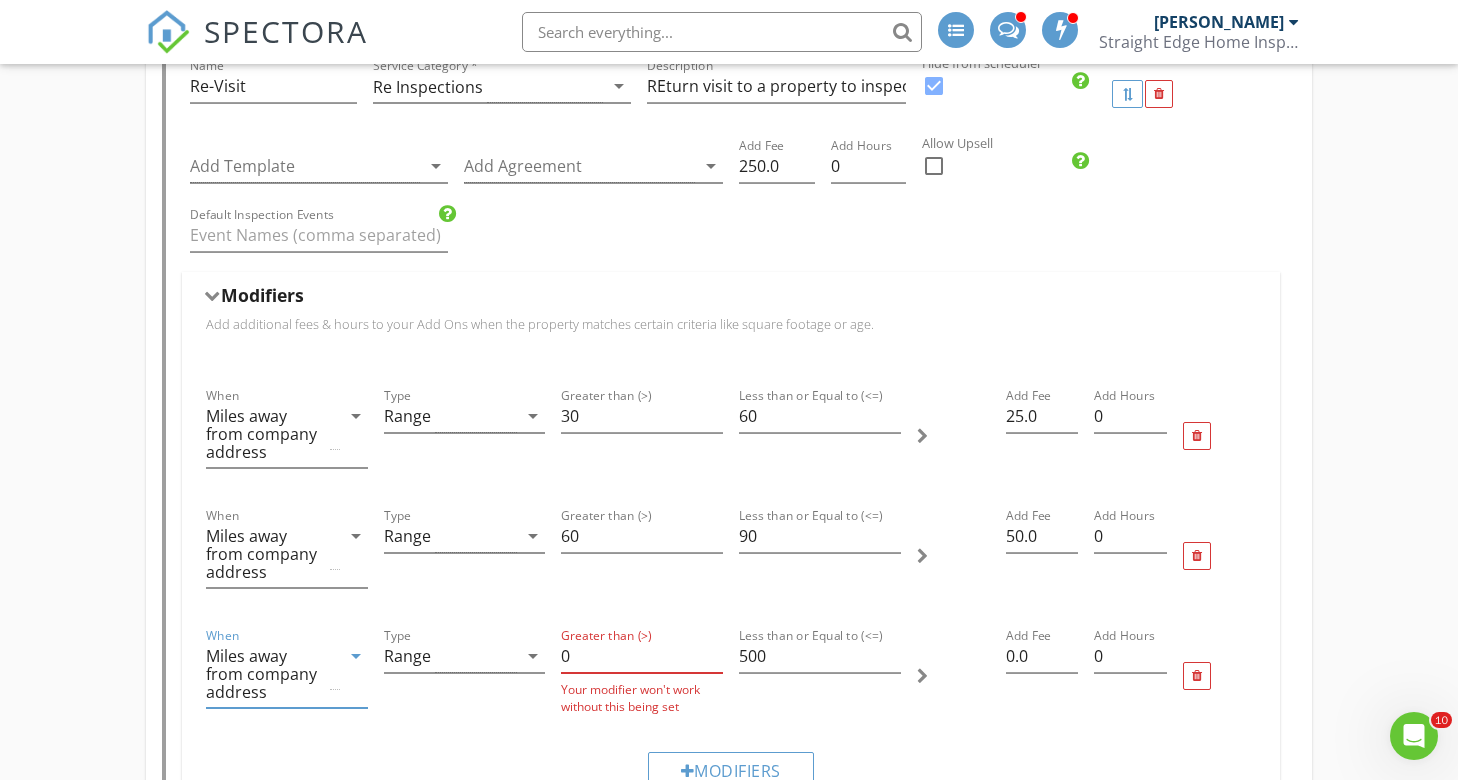 drag, startPoint x: 556, startPoint y: 640, endPoint x: 545, endPoint y: 641, distance: 11.045361 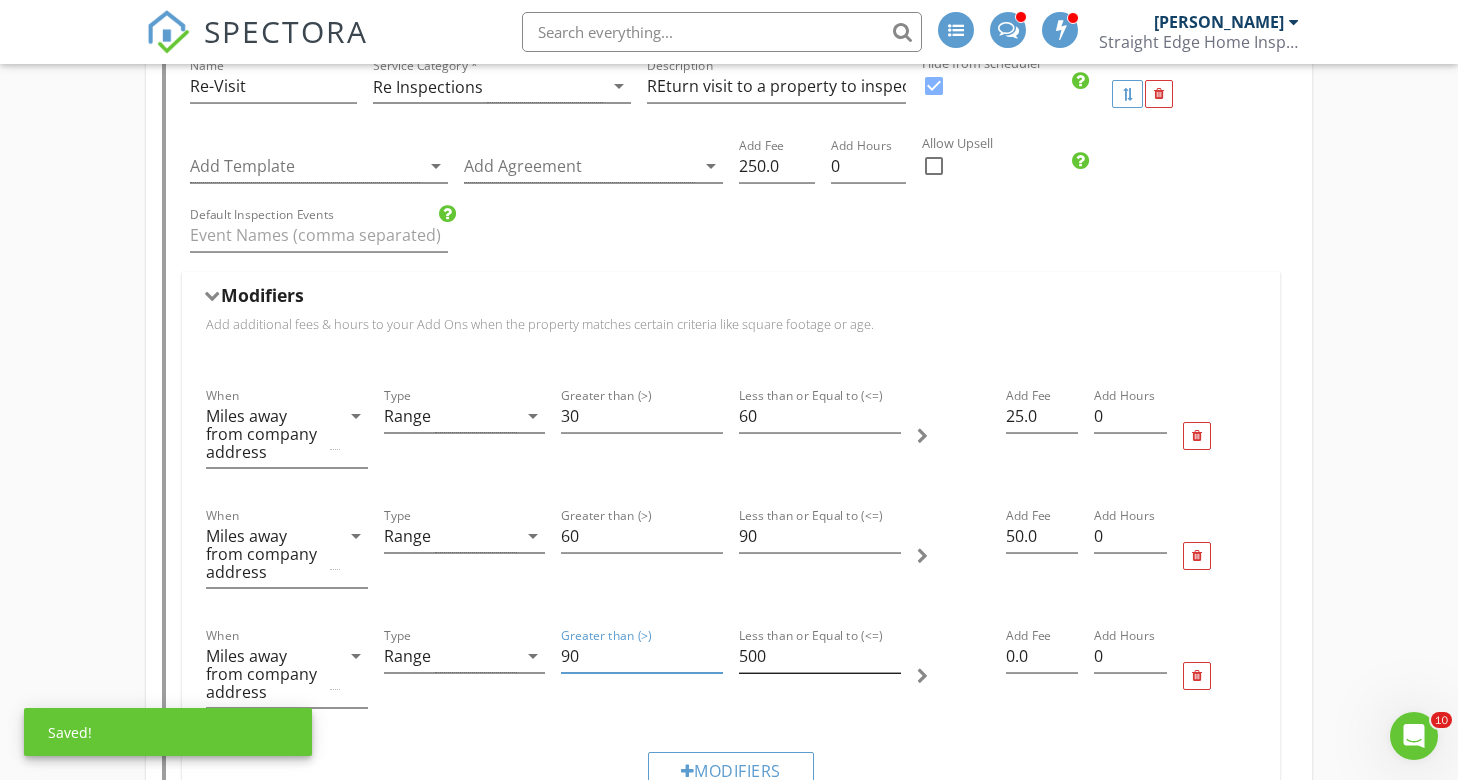 type on "90" 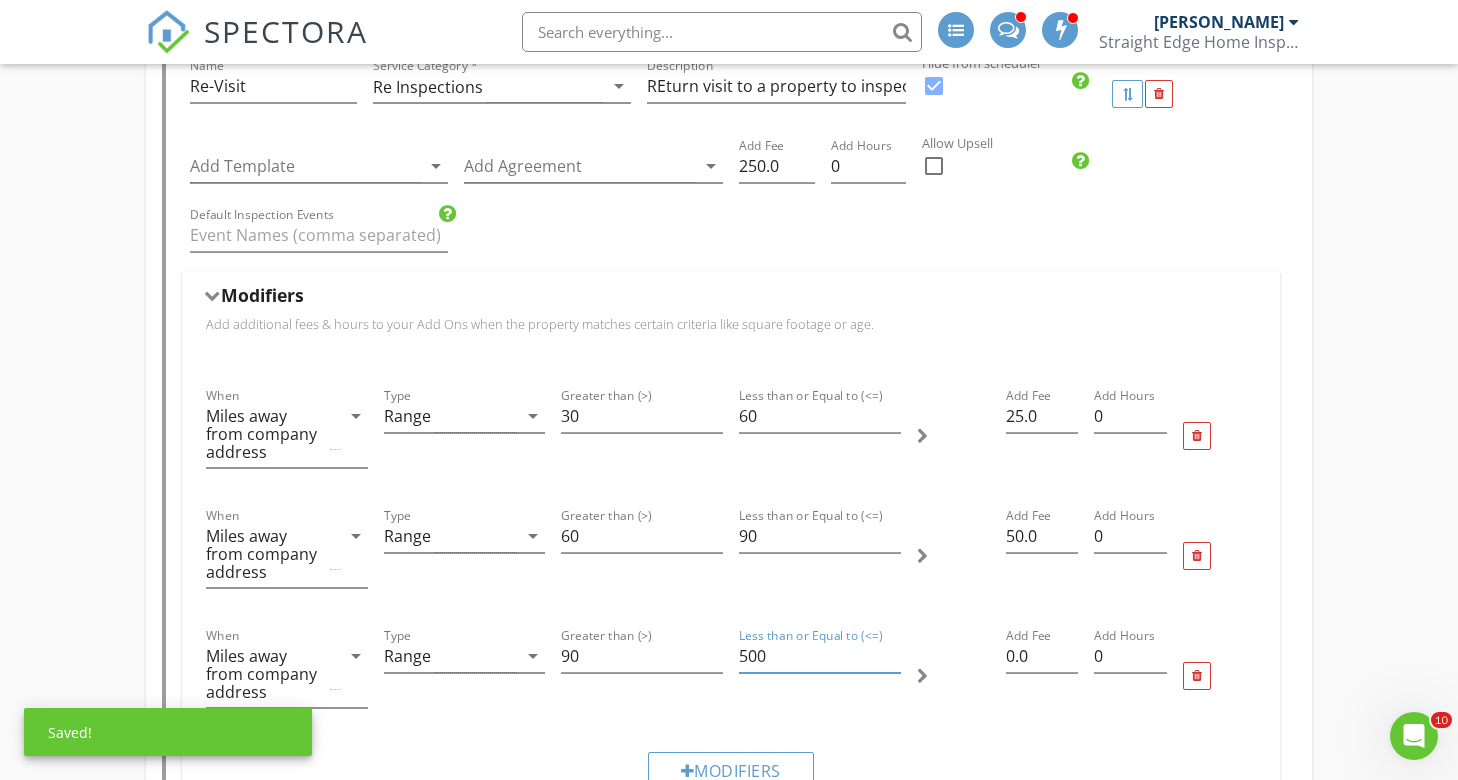 drag, startPoint x: 771, startPoint y: 638, endPoint x: 737, endPoint y: 639, distance: 34.0147 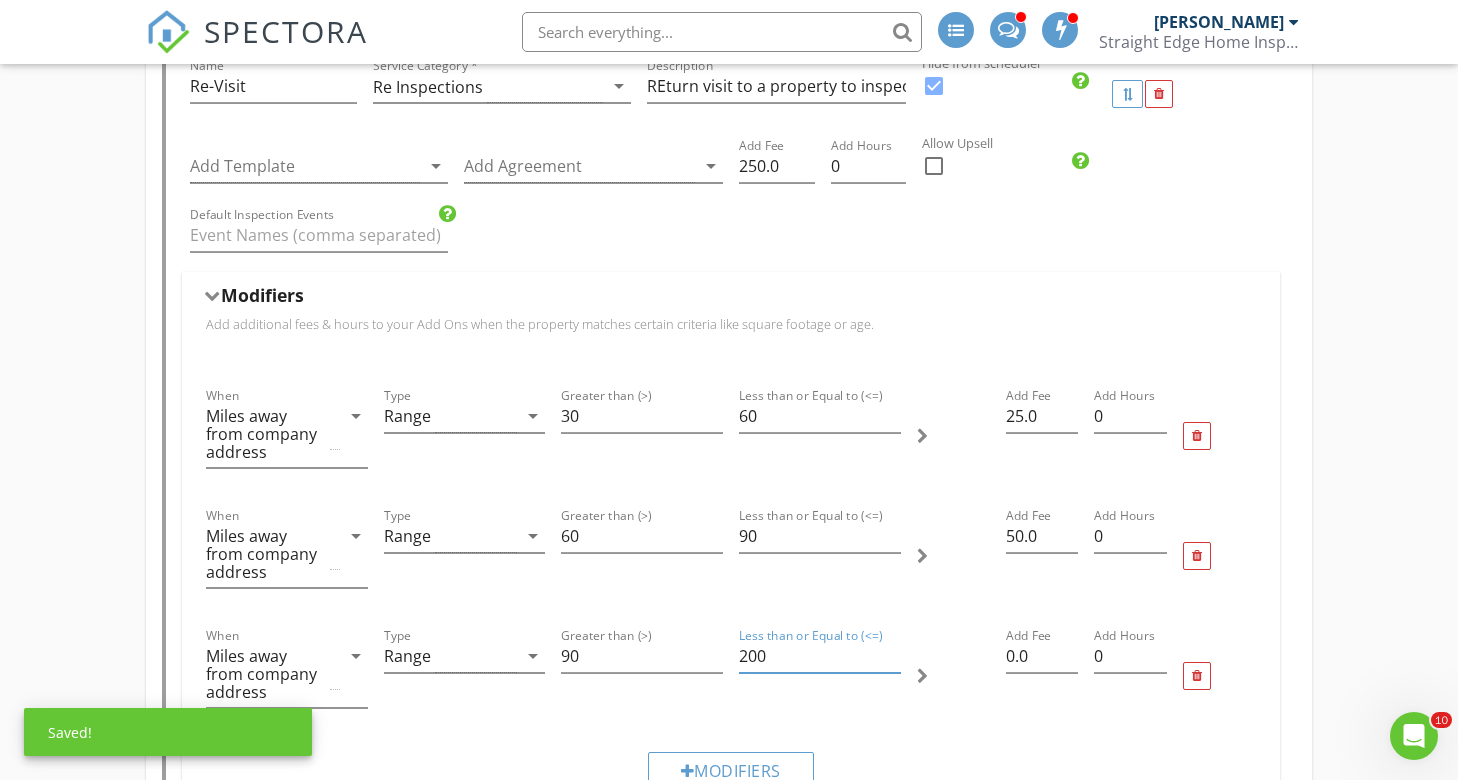 type on "200" 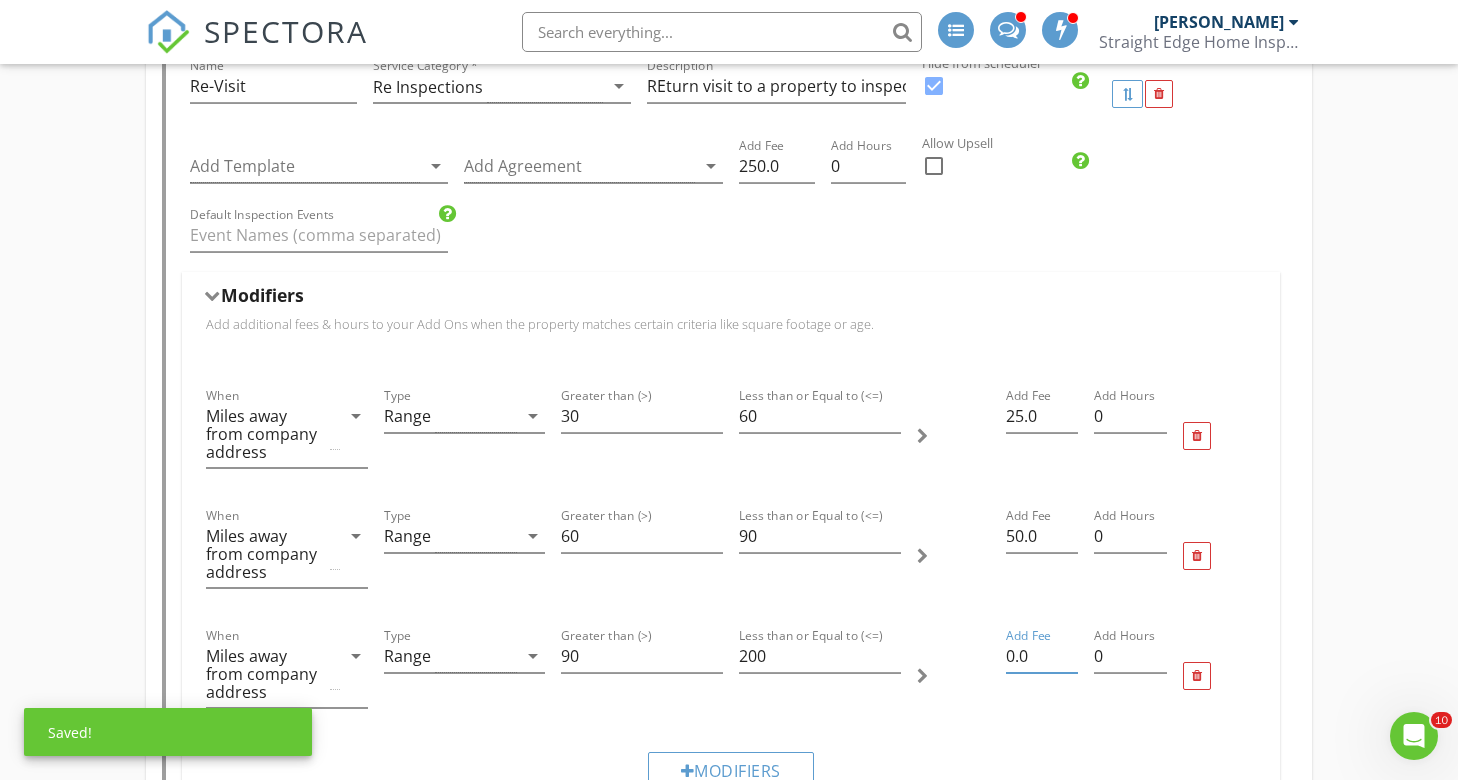 drag, startPoint x: 985, startPoint y: 640, endPoint x: 967, endPoint y: 642, distance: 18.110771 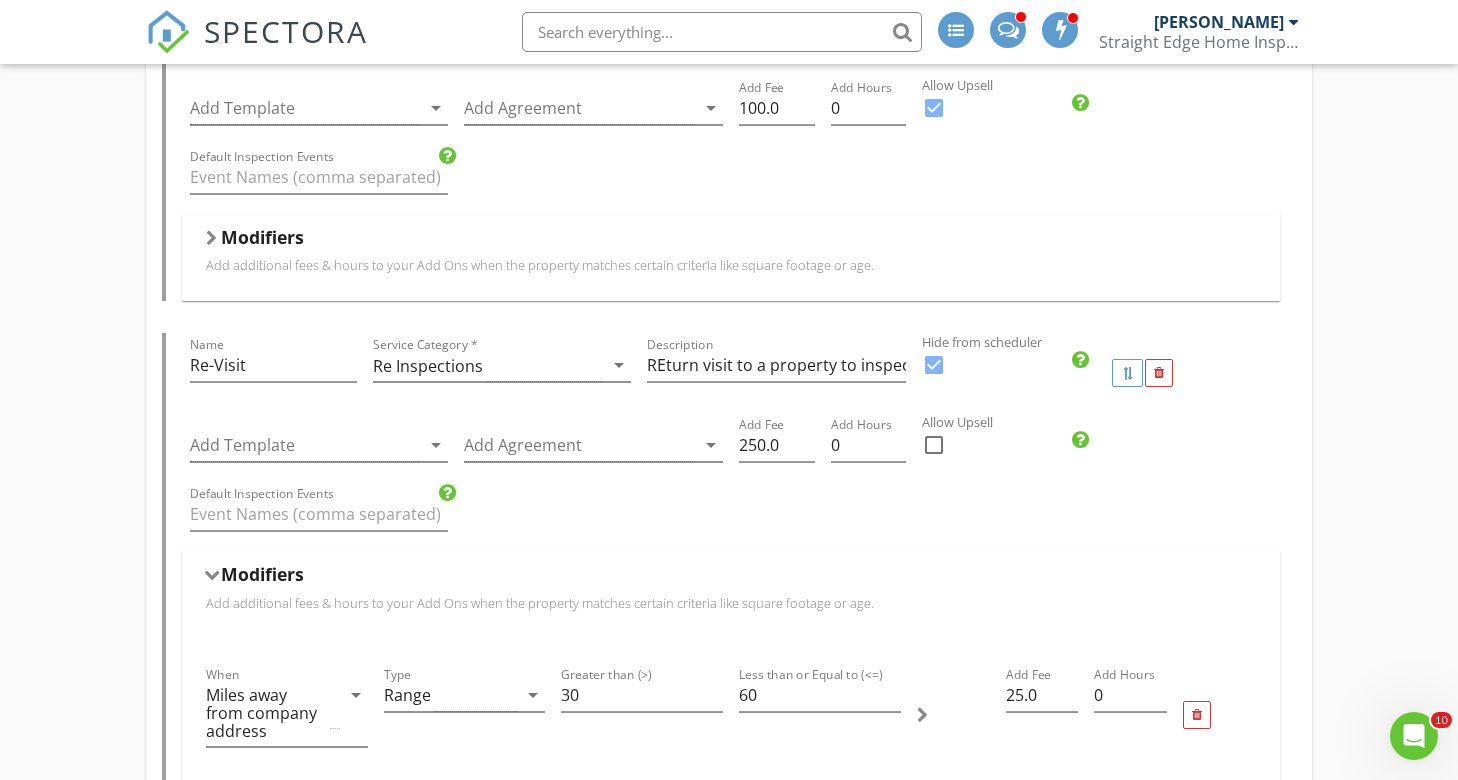 scroll, scrollTop: 2657, scrollLeft: 0, axis: vertical 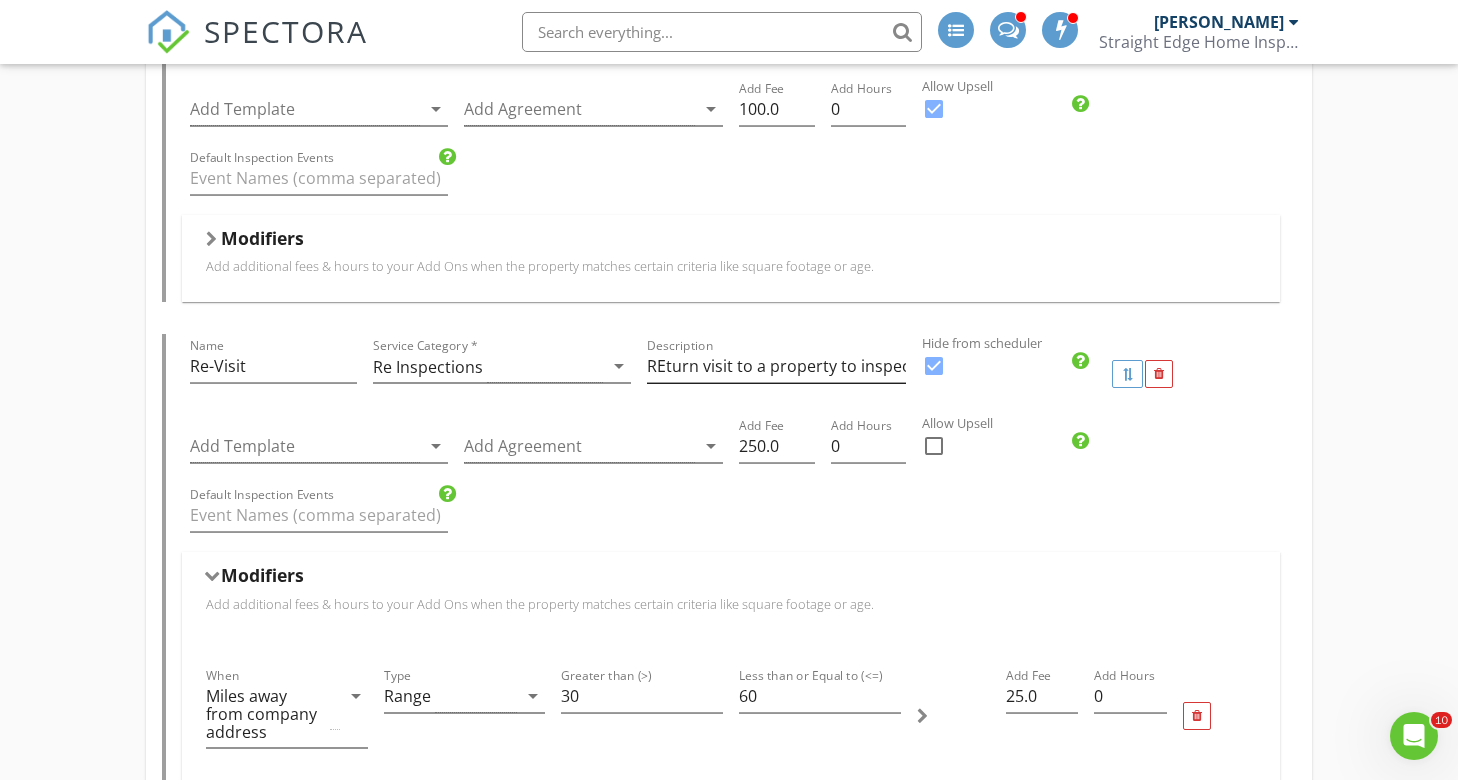 type on "100.0" 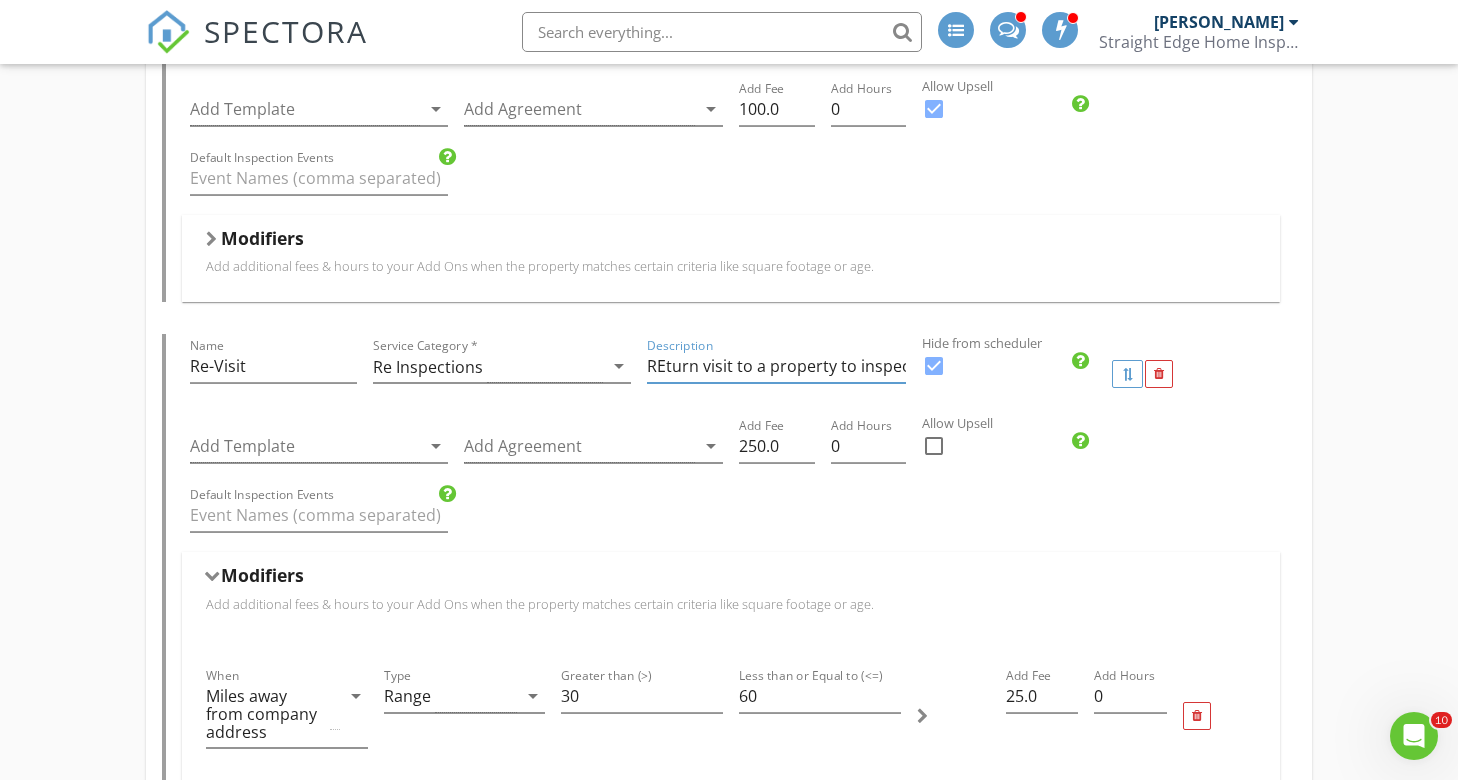 click on "REturn visit to a property to inspect repairs made and/or inspect limitaitons that may have been present at the original inspection." at bounding box center [776, 366] 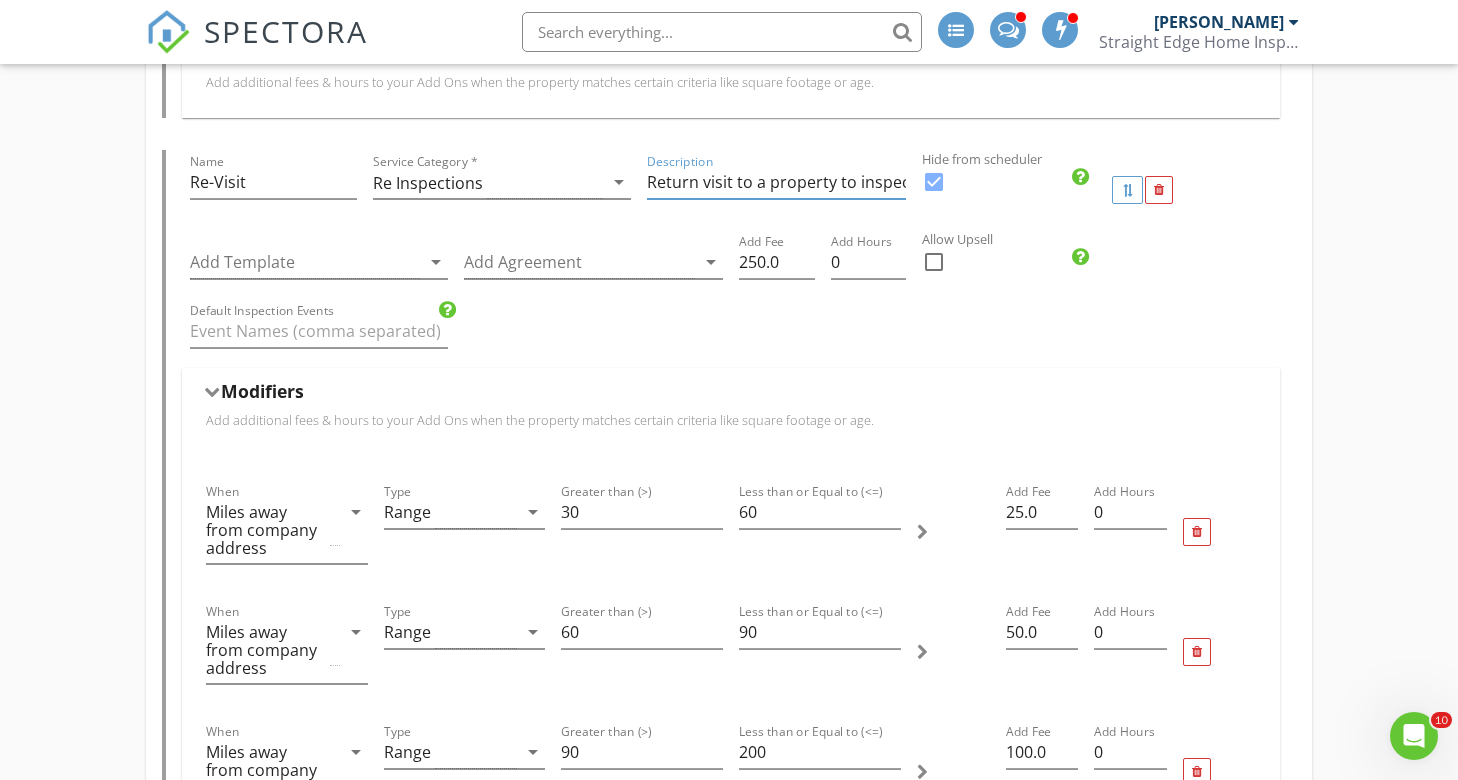 scroll, scrollTop: 2840, scrollLeft: 0, axis: vertical 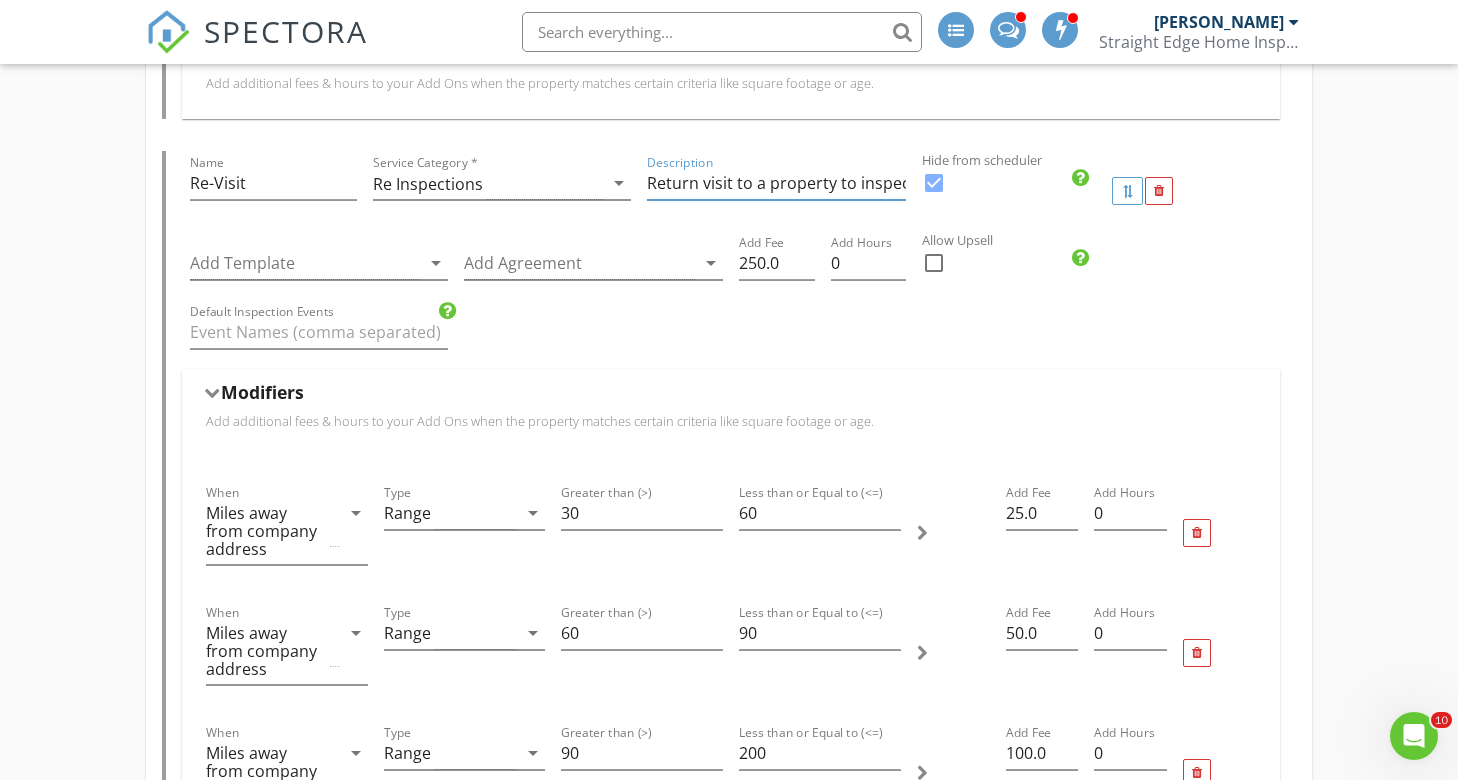 type on "Return visit to a property to inspect repairs made and/or inspect limitaitons that may have been present at the original inspection." 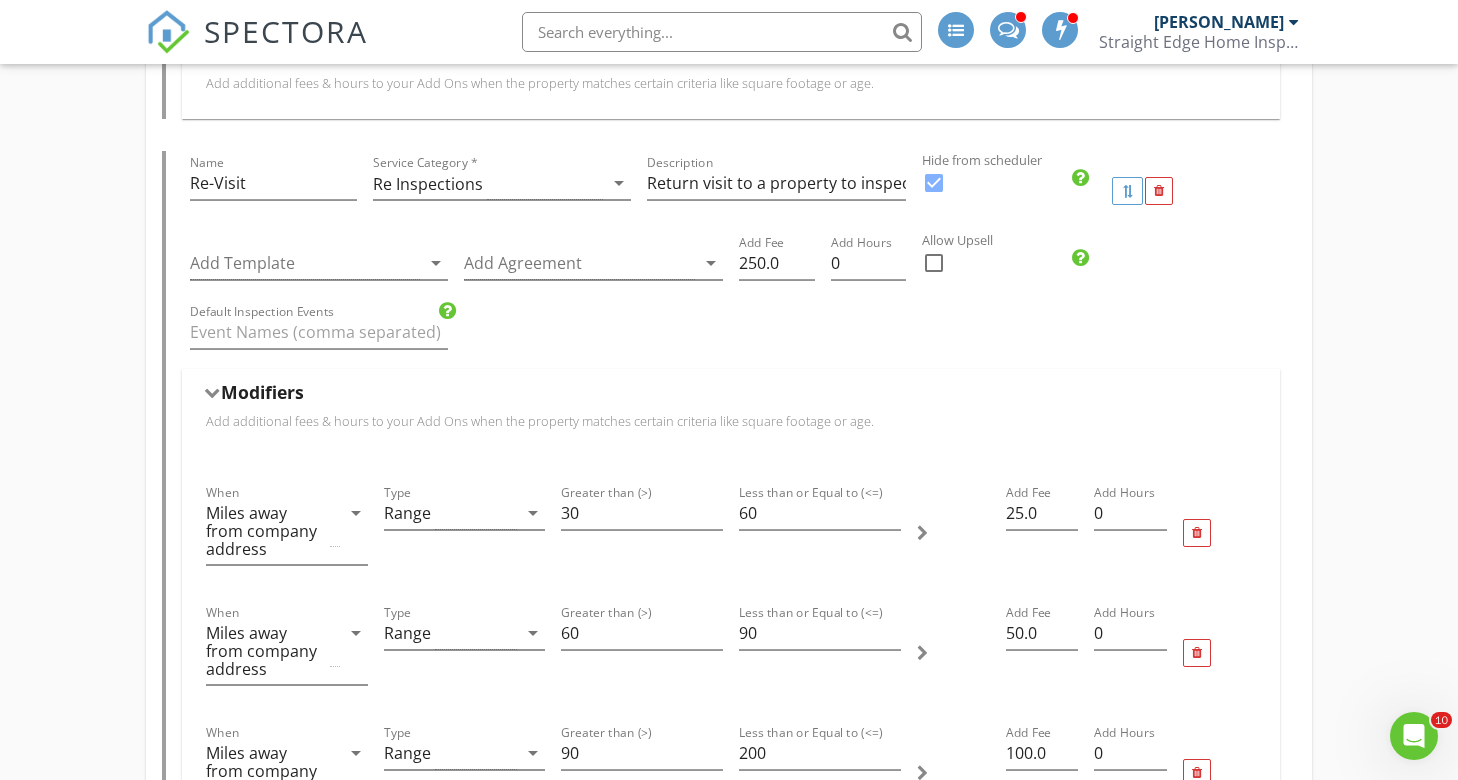 click at bounding box center [211, 393] 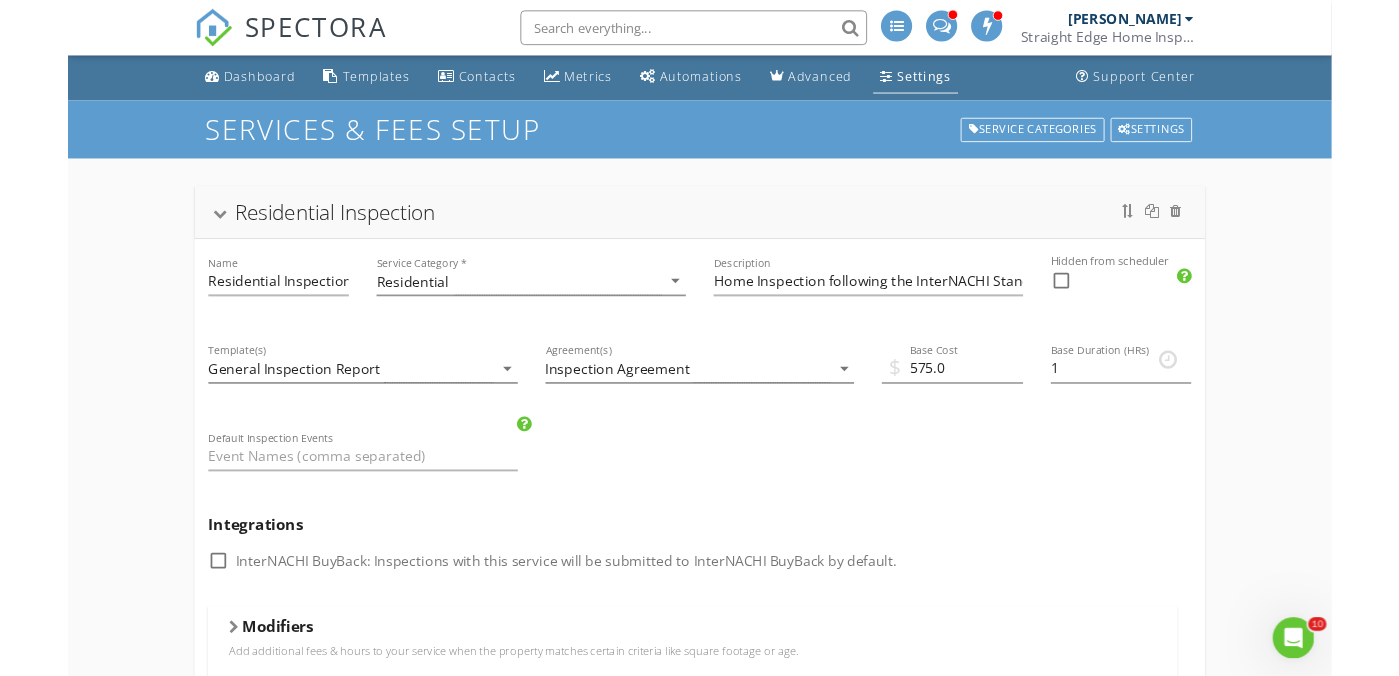 scroll, scrollTop: 0, scrollLeft: 0, axis: both 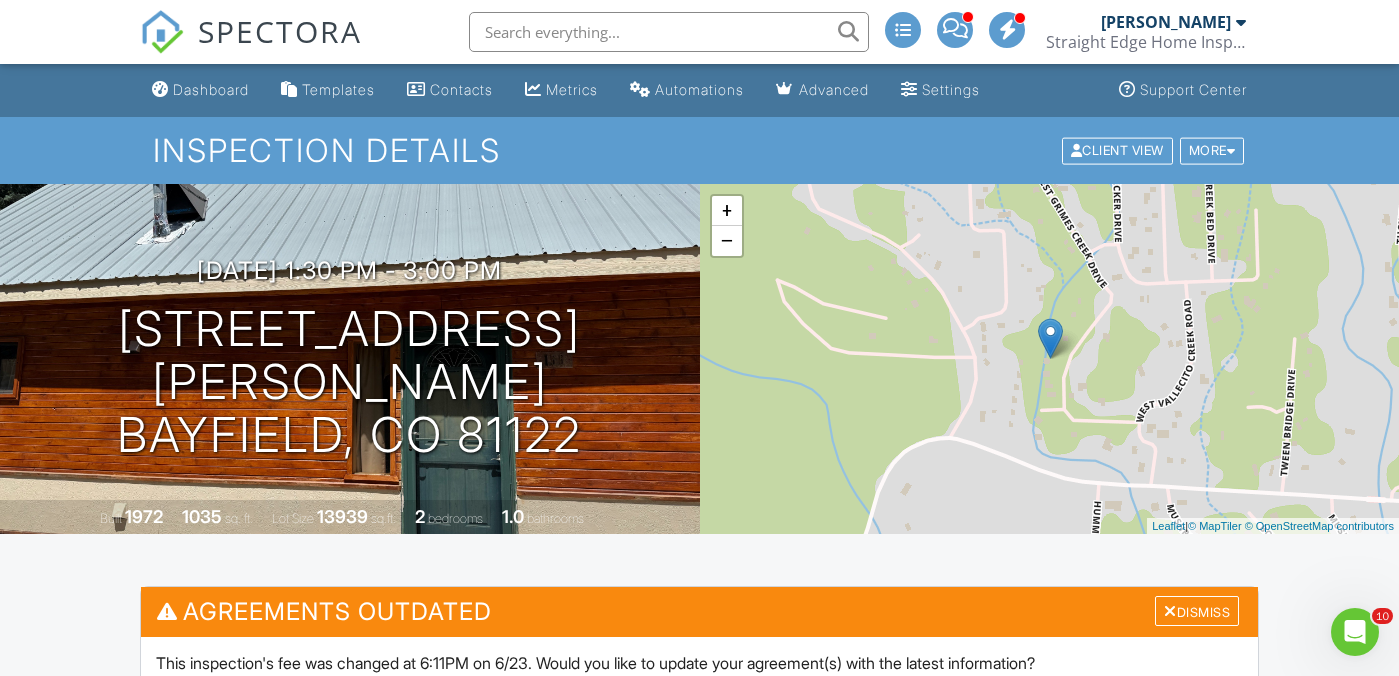 click on "Dashboard" at bounding box center [211, 89] 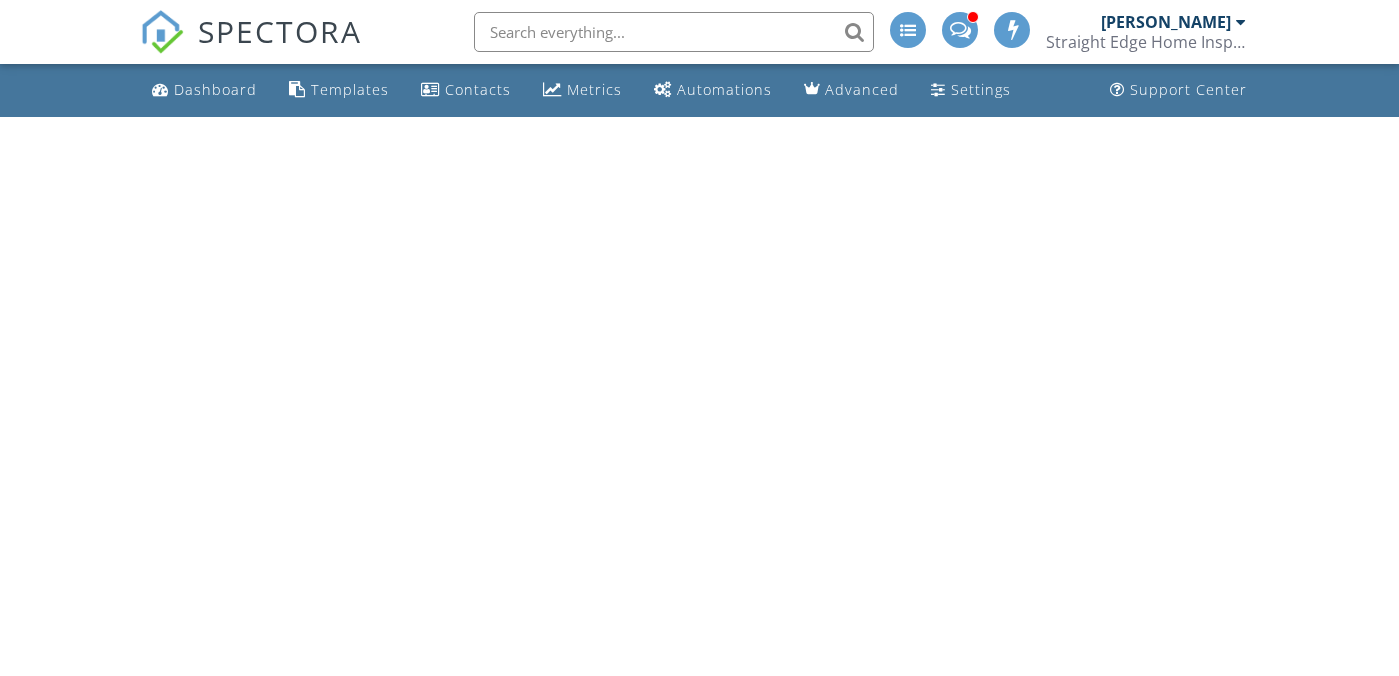 scroll, scrollTop: 0, scrollLeft: 0, axis: both 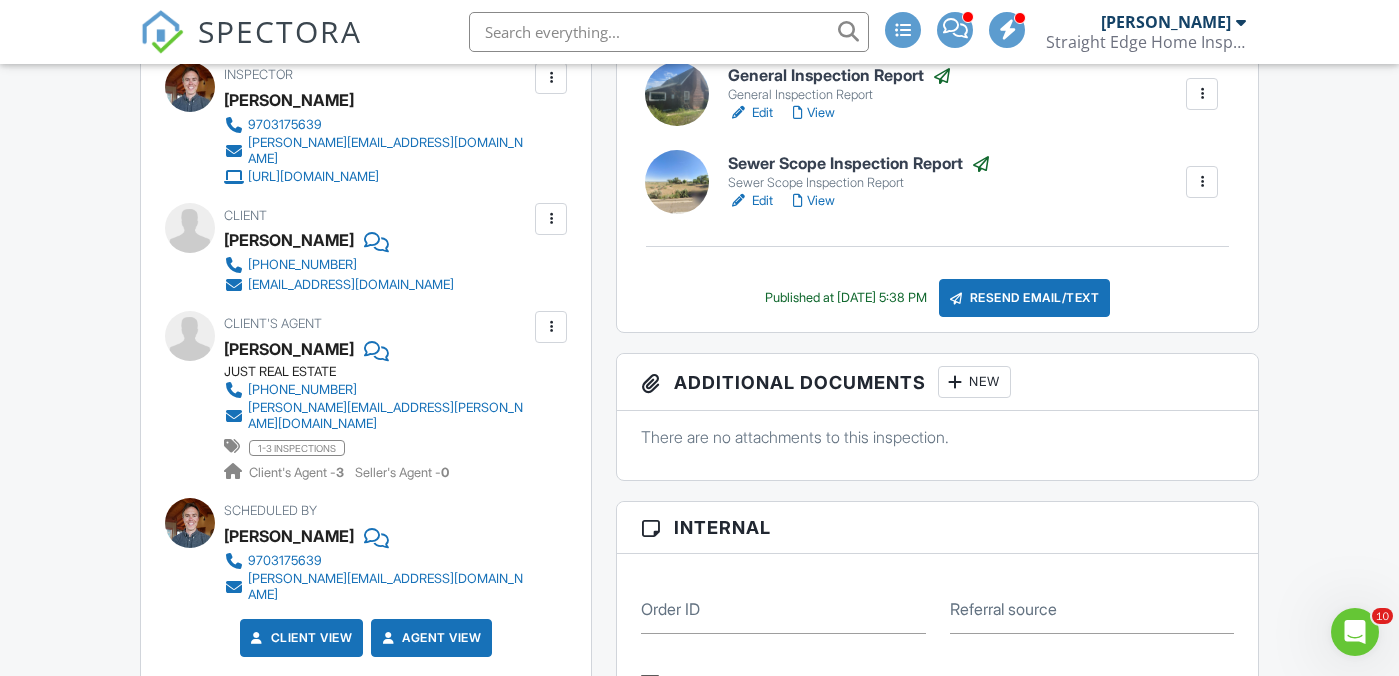 click at bounding box center [551, 219] 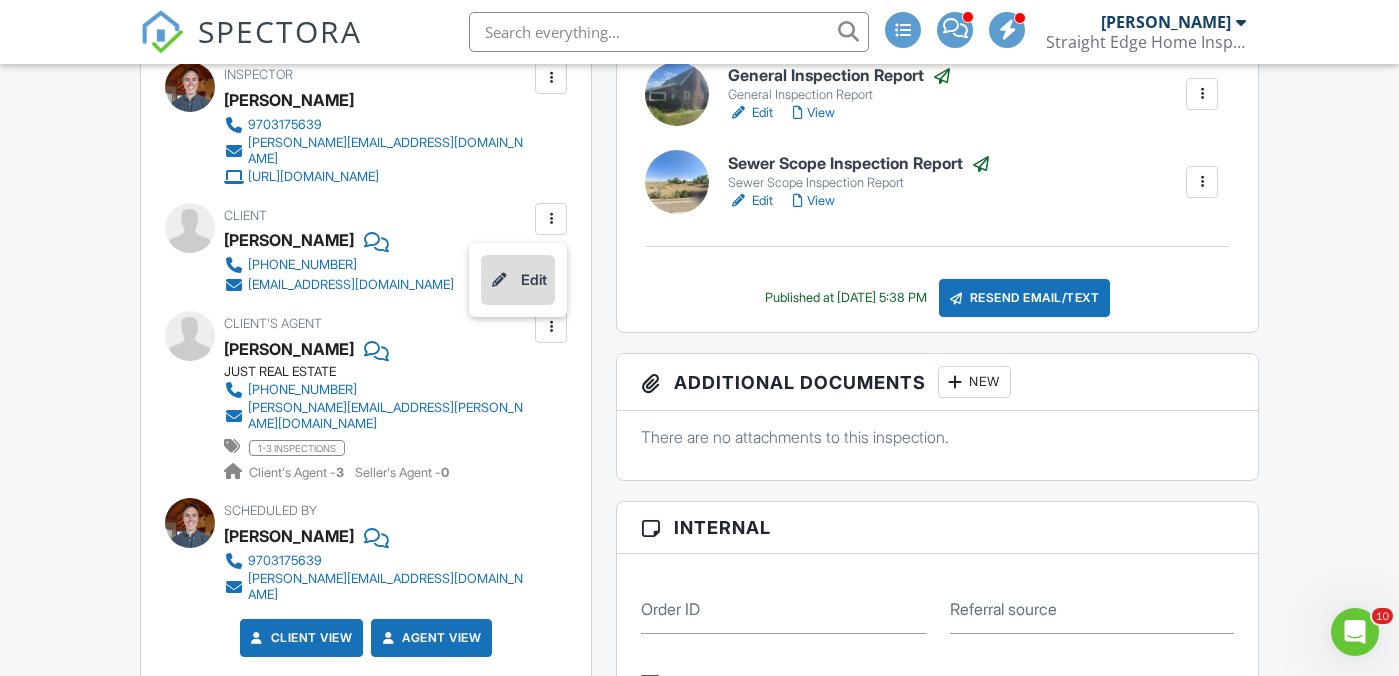 click on "Edit" at bounding box center (518, 280) 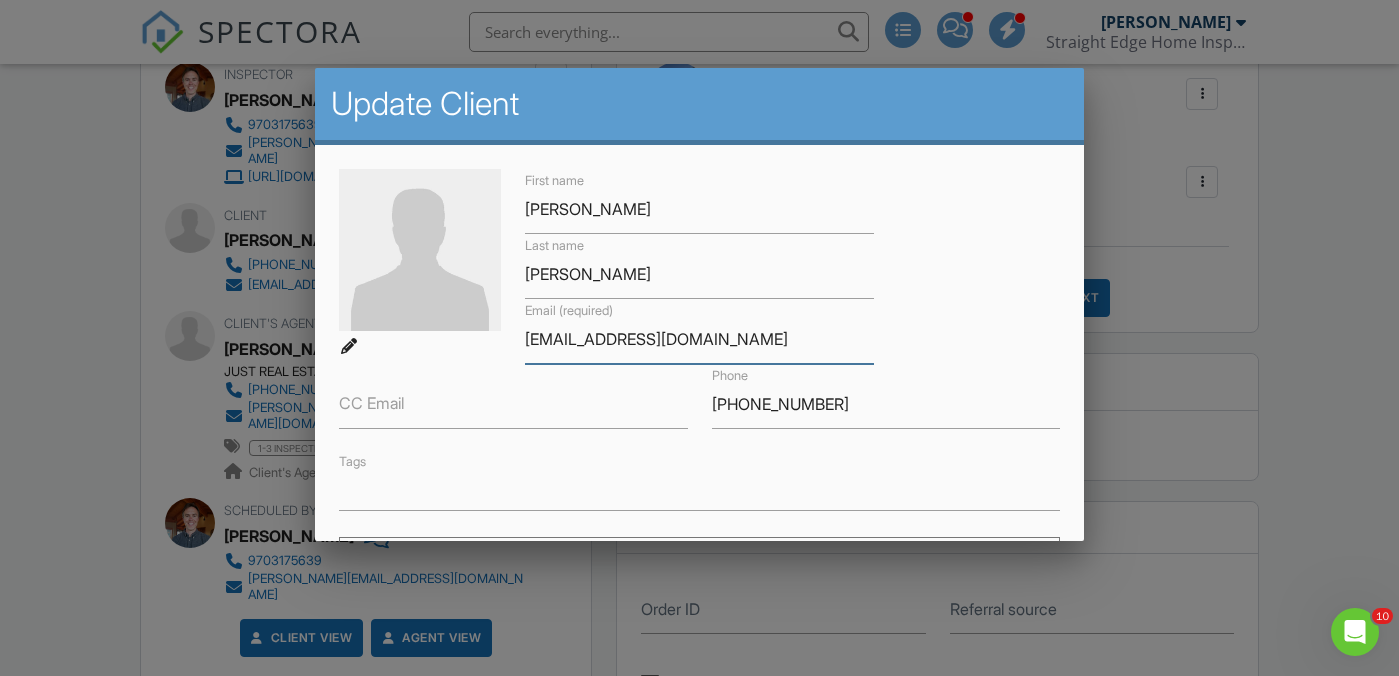 drag, startPoint x: 717, startPoint y: 342, endPoint x: 515, endPoint y: 338, distance: 202.0396 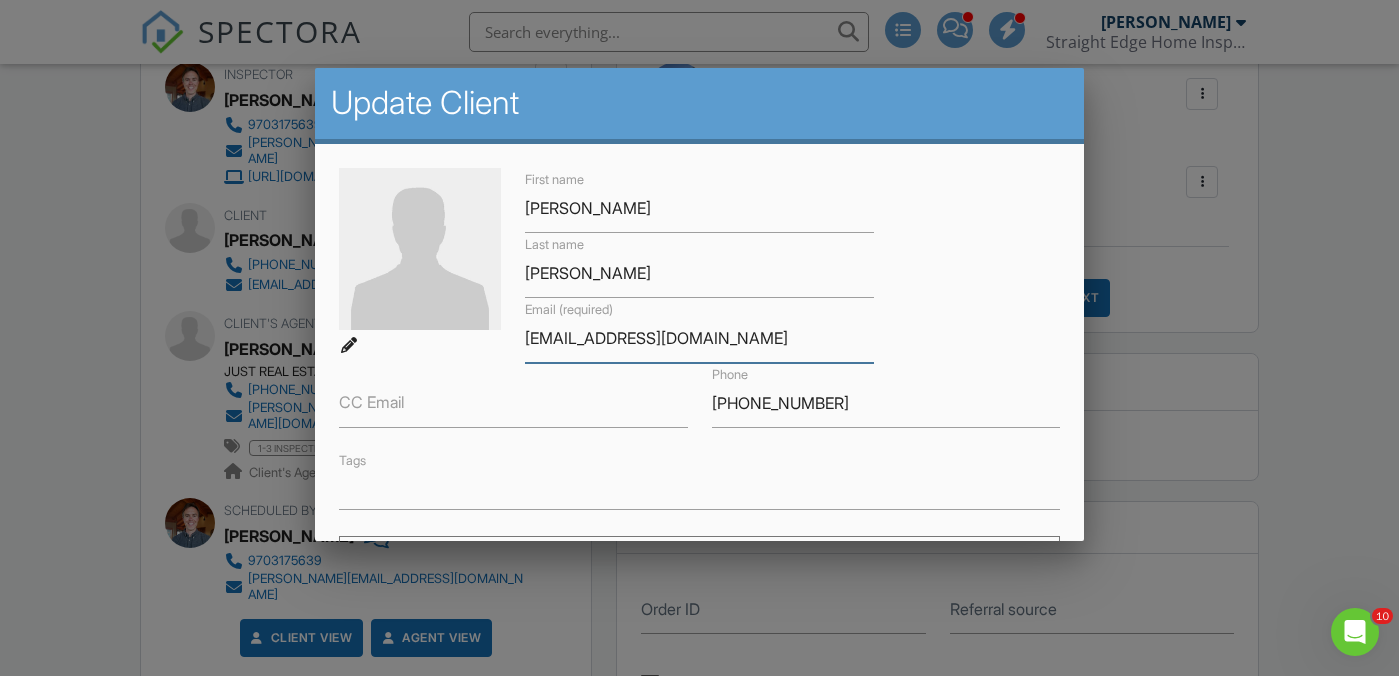drag, startPoint x: 655, startPoint y: 340, endPoint x: 516, endPoint y: 341, distance: 139.0036 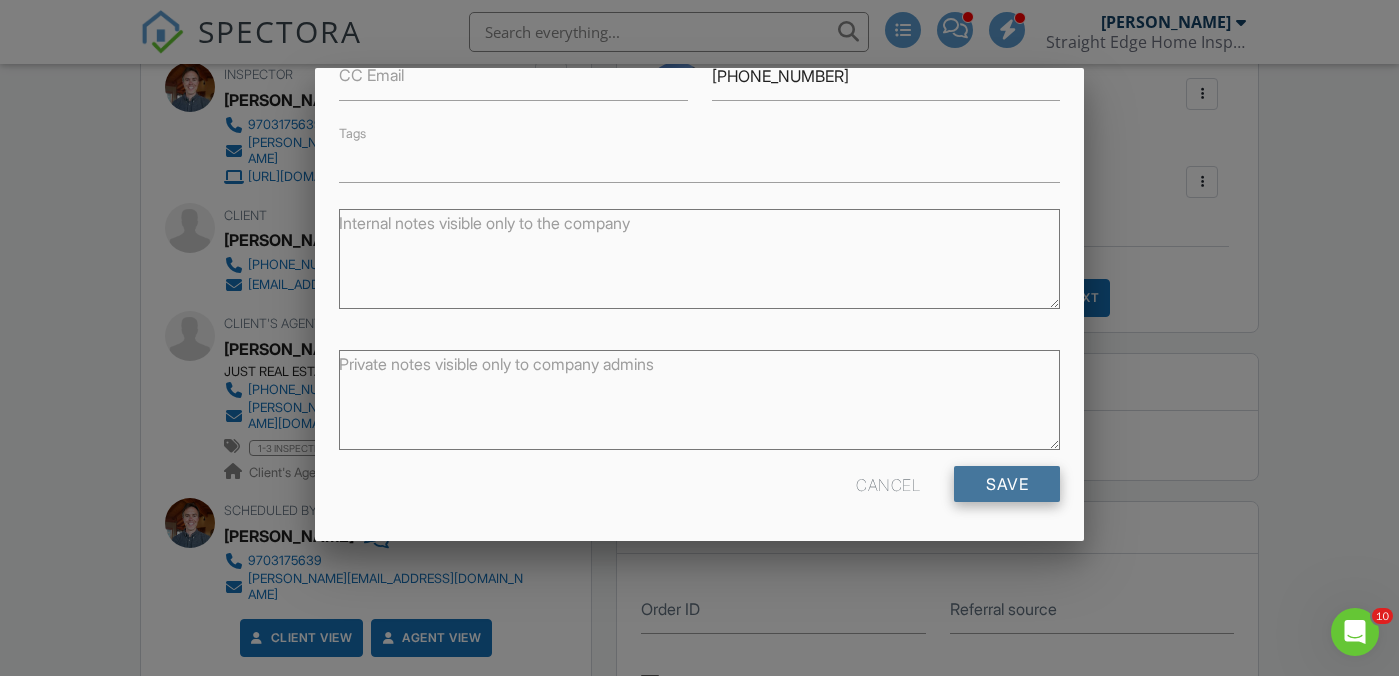 type on "[EMAIL_ADDRESS][DOMAIN_NAME]" 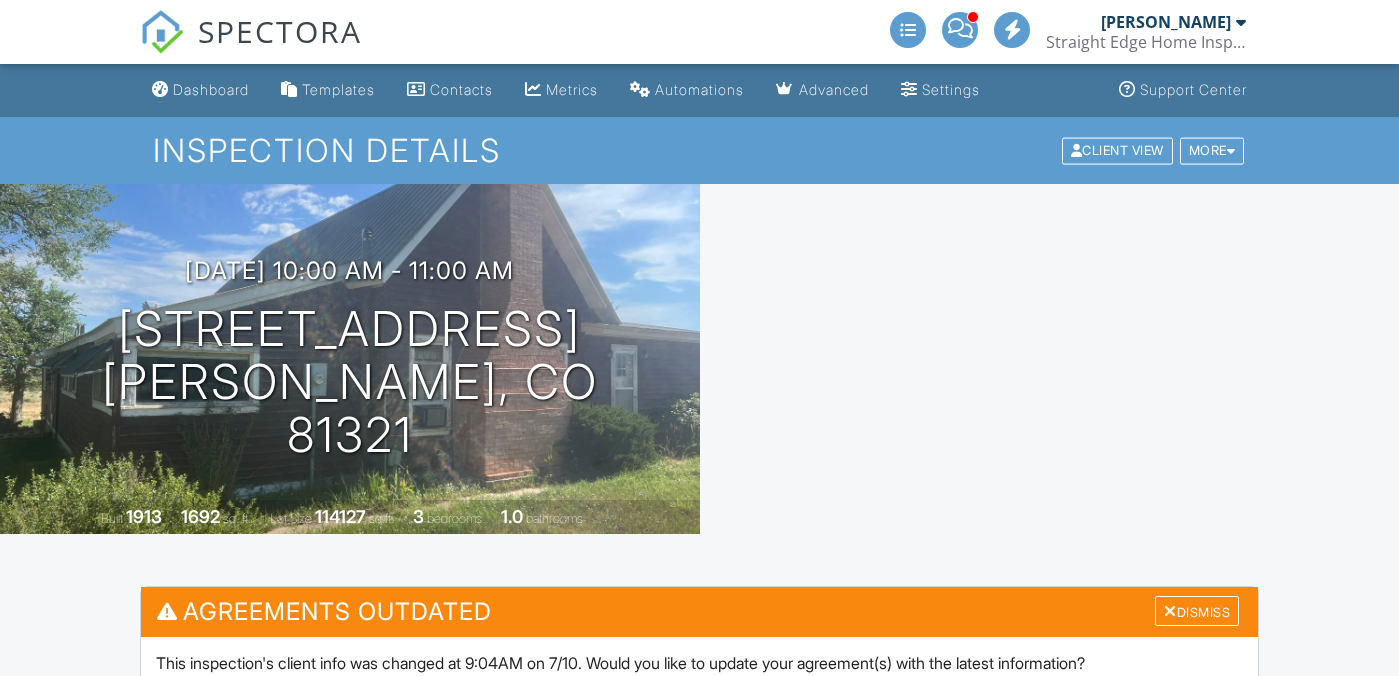 scroll, scrollTop: 252, scrollLeft: 0, axis: vertical 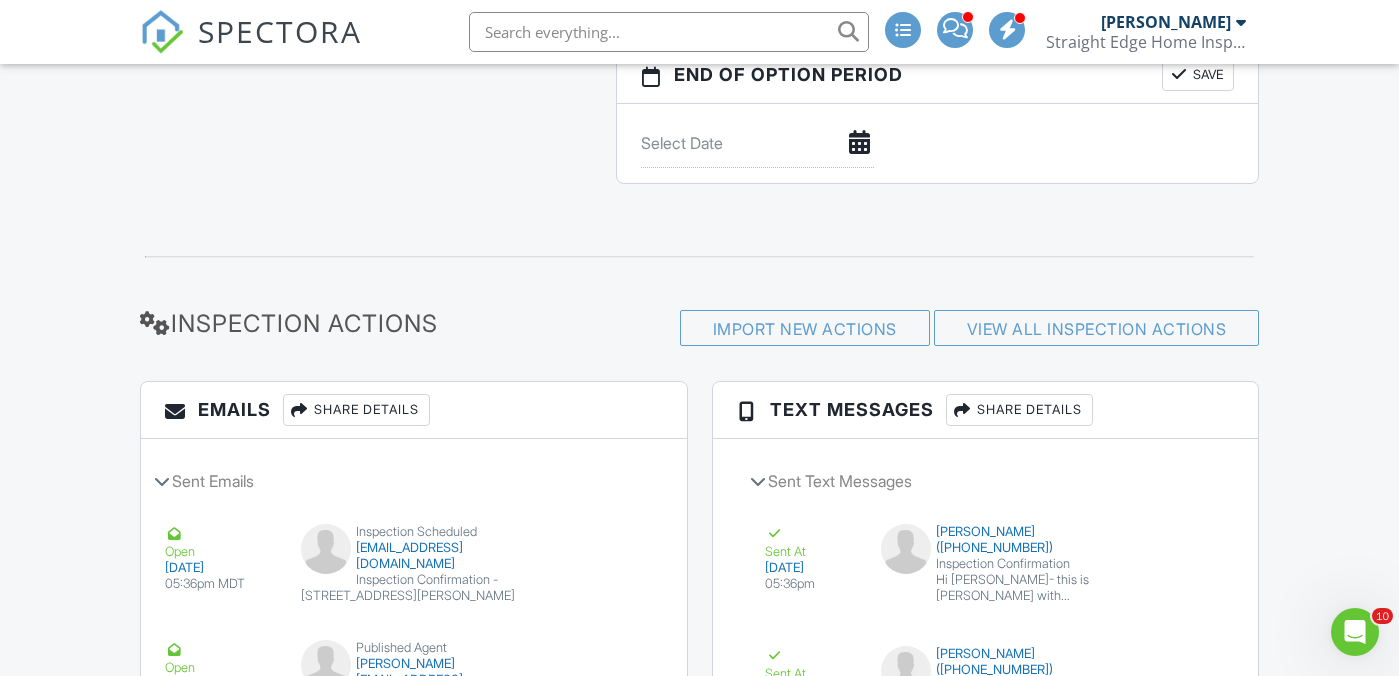 click on "Share Details" at bounding box center (356, 410) 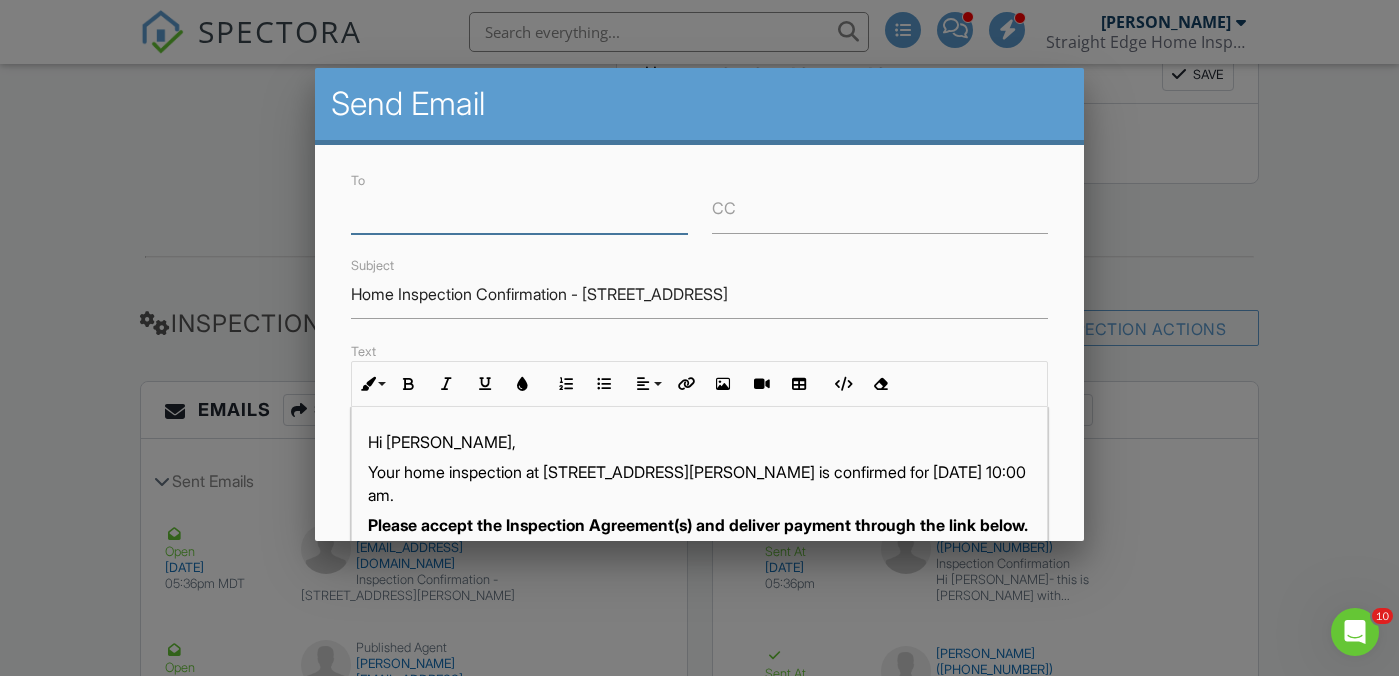 paste on "[EMAIL_ADDRESS][DOMAIN_NAME]" 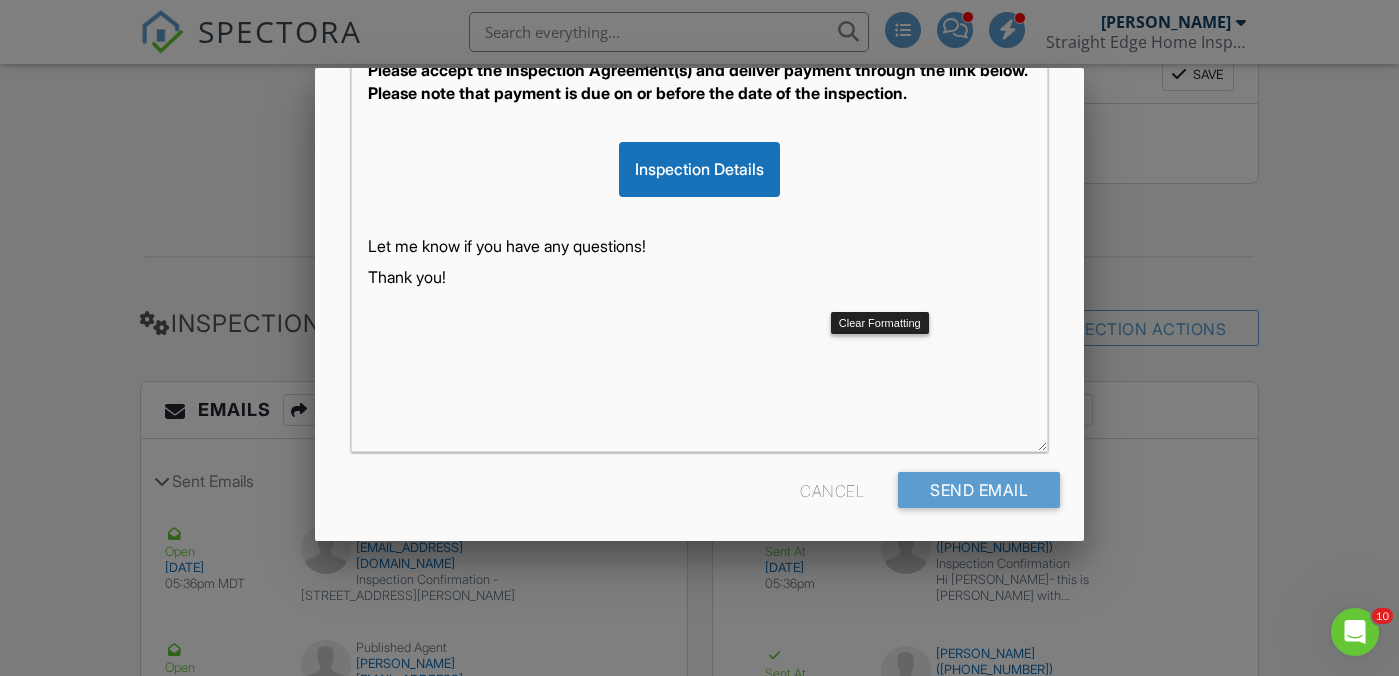 scroll, scrollTop: 461, scrollLeft: 0, axis: vertical 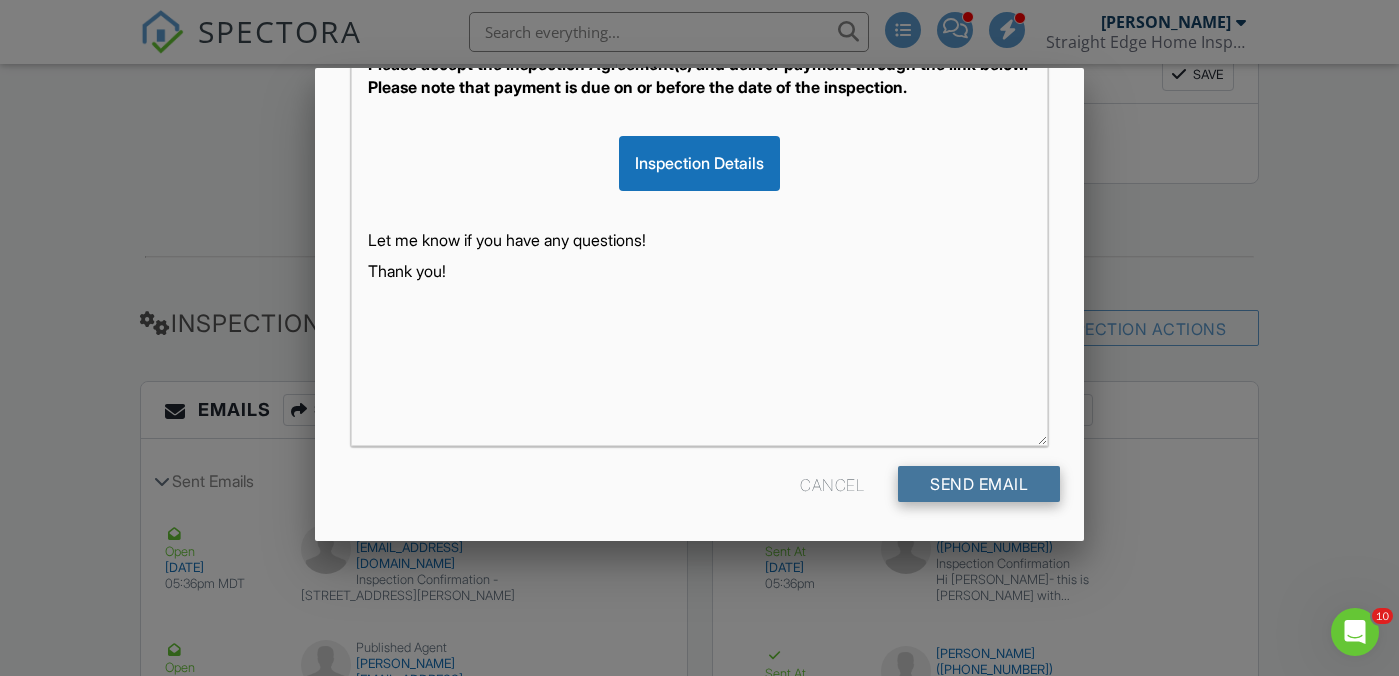 type on "[EMAIL_ADDRESS][DOMAIN_NAME]" 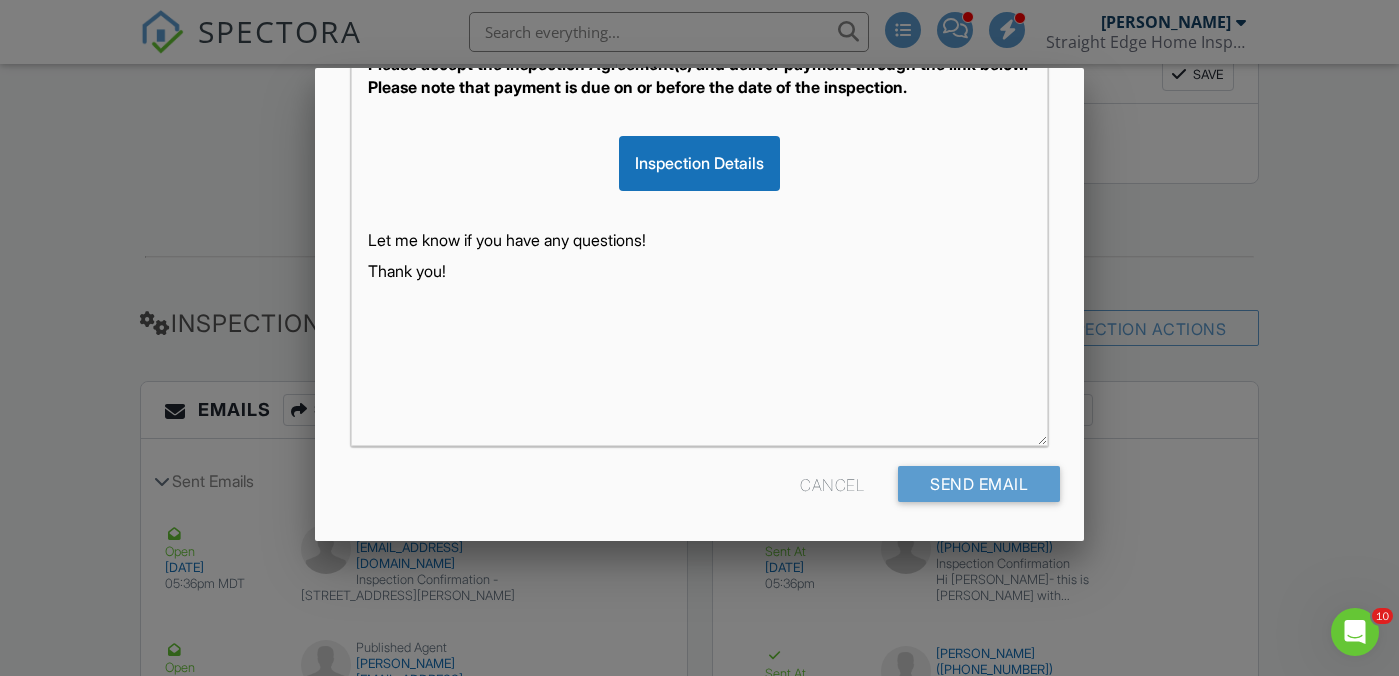 click on "Send Email" at bounding box center (979, 484) 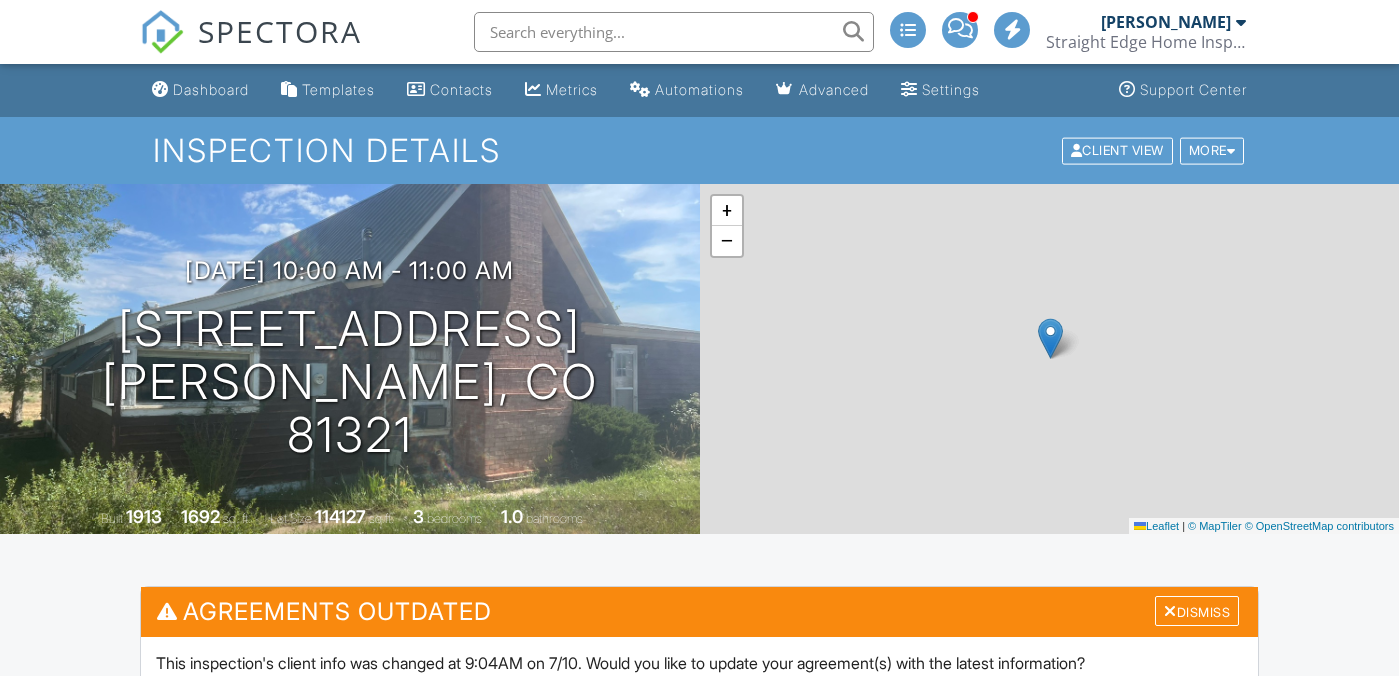 scroll, scrollTop: 2434, scrollLeft: 0, axis: vertical 